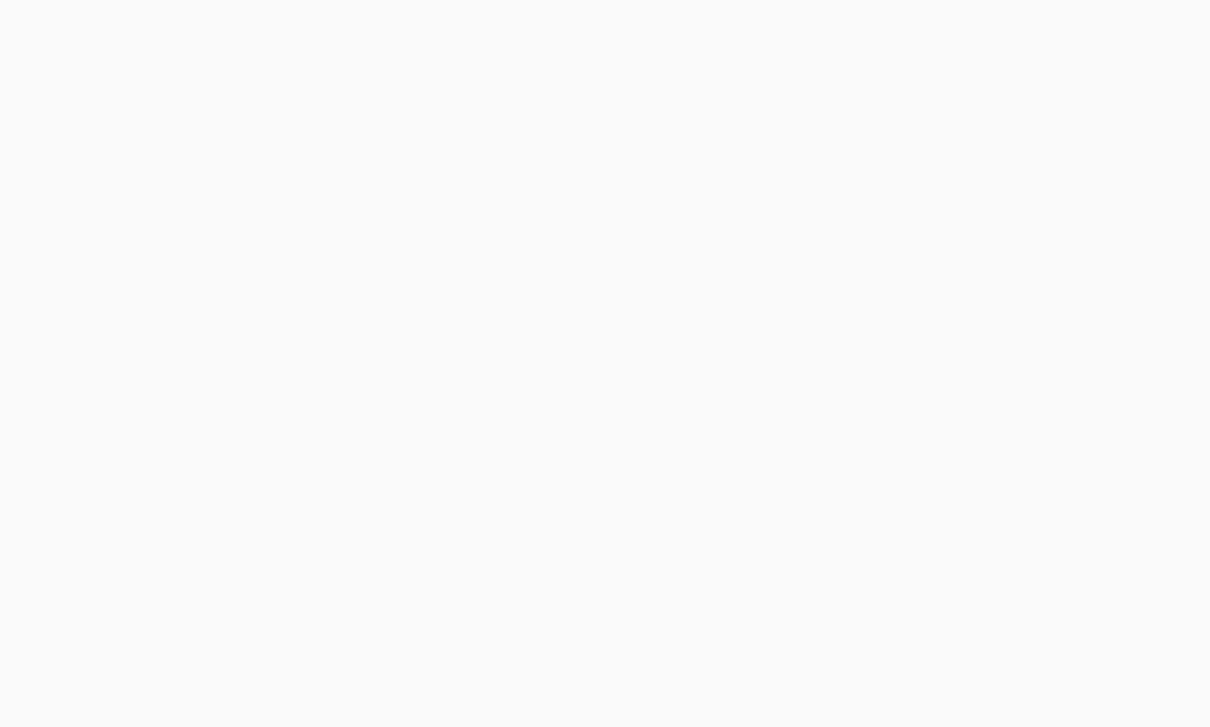 scroll, scrollTop: 0, scrollLeft: 0, axis: both 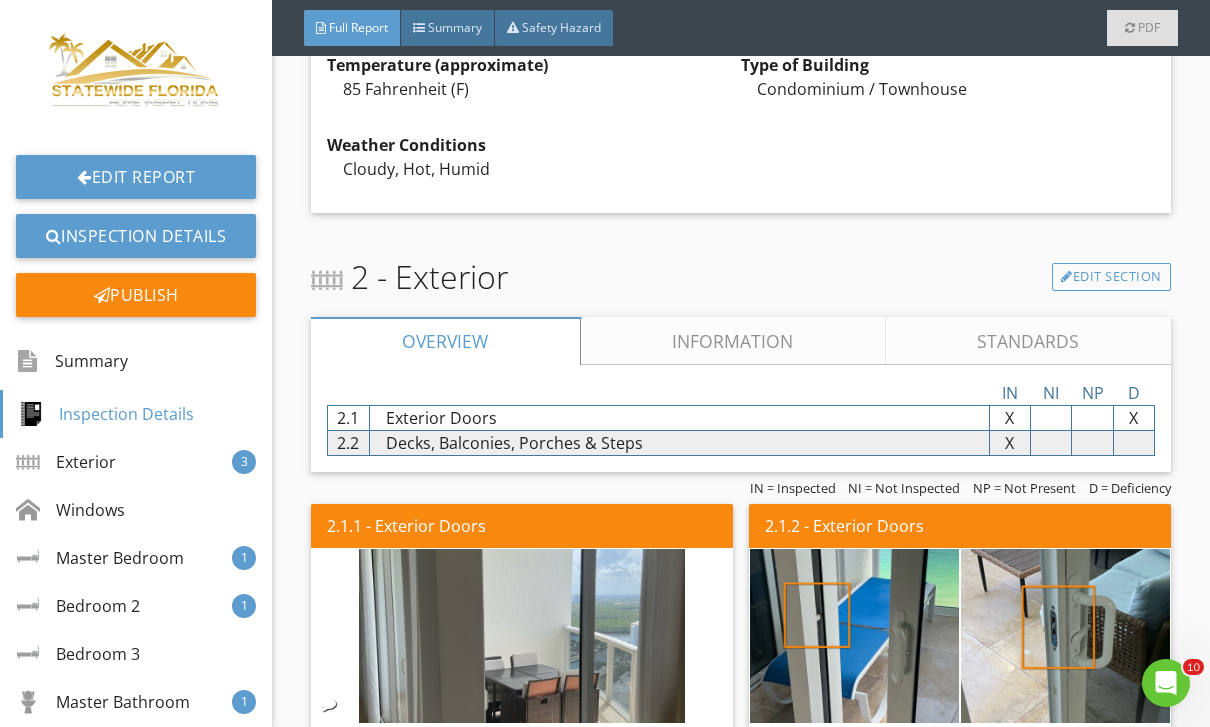 click on "Information" at bounding box center (733, 341) 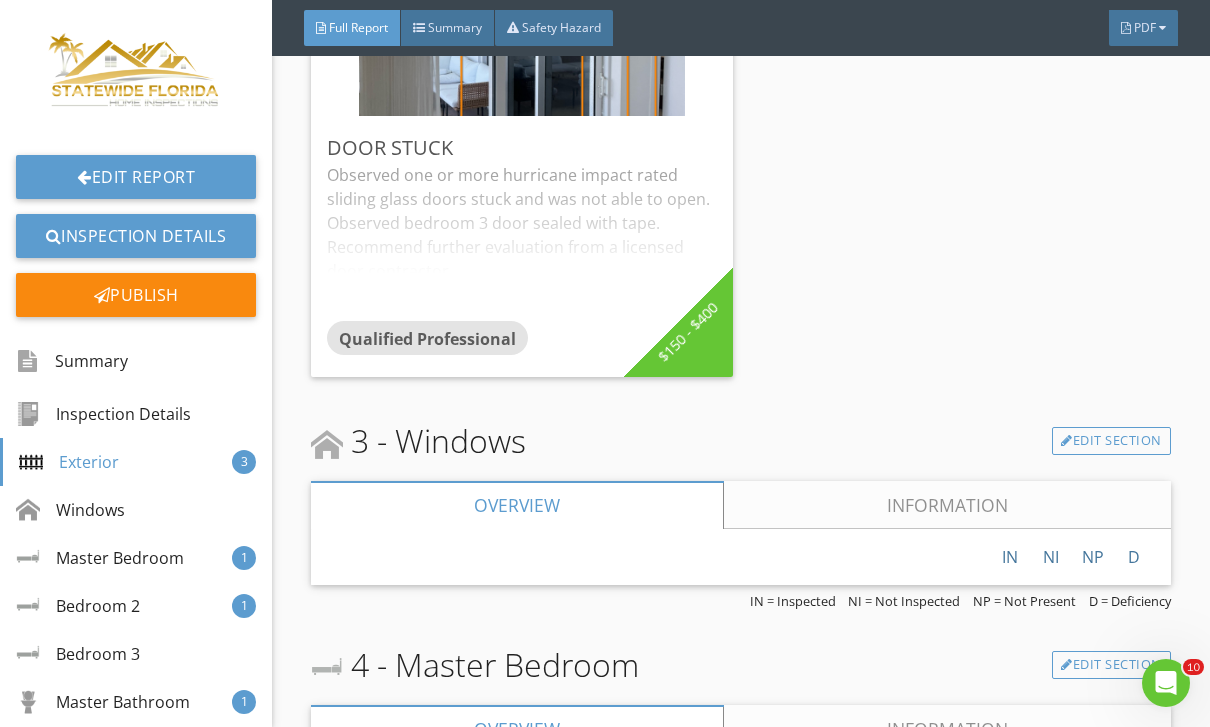 scroll, scrollTop: 4134, scrollLeft: 0, axis: vertical 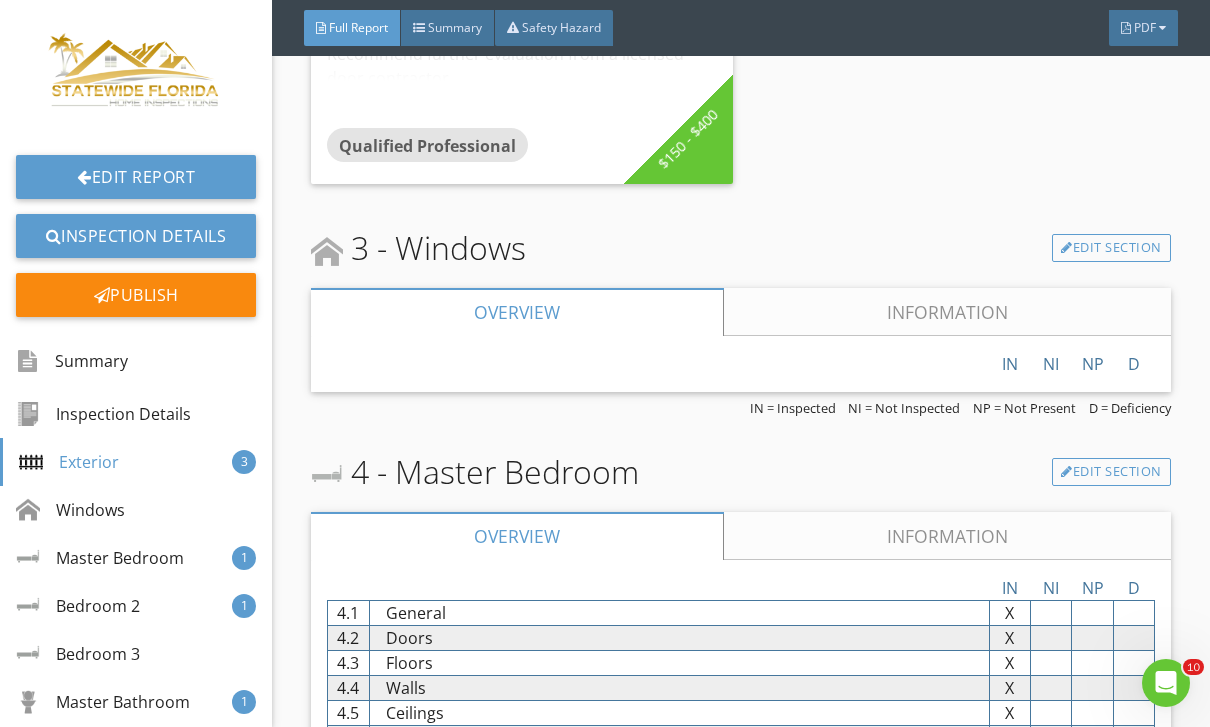 click on "IN NI NP D" at bounding box center [741, 364] 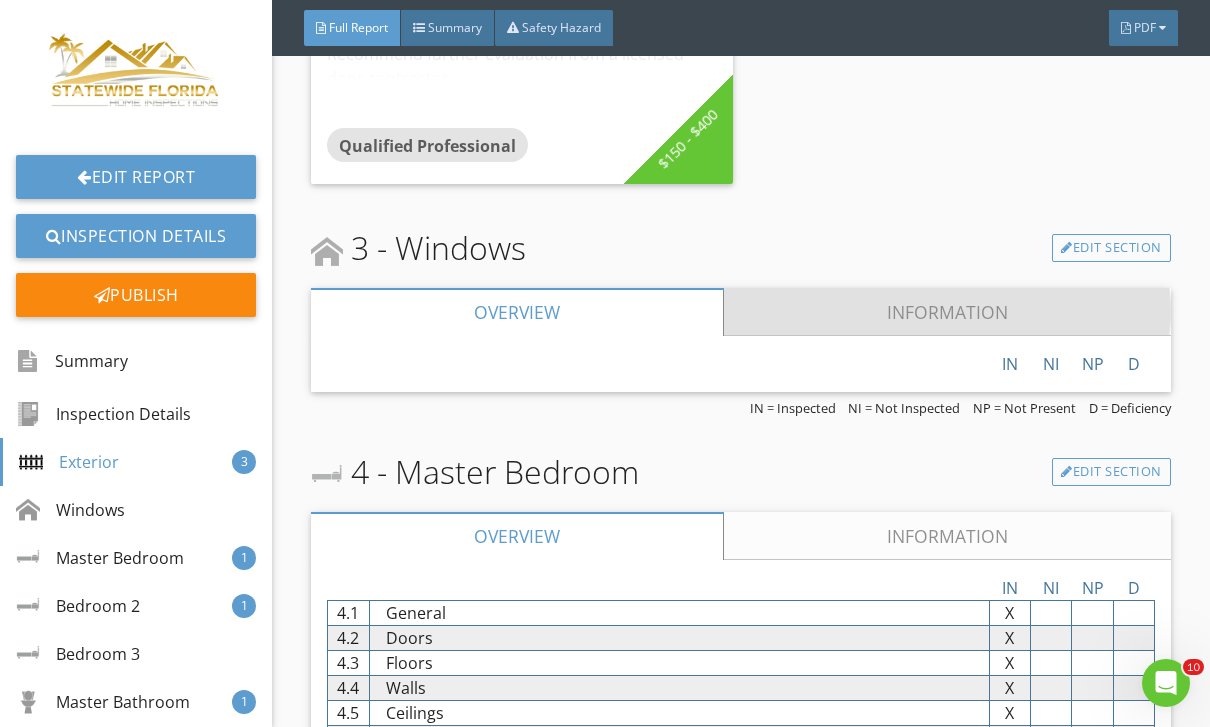 click on "Information" at bounding box center [947, 312] 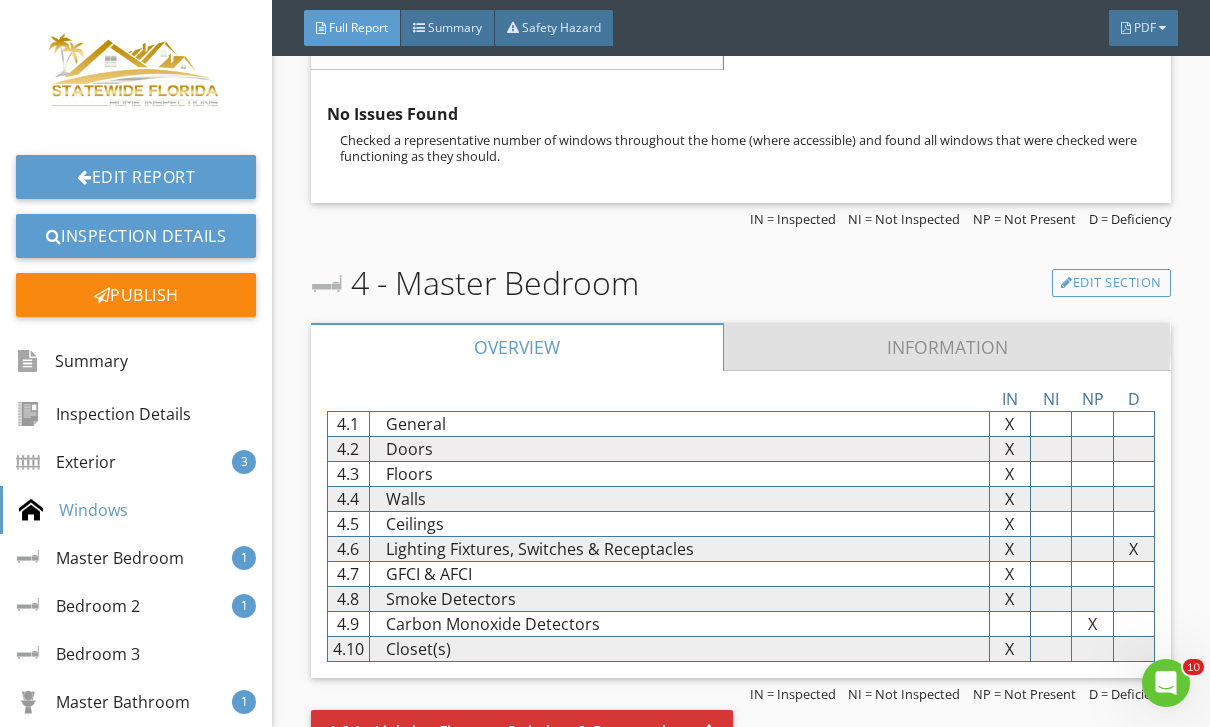 click on "Information" at bounding box center (947, 347) 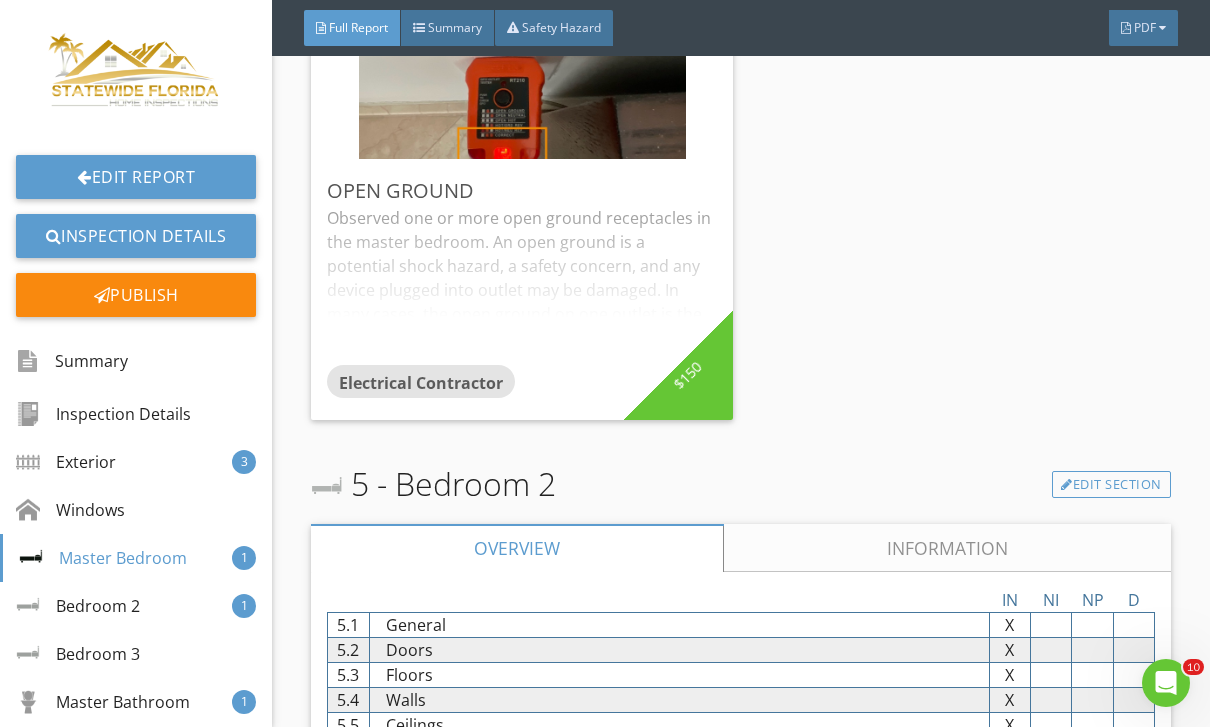 scroll, scrollTop: 7246, scrollLeft: 0, axis: vertical 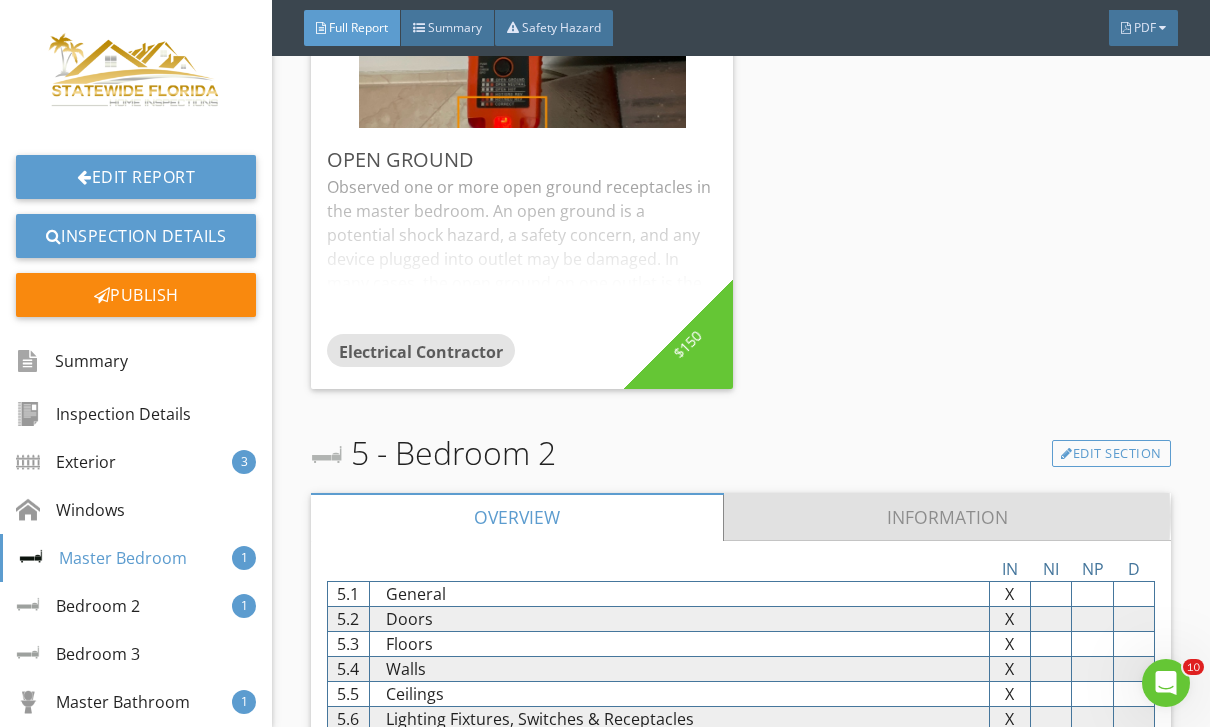 click on "Information" at bounding box center [947, 517] 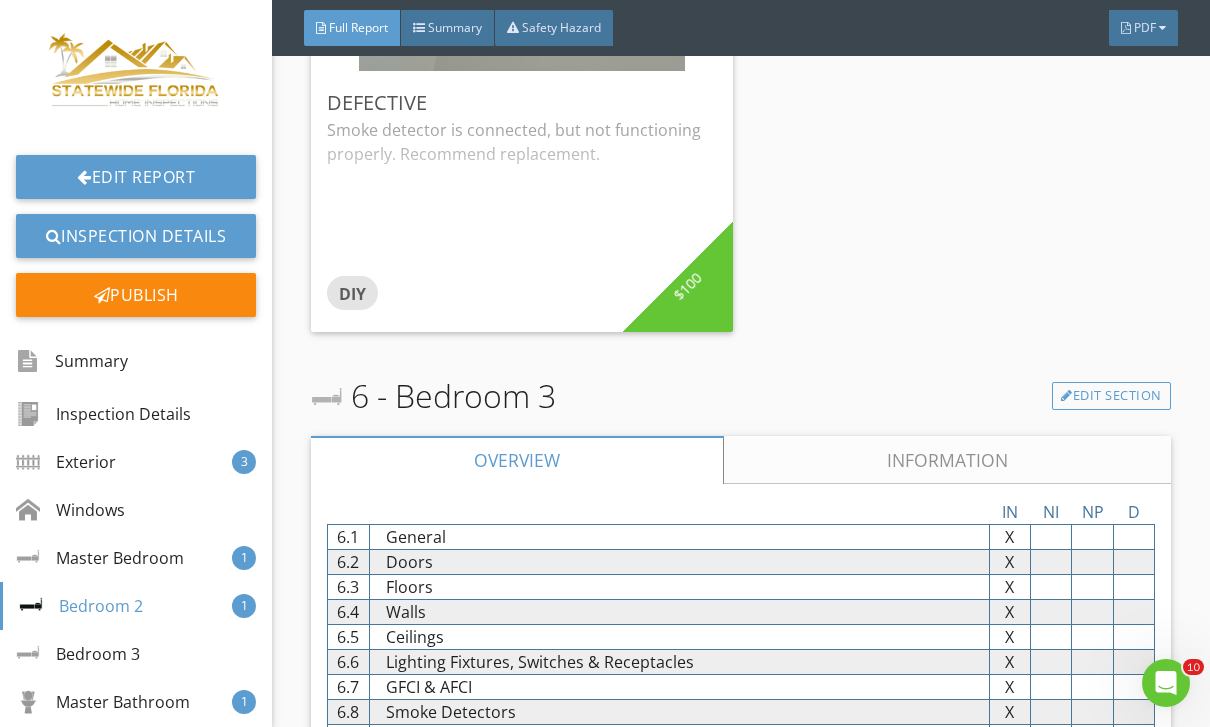 scroll, scrollTop: 10694, scrollLeft: 0, axis: vertical 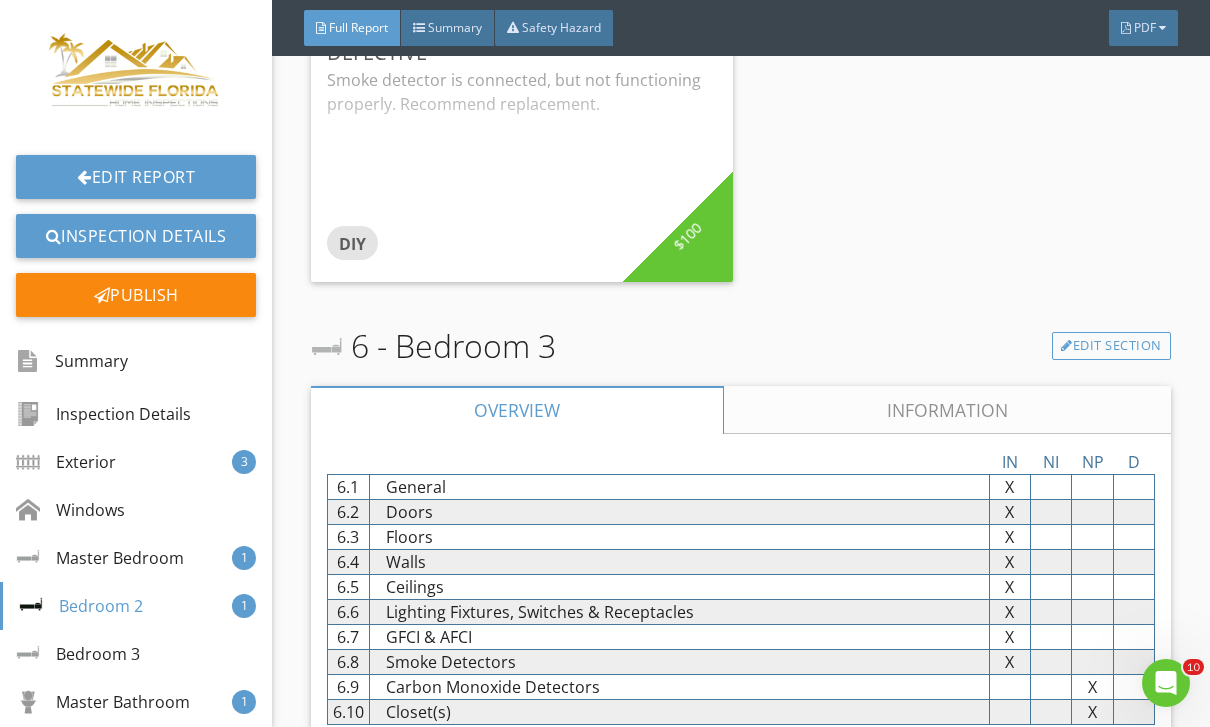 click on "Information" at bounding box center (947, 410) 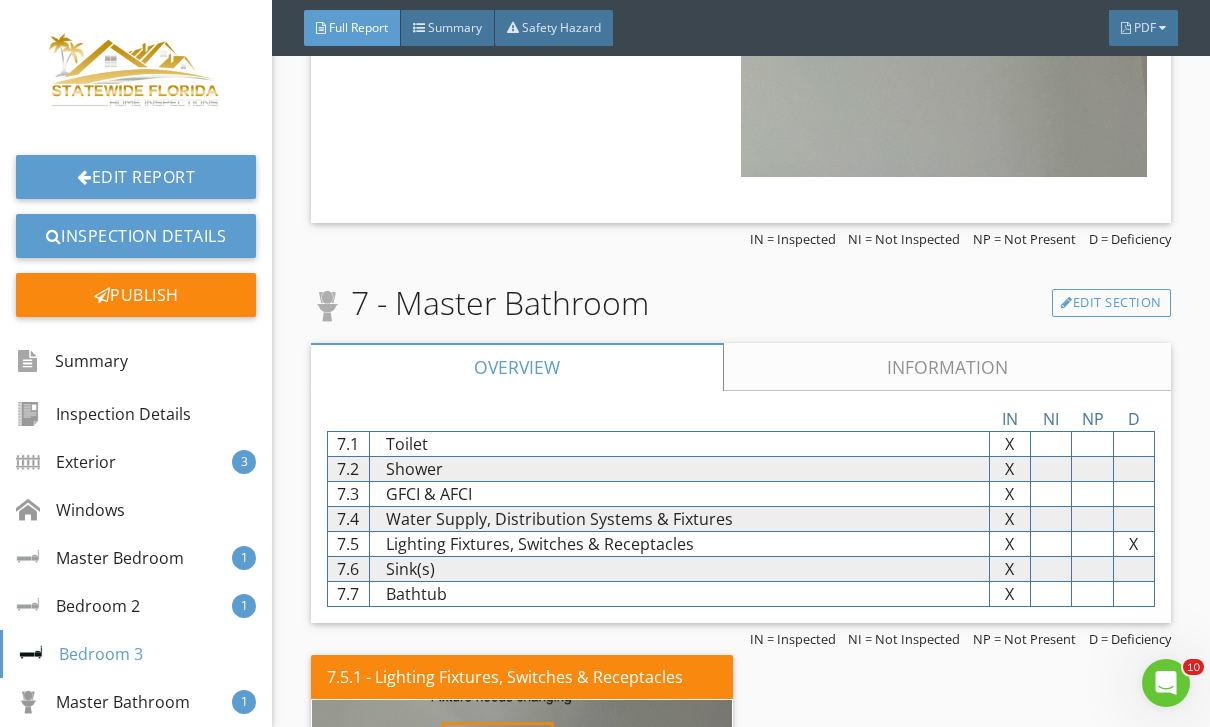 scroll, scrollTop: 12874, scrollLeft: 0, axis: vertical 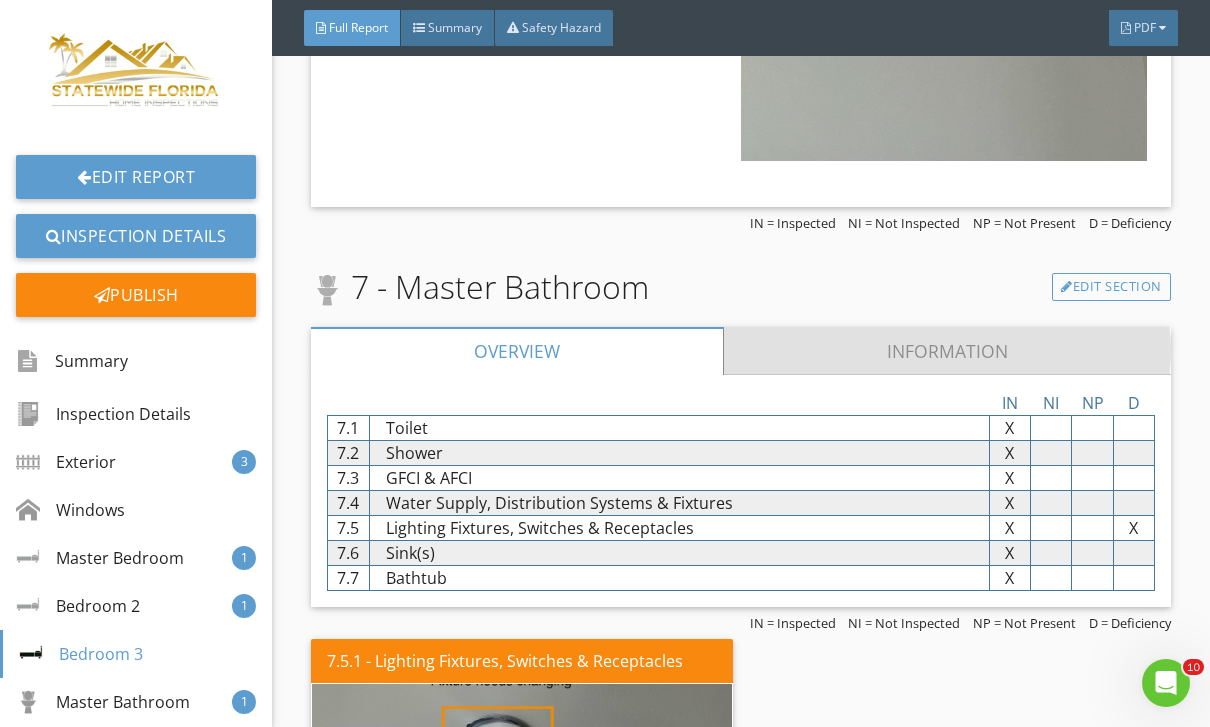 click on "Information" at bounding box center [947, 351] 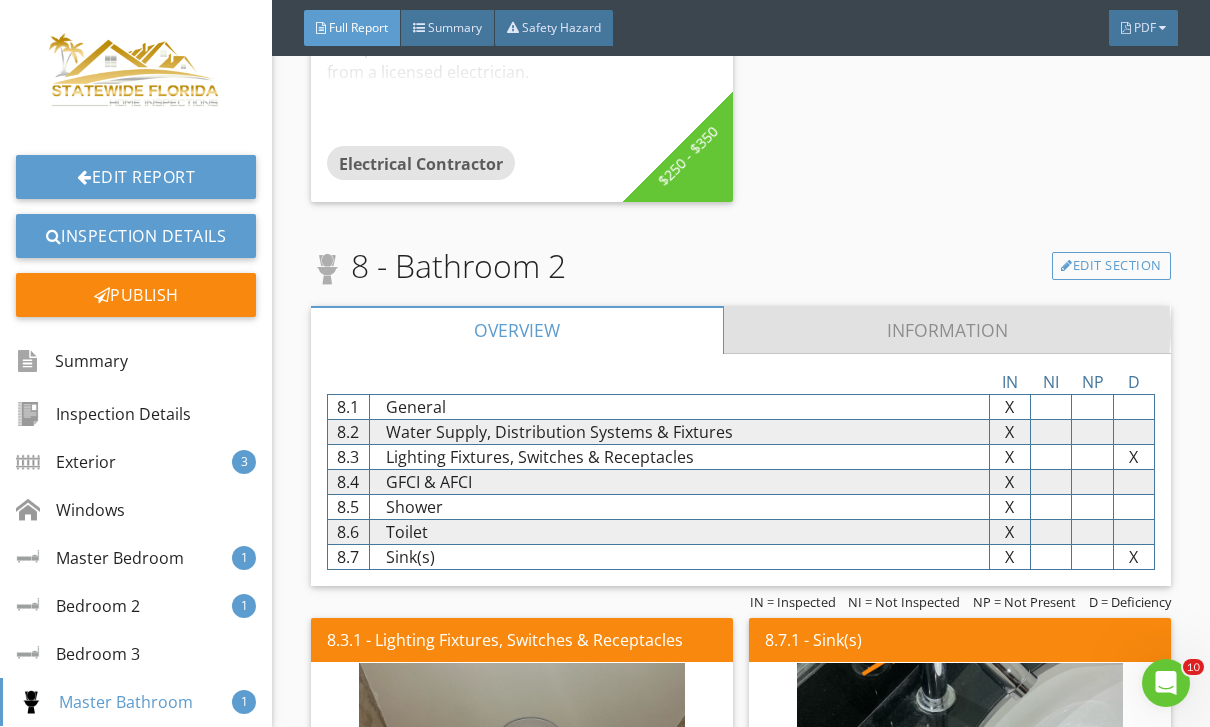 click on "Information" at bounding box center (947, 330) 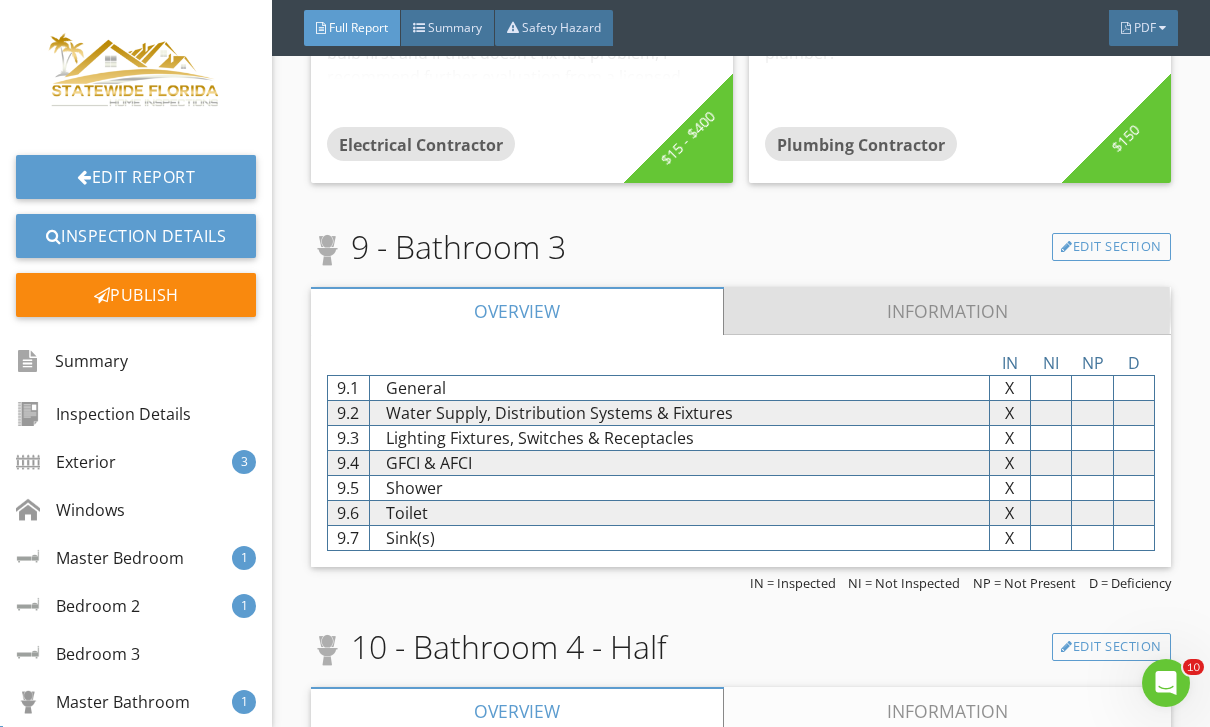 click on "Information" at bounding box center [947, 311] 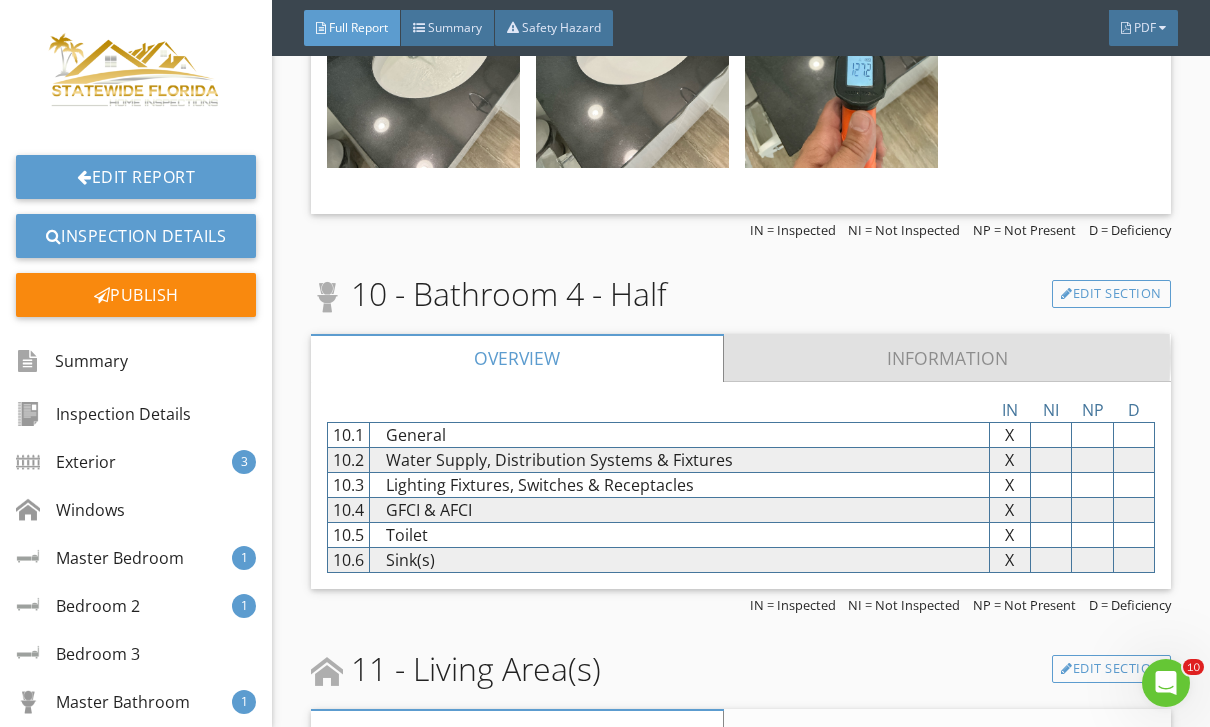 click on "Information" at bounding box center (947, 358) 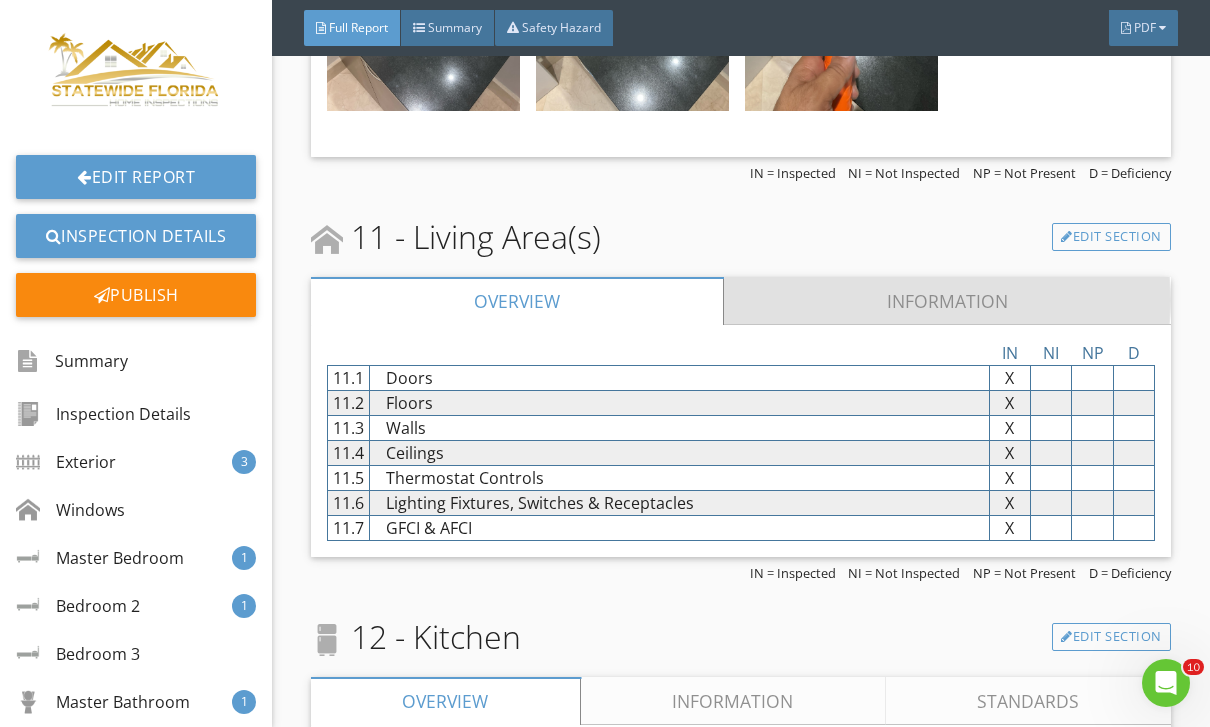 click on "Information" at bounding box center (947, 301) 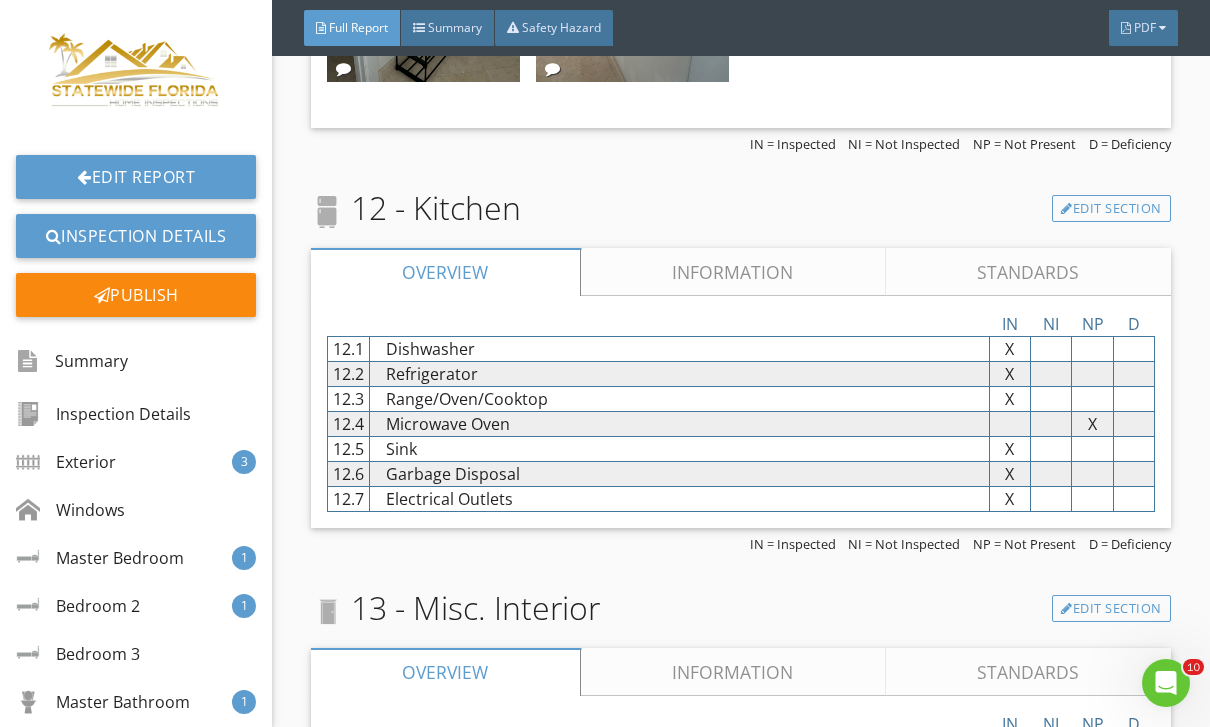 scroll, scrollTop: 25708, scrollLeft: 0, axis: vertical 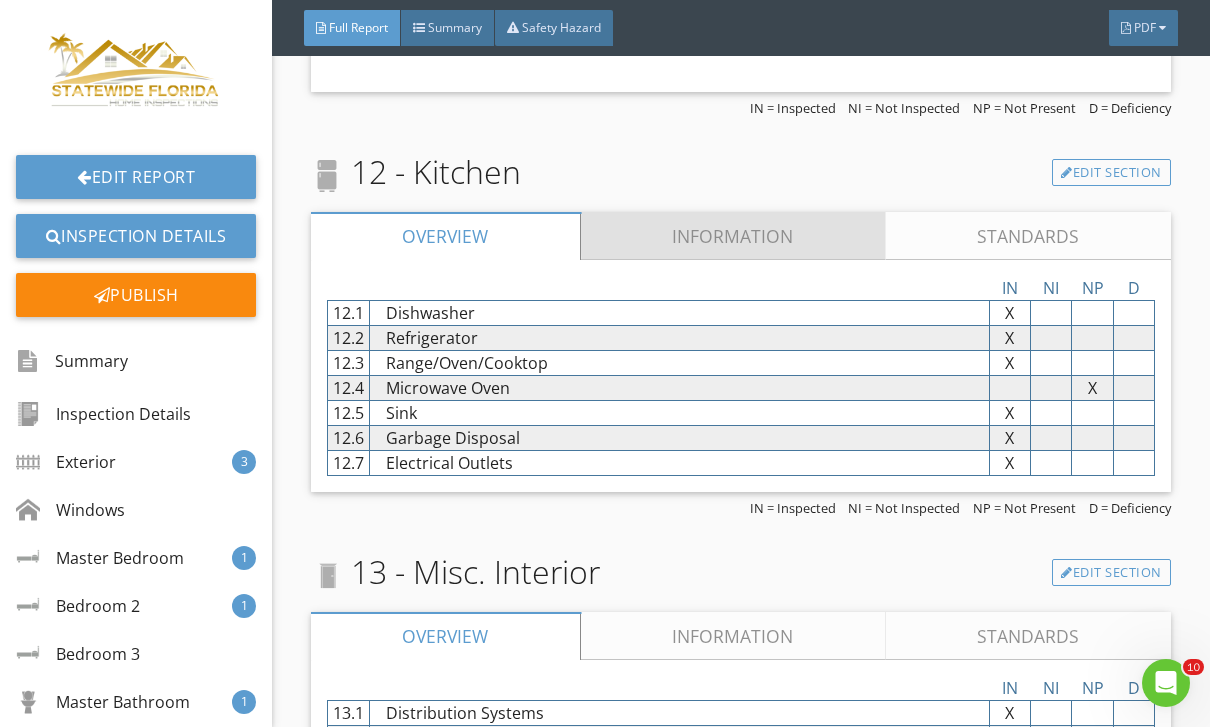 click on "Information" at bounding box center (733, 236) 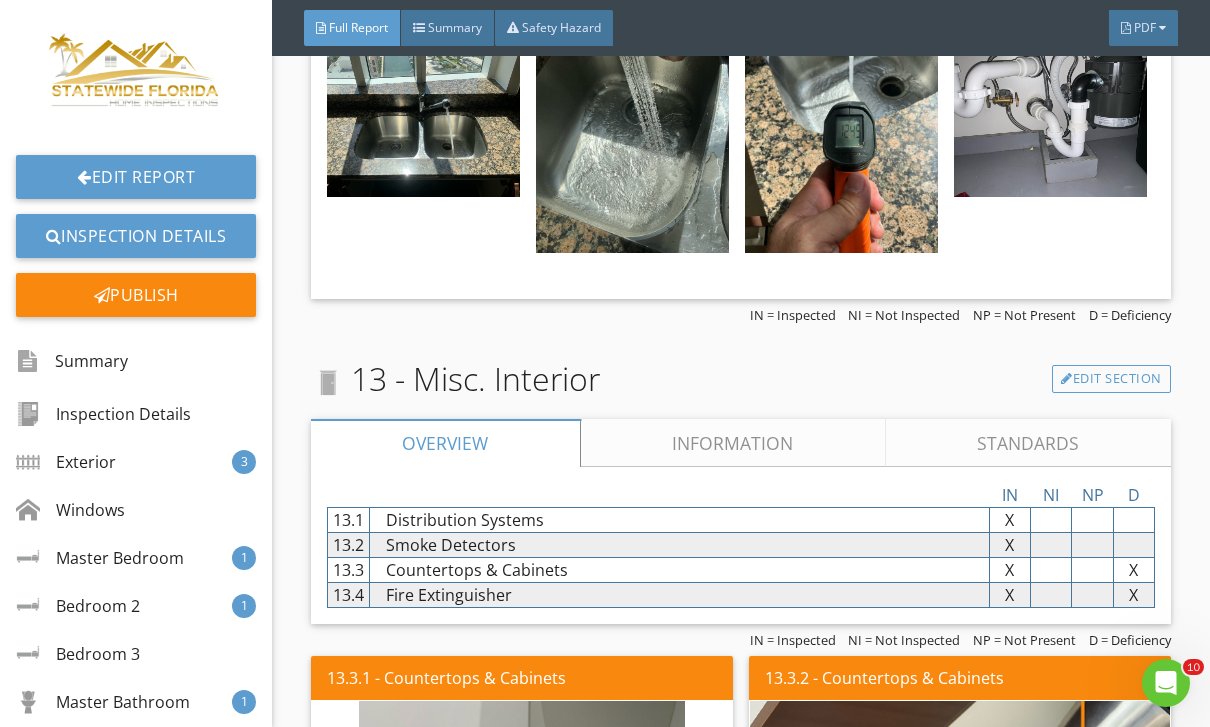 scroll, scrollTop: 30257, scrollLeft: 0, axis: vertical 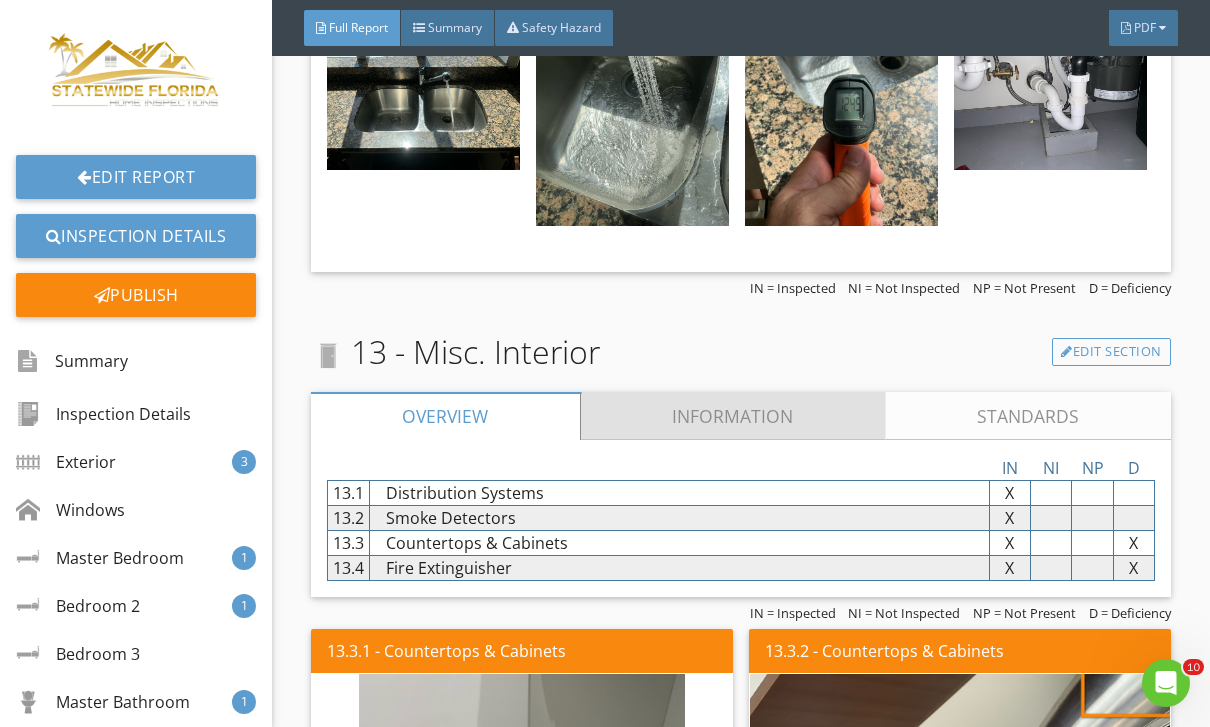click on "Information" at bounding box center (733, 416) 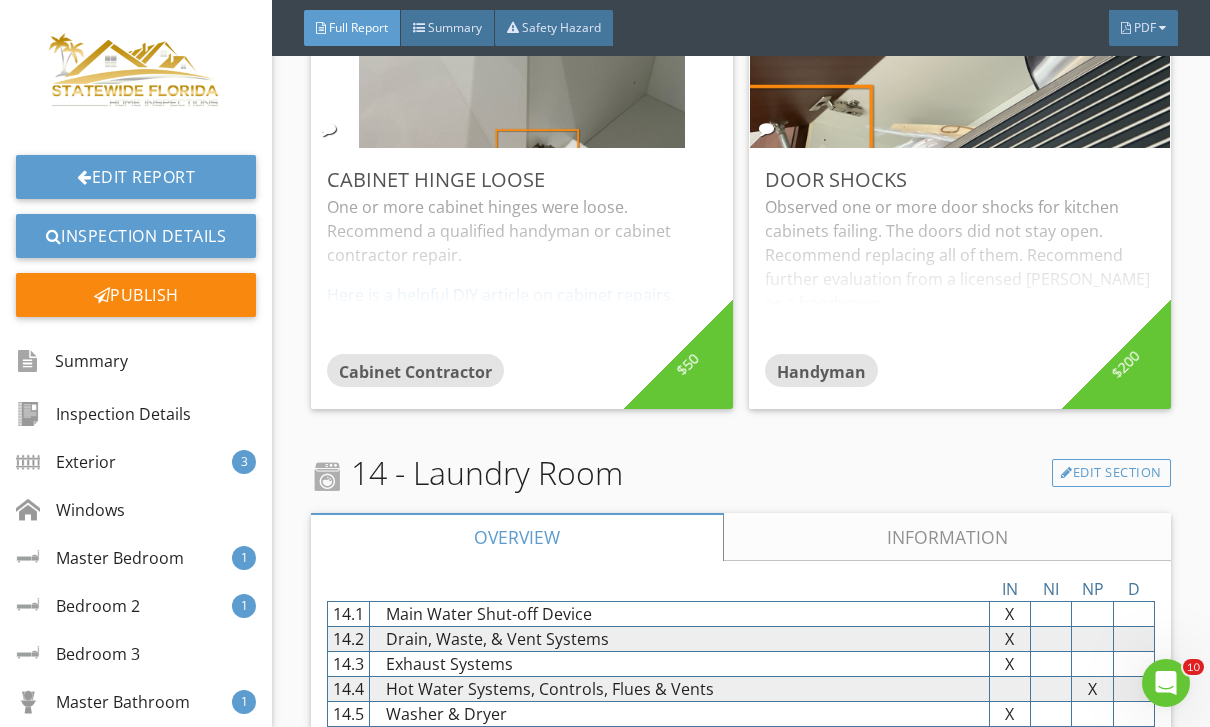 scroll, scrollTop: 32674, scrollLeft: 0, axis: vertical 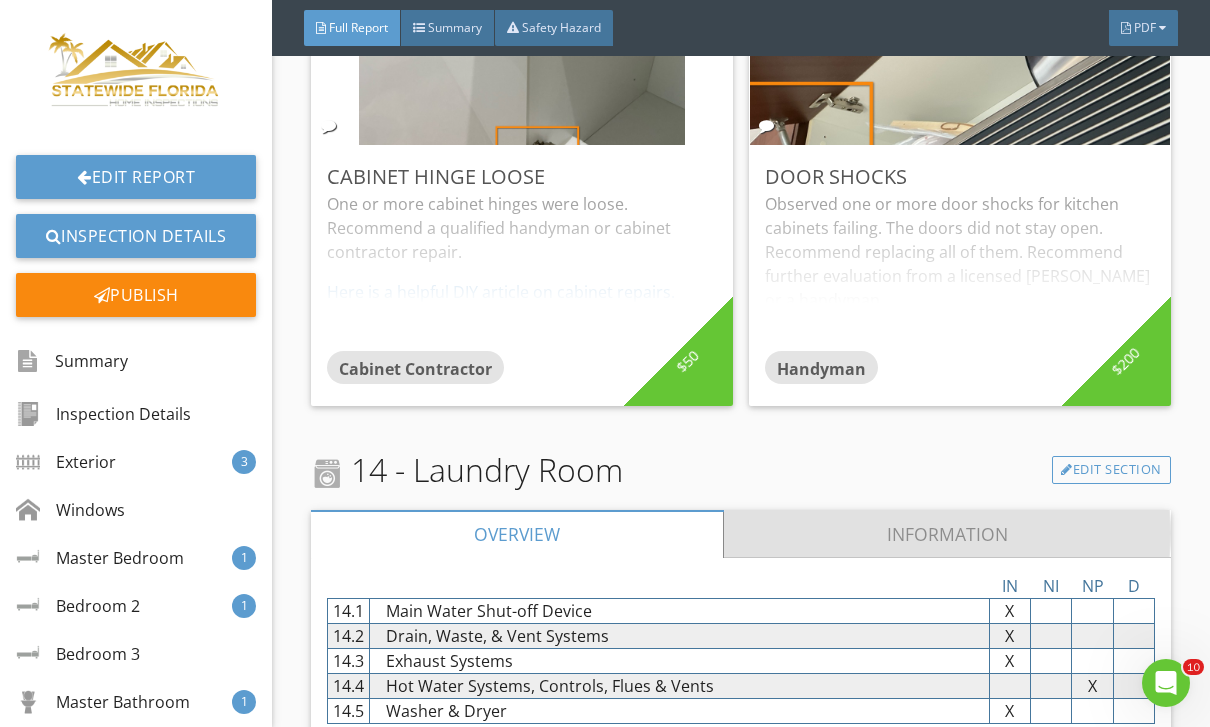 click on "Information" at bounding box center (947, 534) 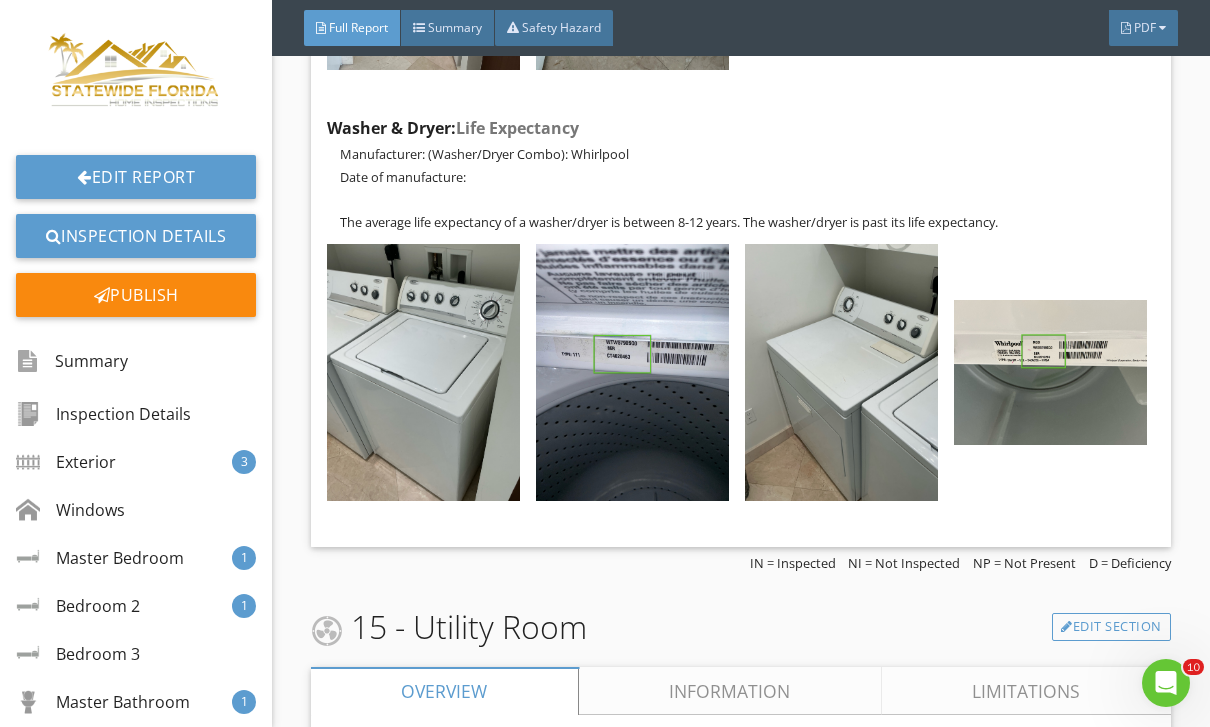 scroll, scrollTop: 36232, scrollLeft: 0, axis: vertical 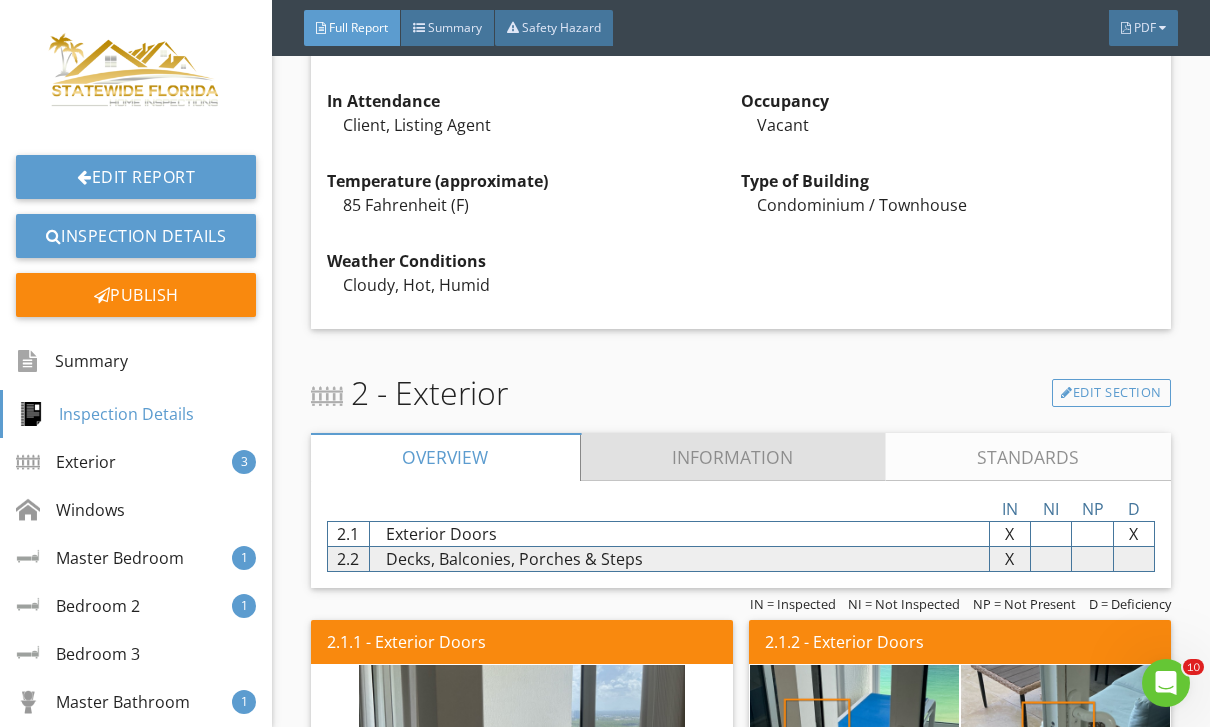 click on "Information" at bounding box center (733, 457) 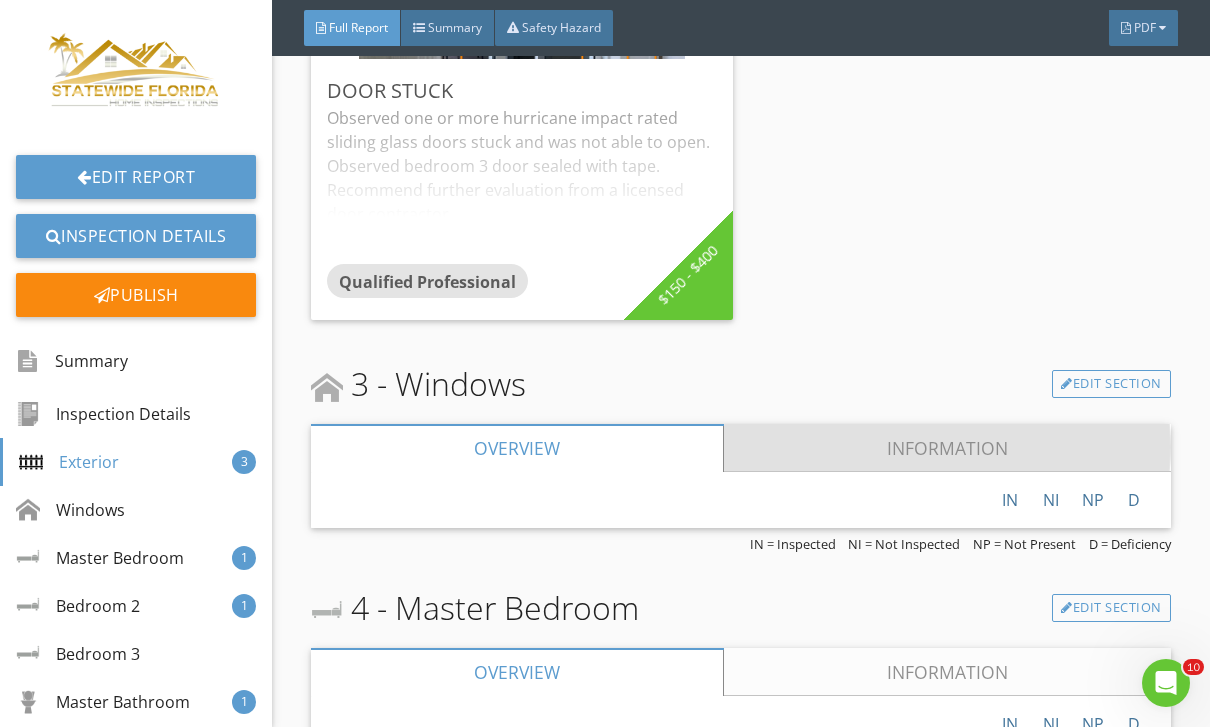 click on "Information" at bounding box center (947, 448) 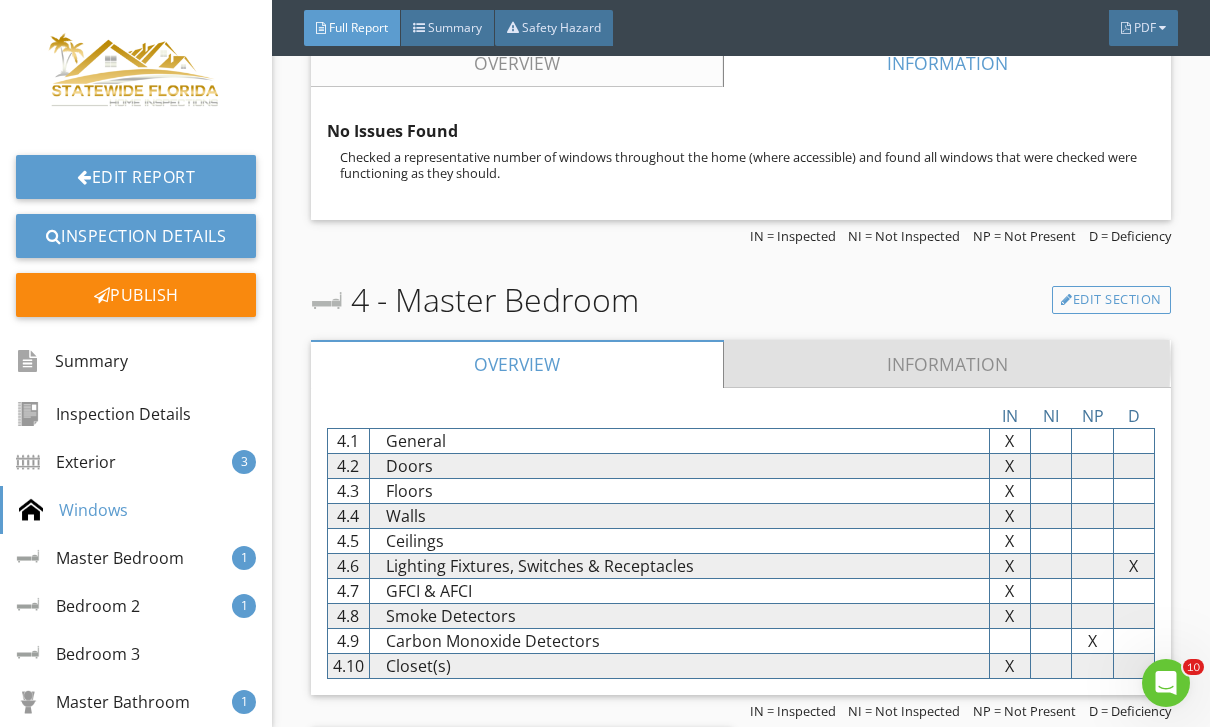 click on "Information" at bounding box center [947, 364] 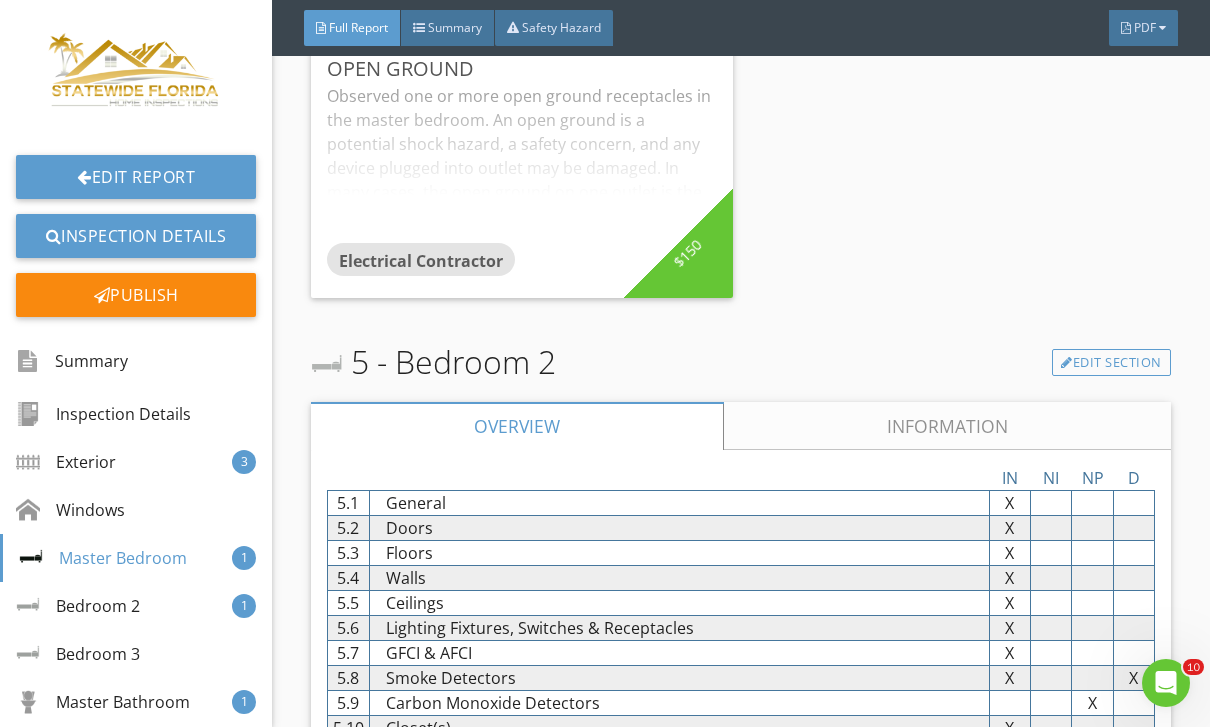 scroll, scrollTop: 7337, scrollLeft: 0, axis: vertical 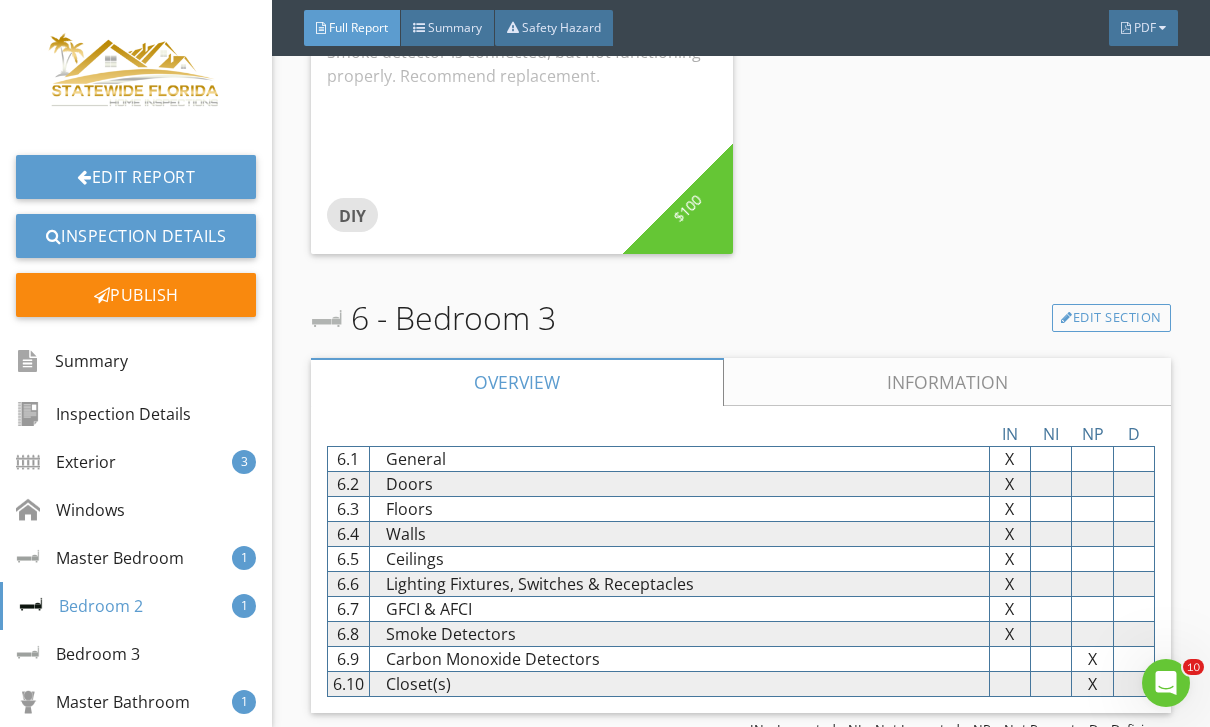 click on "Information" at bounding box center (947, 382) 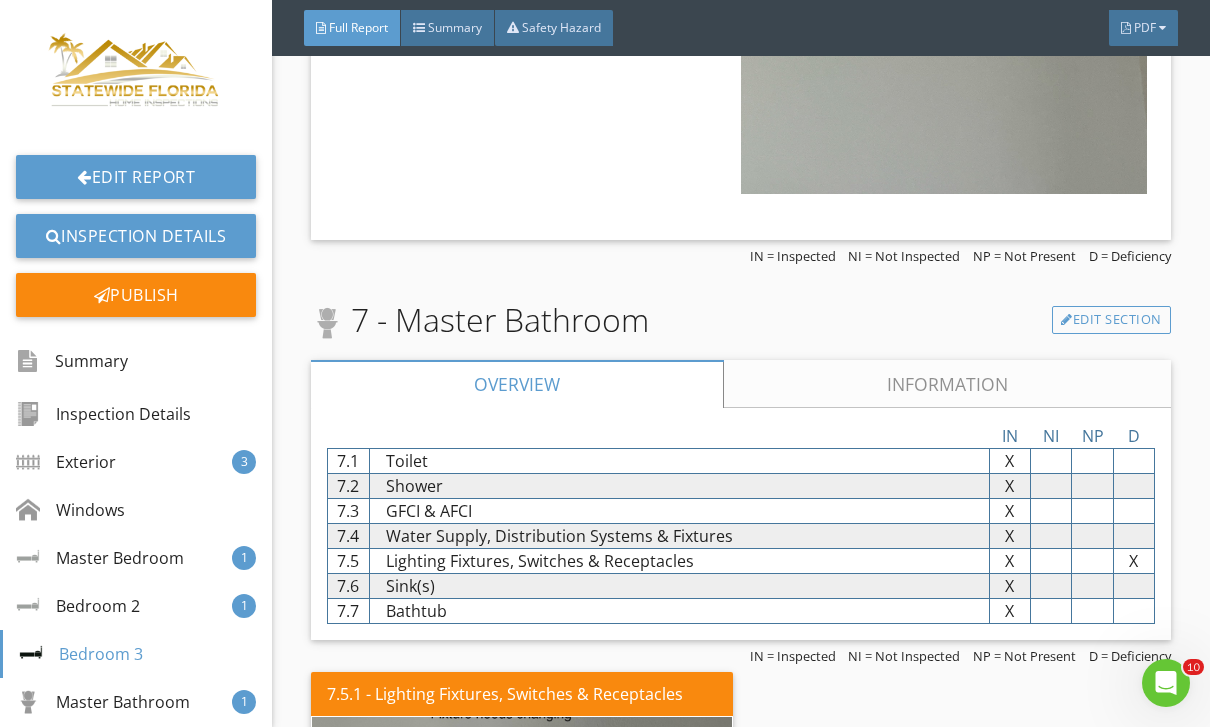 scroll, scrollTop: 12839, scrollLeft: 0, axis: vertical 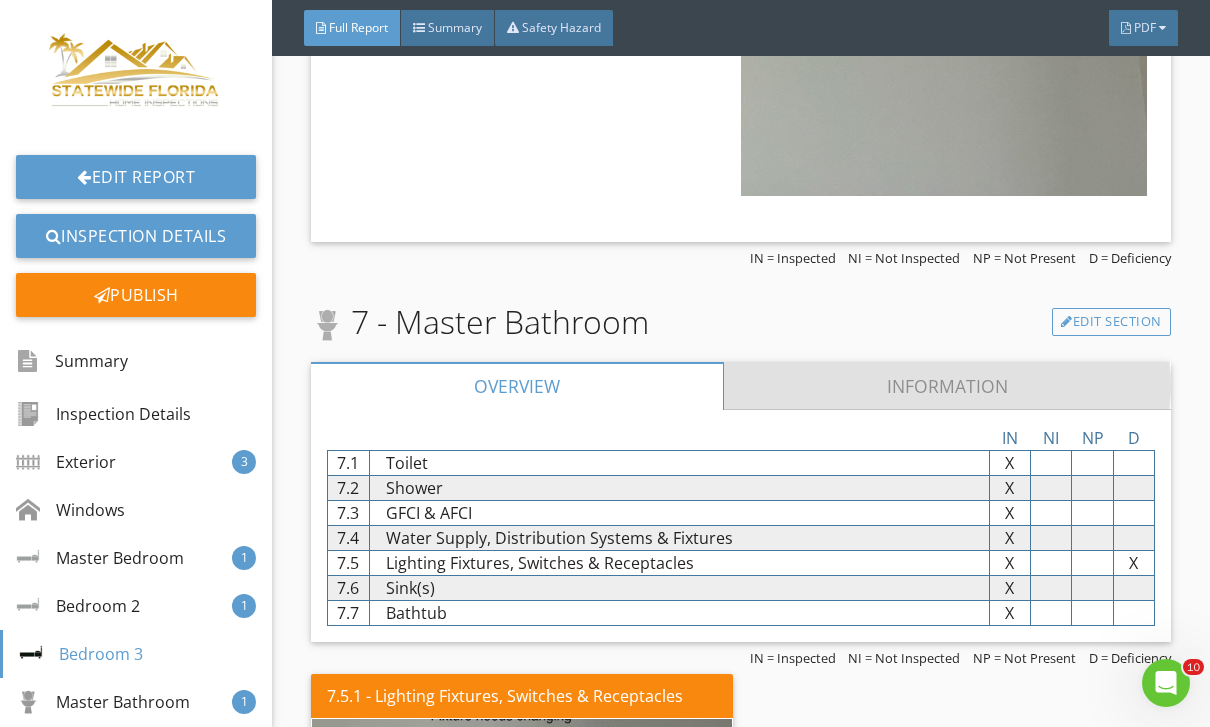 click on "Information" at bounding box center [947, 386] 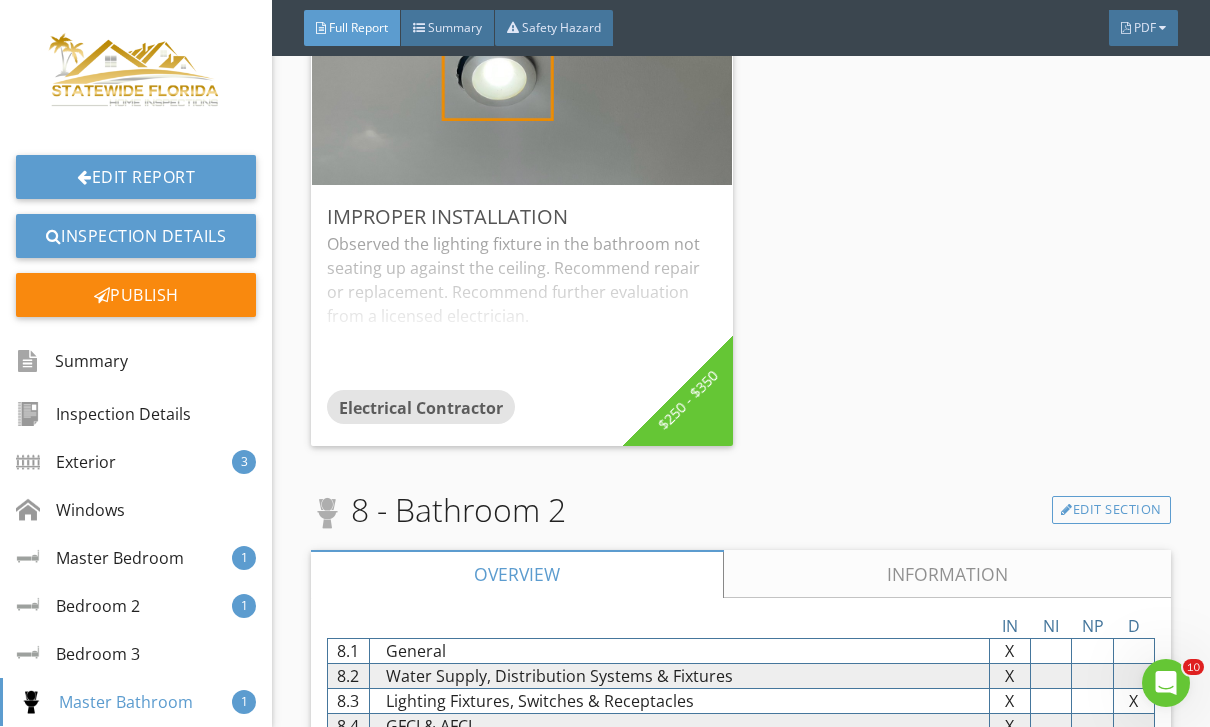 scroll, scrollTop: 16725, scrollLeft: 0, axis: vertical 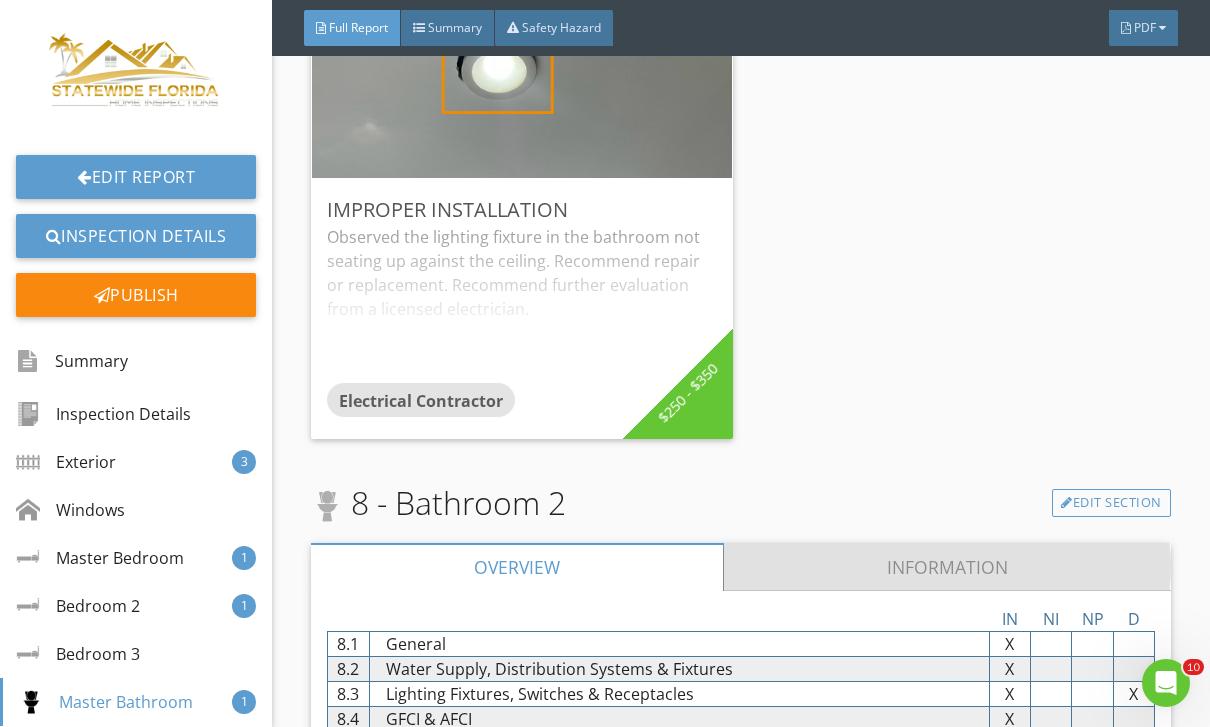 click on "Information" at bounding box center (947, 567) 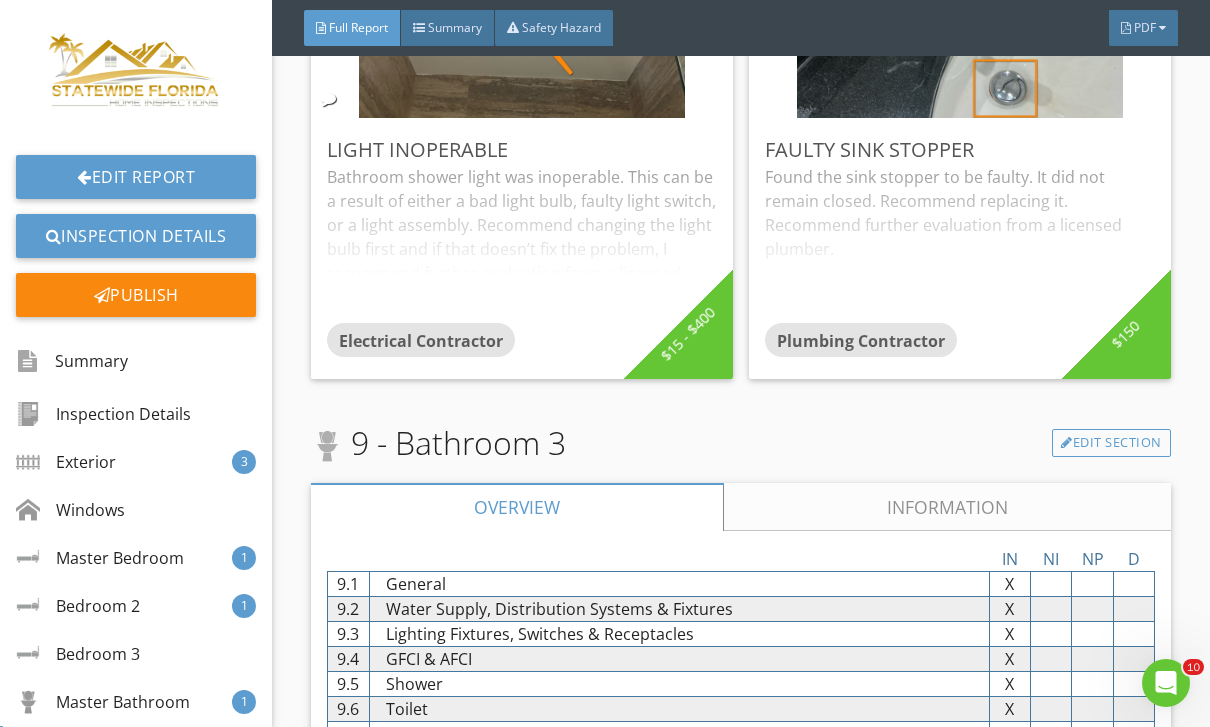 scroll, scrollTop: 19384, scrollLeft: 0, axis: vertical 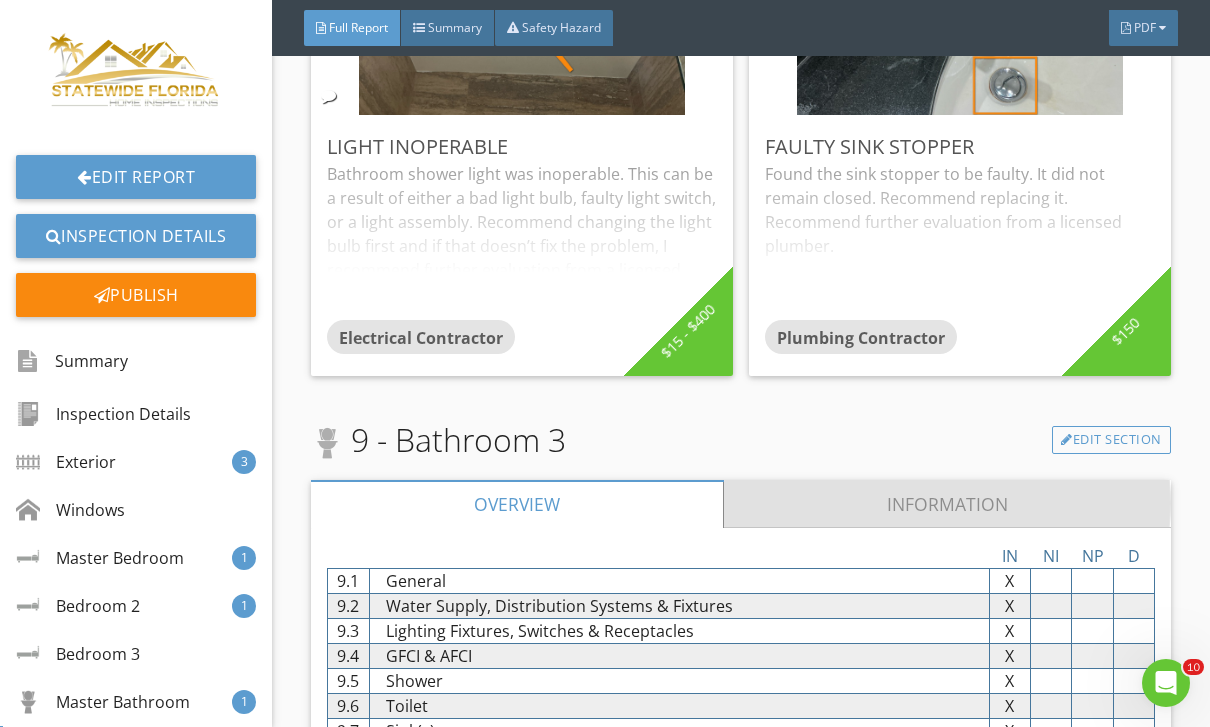 click on "Information" at bounding box center (947, 504) 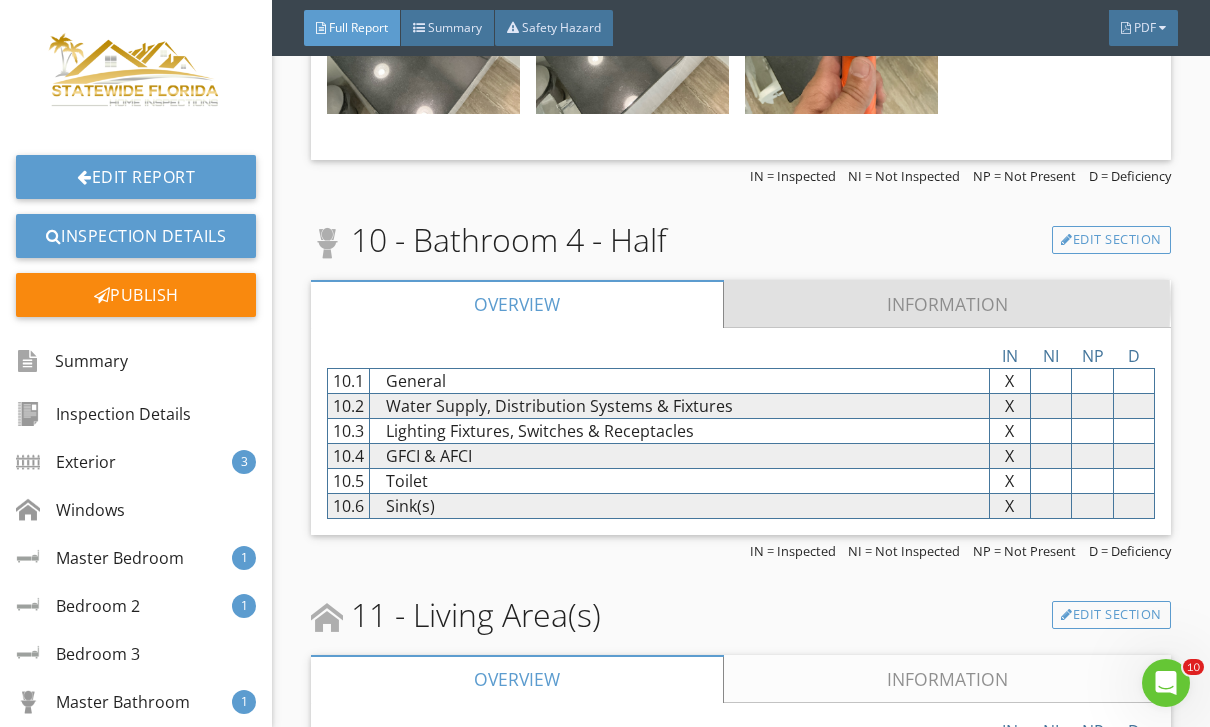 click on "Information" at bounding box center [947, 304] 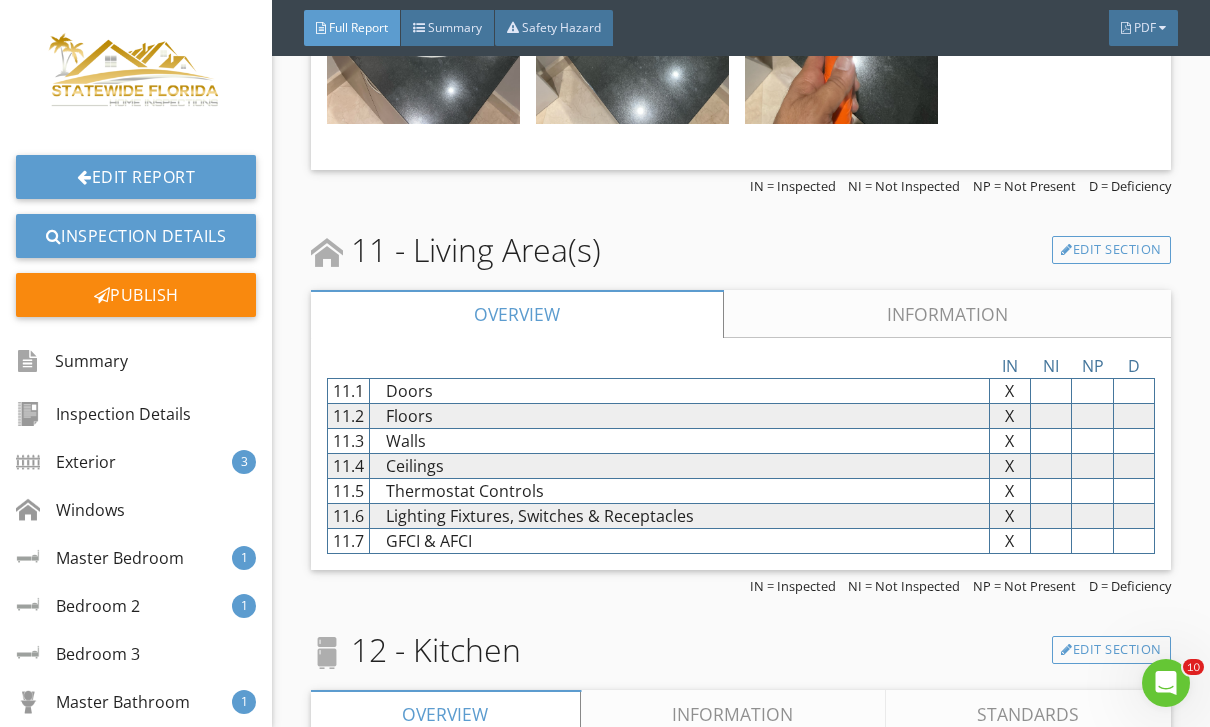 scroll, scrollTop: 22893, scrollLeft: 0, axis: vertical 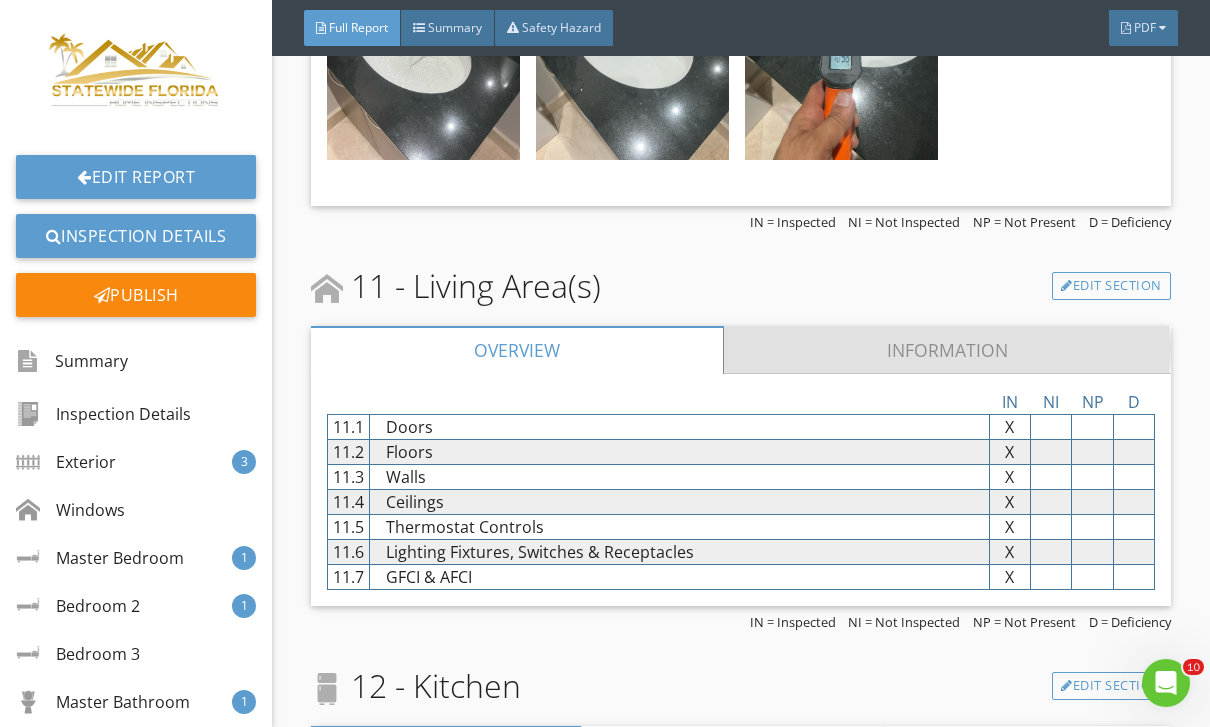 click on "Information" at bounding box center [947, 350] 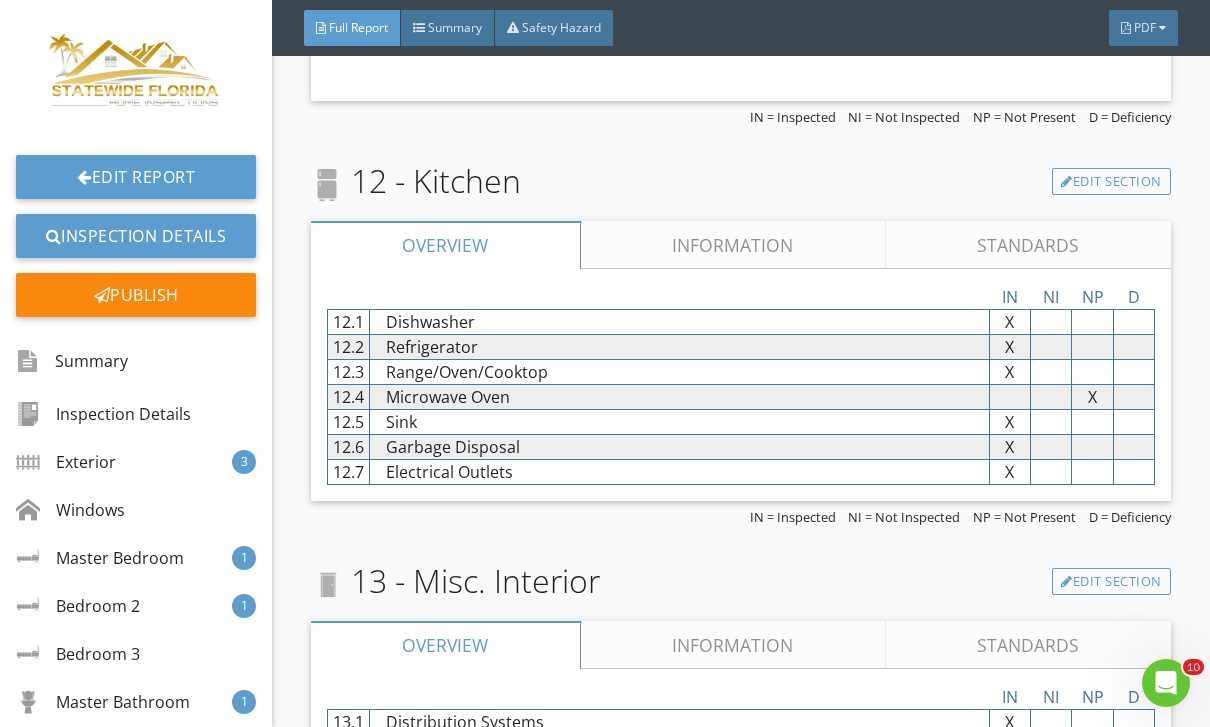 scroll, scrollTop: 25677, scrollLeft: 0, axis: vertical 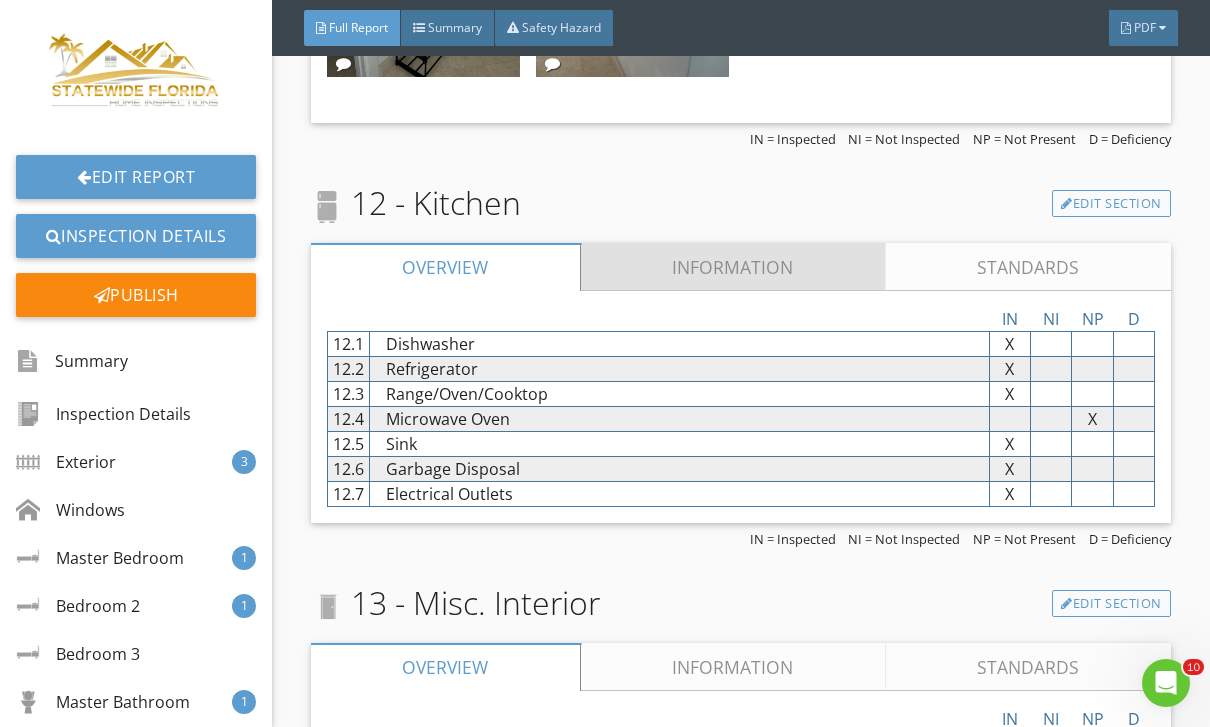 click on "Information" at bounding box center [733, 267] 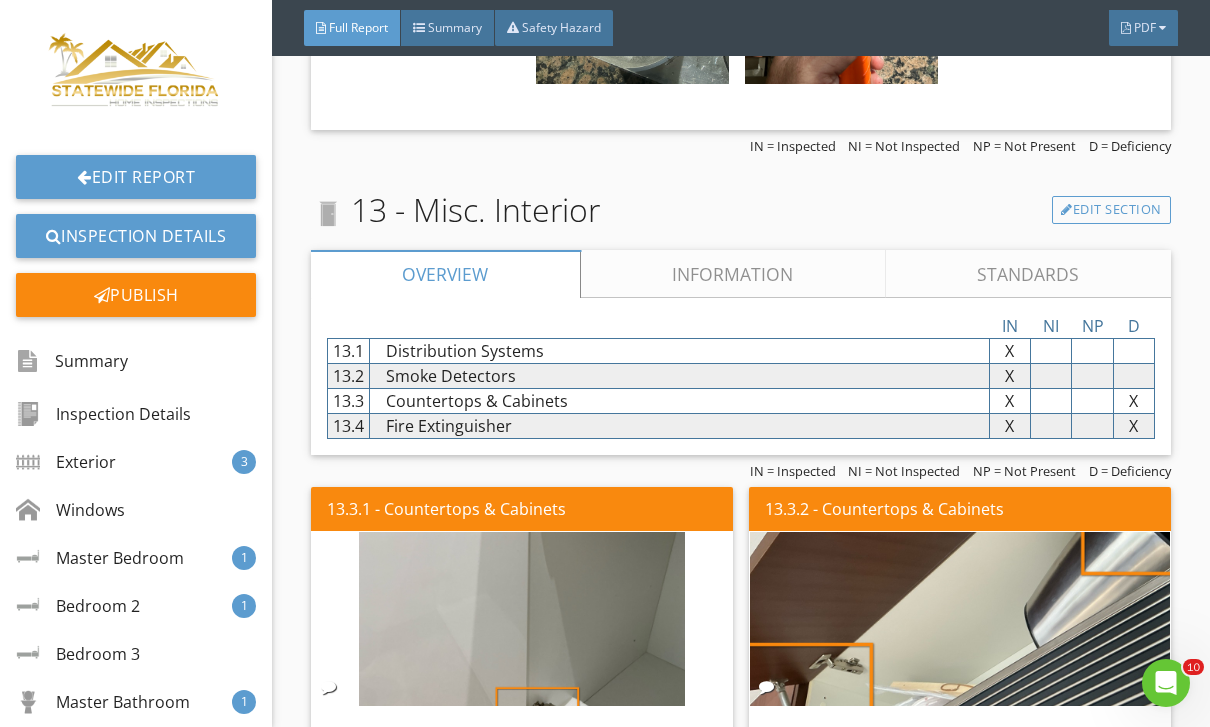 scroll, scrollTop: 30405, scrollLeft: 0, axis: vertical 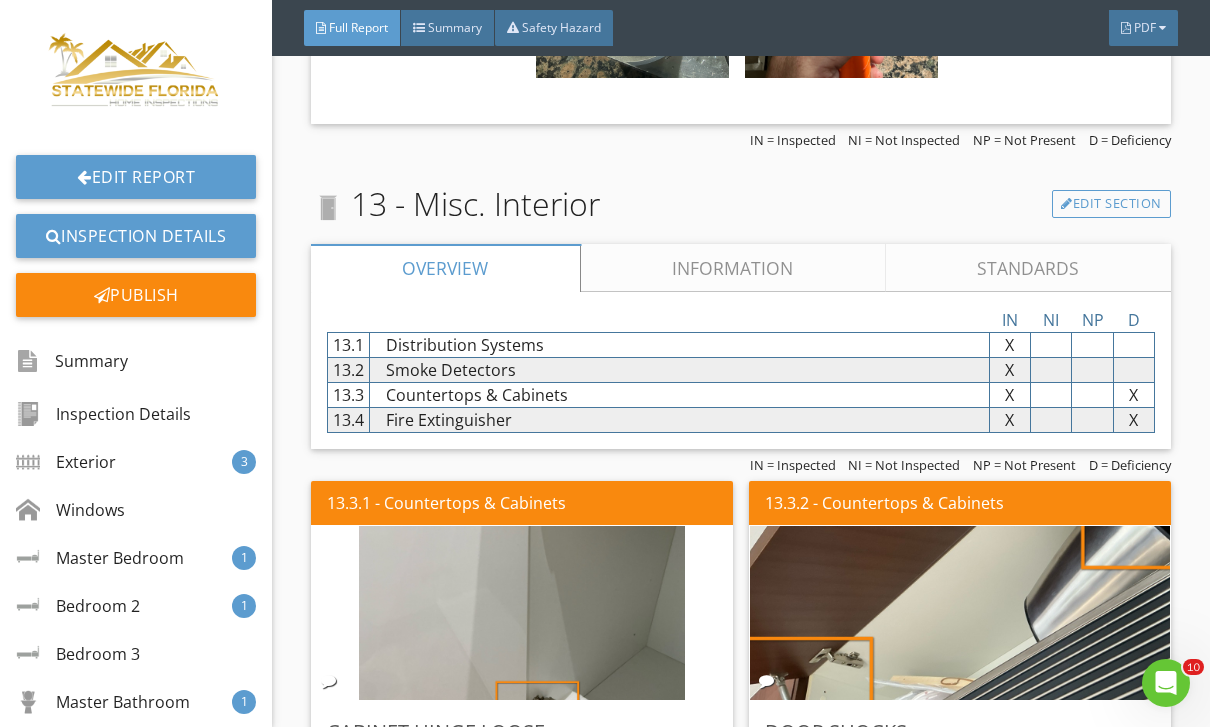 click on "Information" at bounding box center (733, 268) 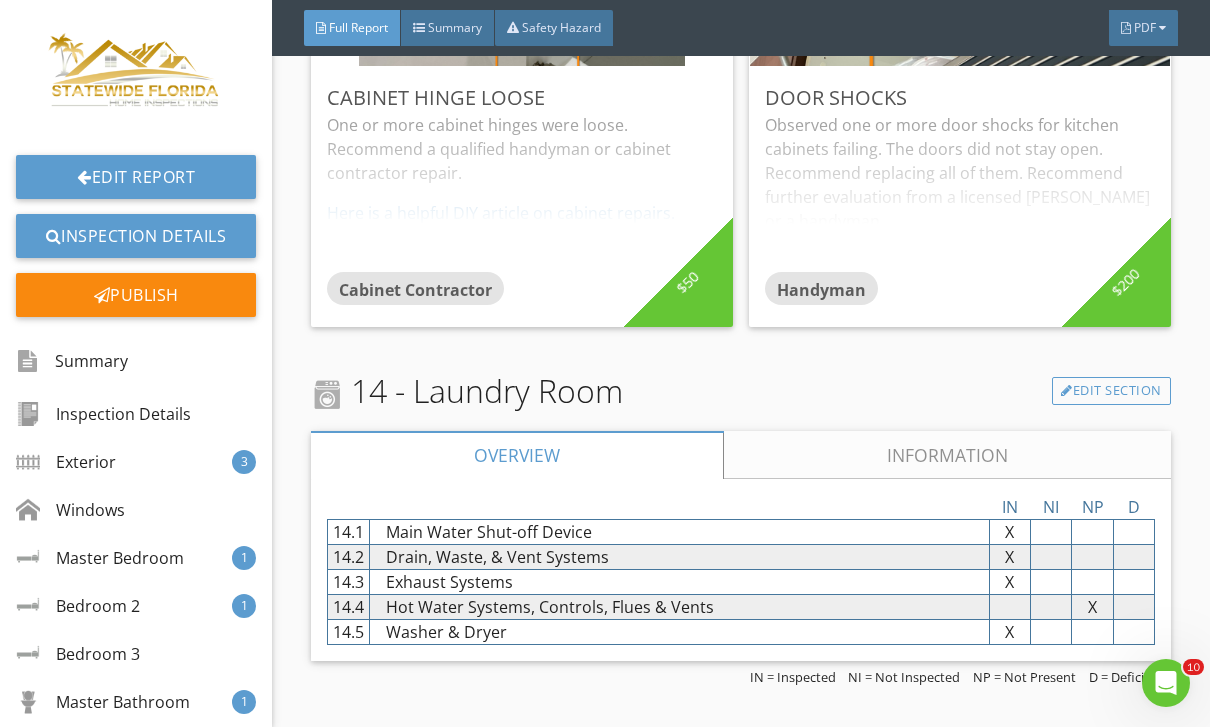 scroll, scrollTop: 32754, scrollLeft: 0, axis: vertical 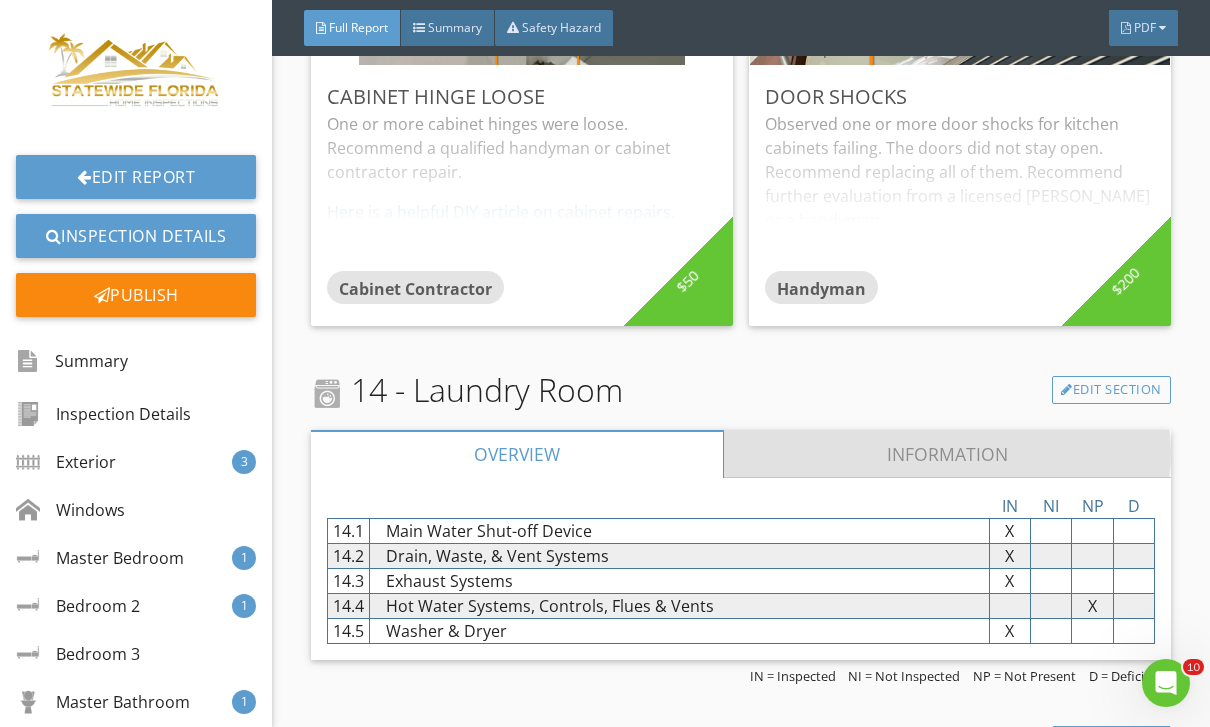 click on "Information" at bounding box center (947, 454) 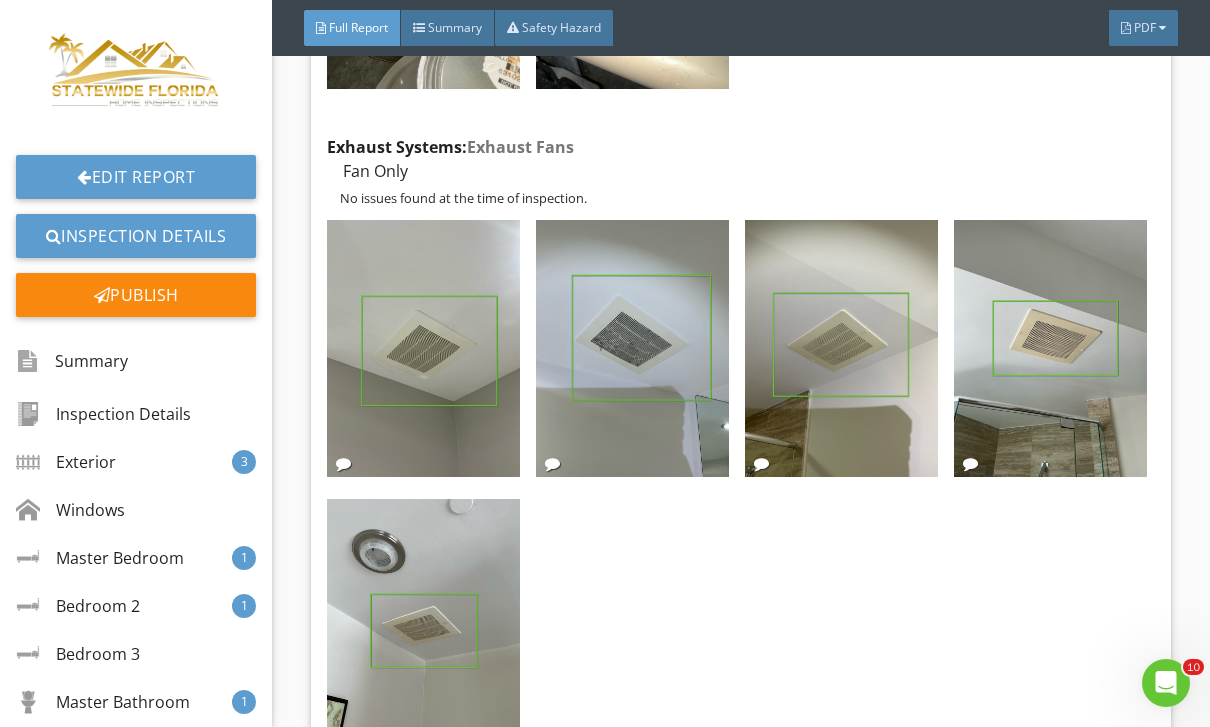 scroll, scrollTop: 35079, scrollLeft: 0, axis: vertical 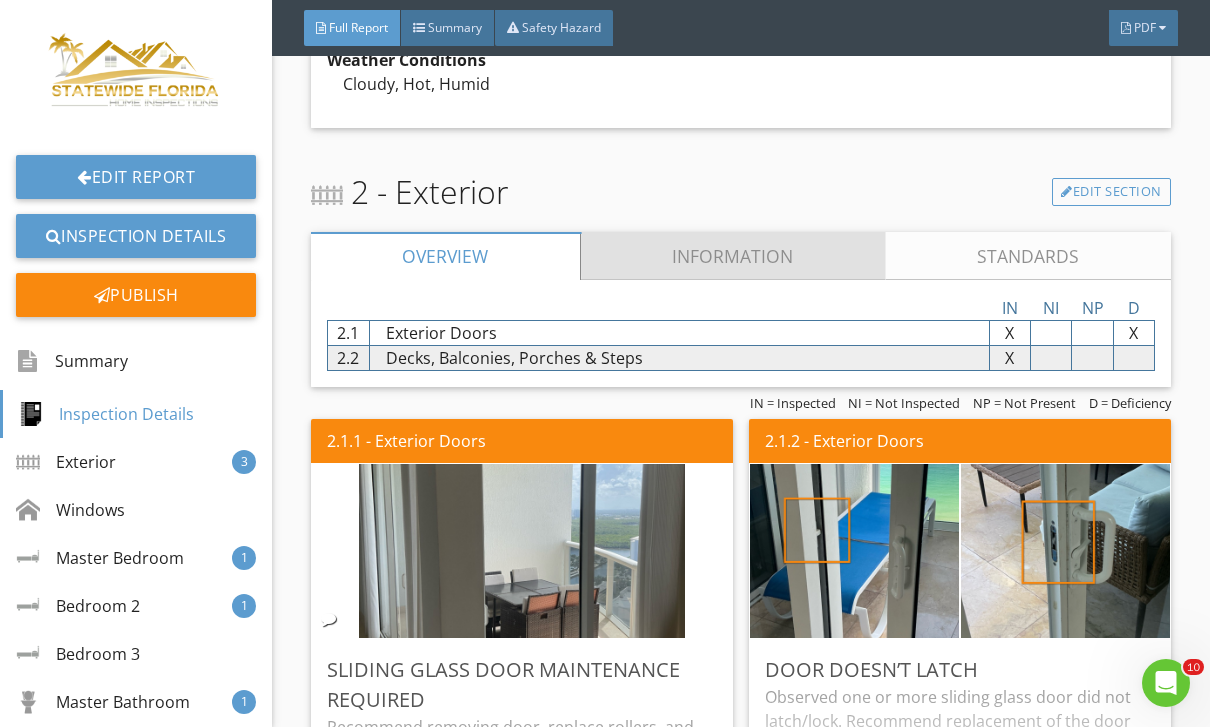 click on "Information" at bounding box center [733, 256] 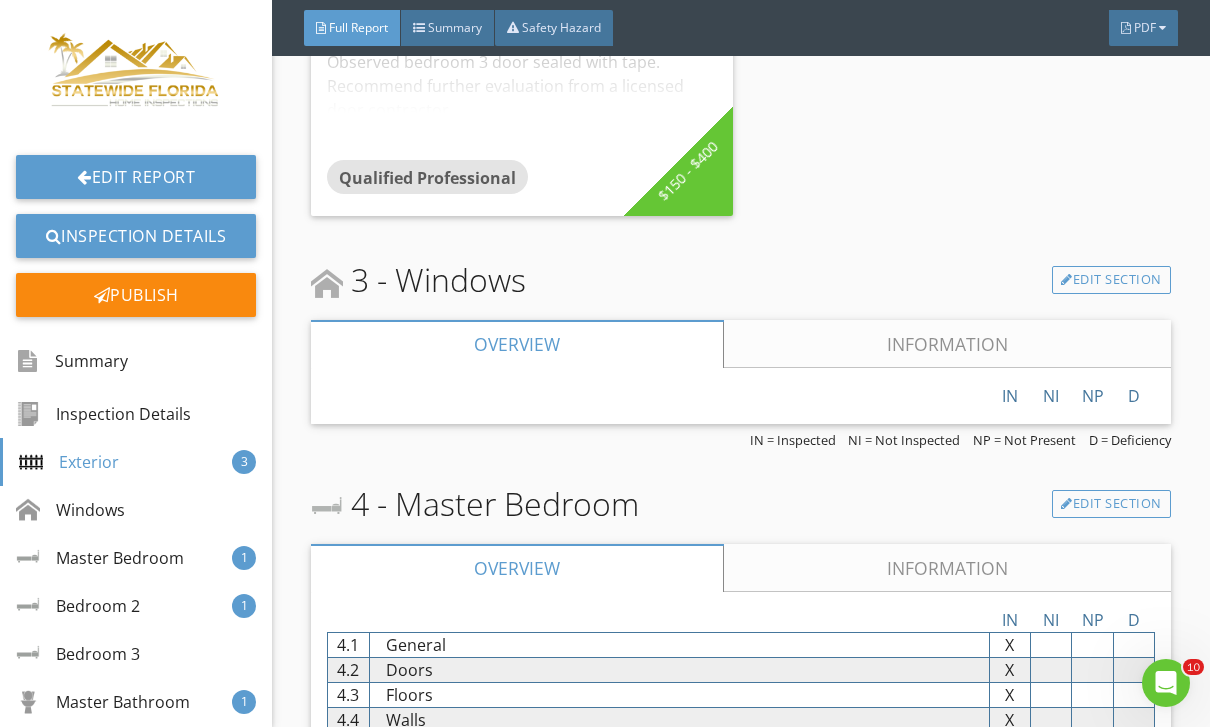 scroll, scrollTop: 4147, scrollLeft: 0, axis: vertical 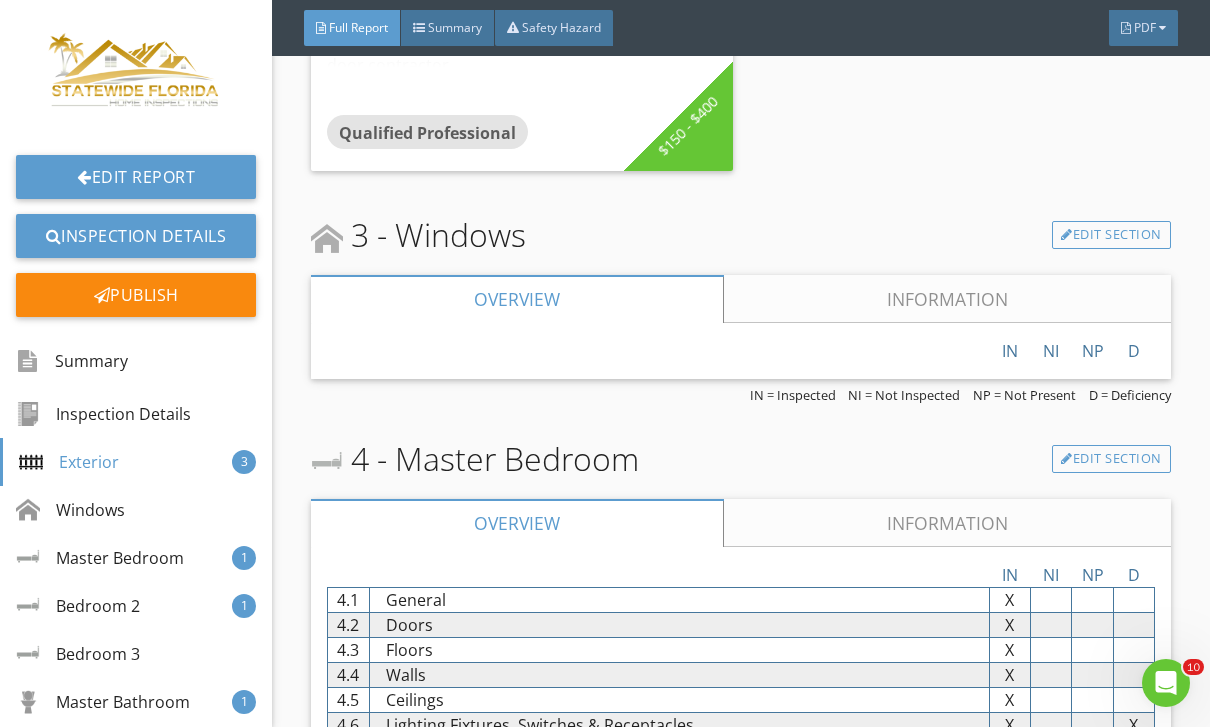 click on "Information" at bounding box center [947, 299] 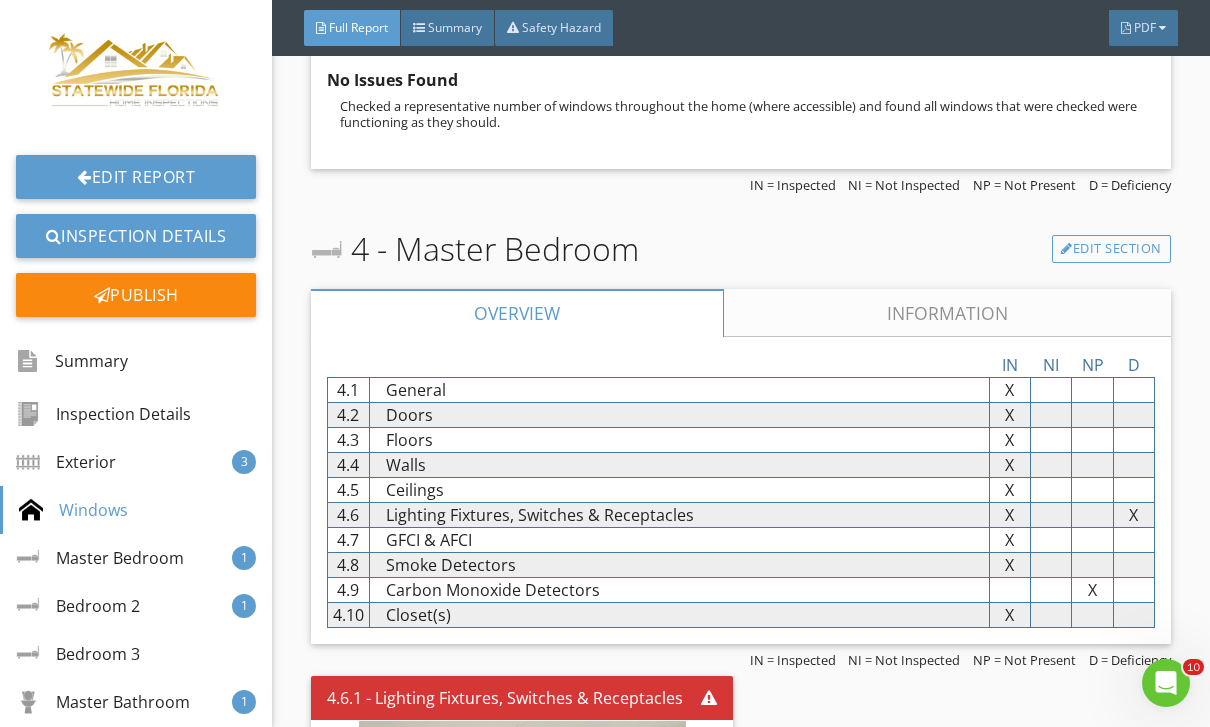 scroll, scrollTop: 4454, scrollLeft: 0, axis: vertical 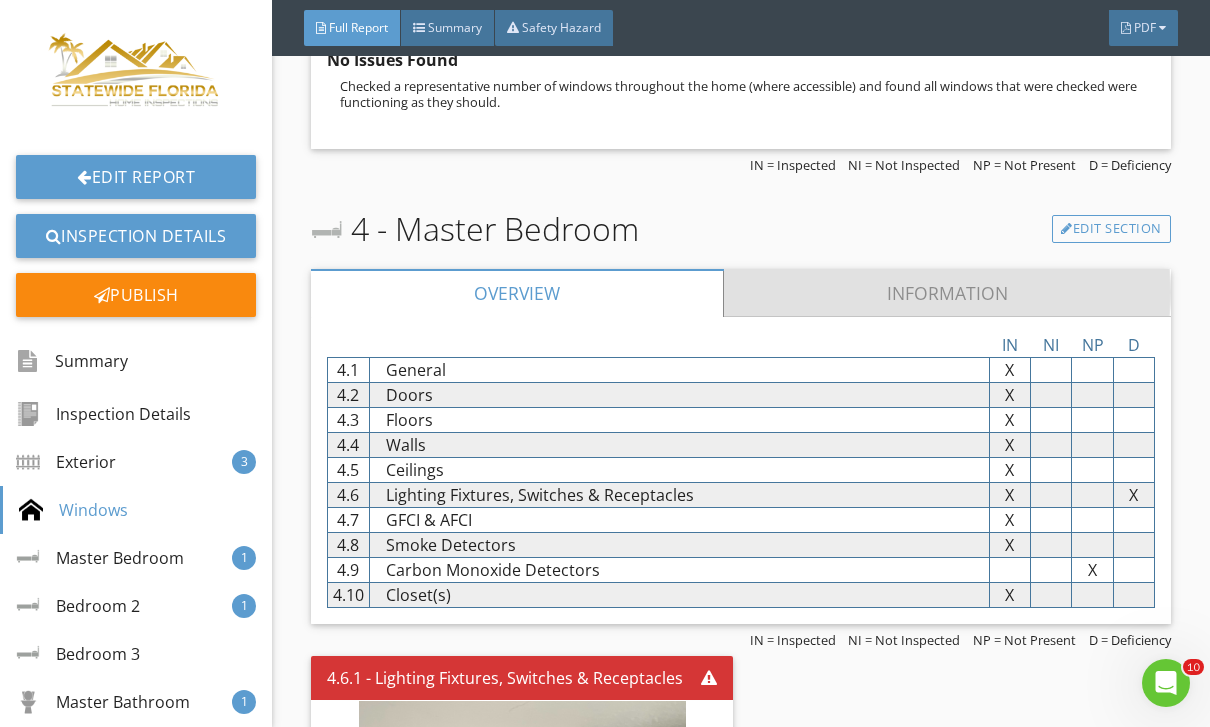click on "Information" at bounding box center [947, 293] 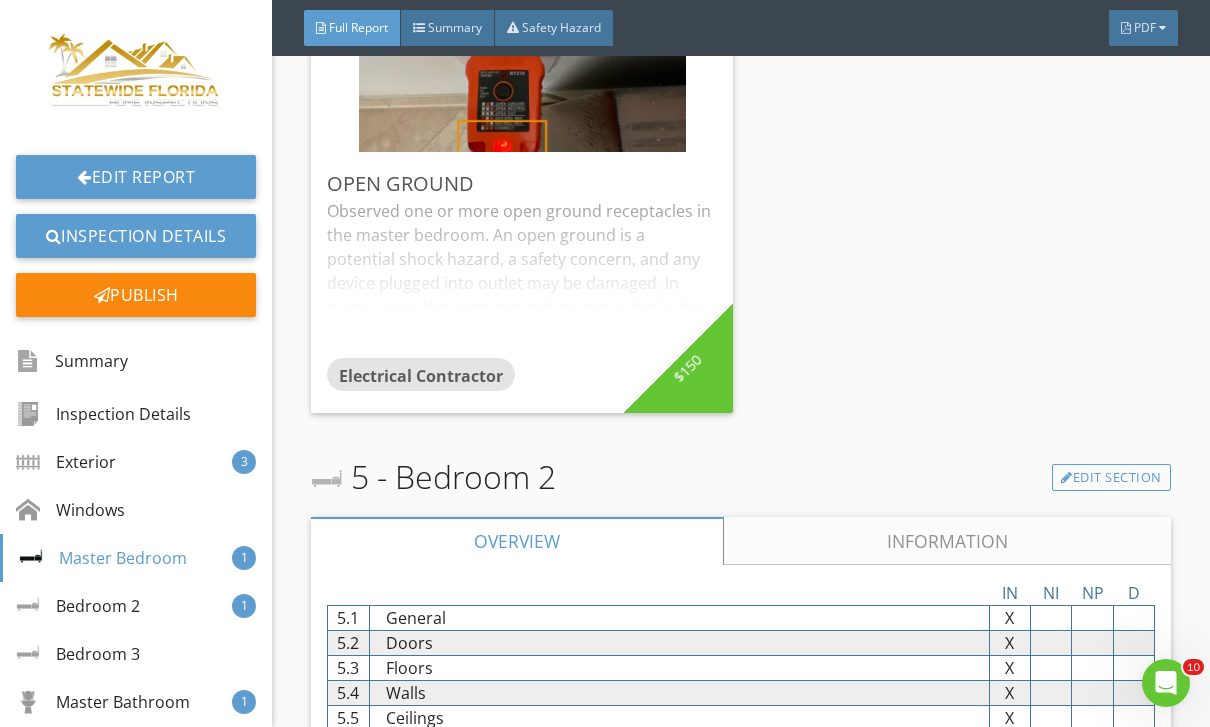 scroll, scrollTop: 7278, scrollLeft: 0, axis: vertical 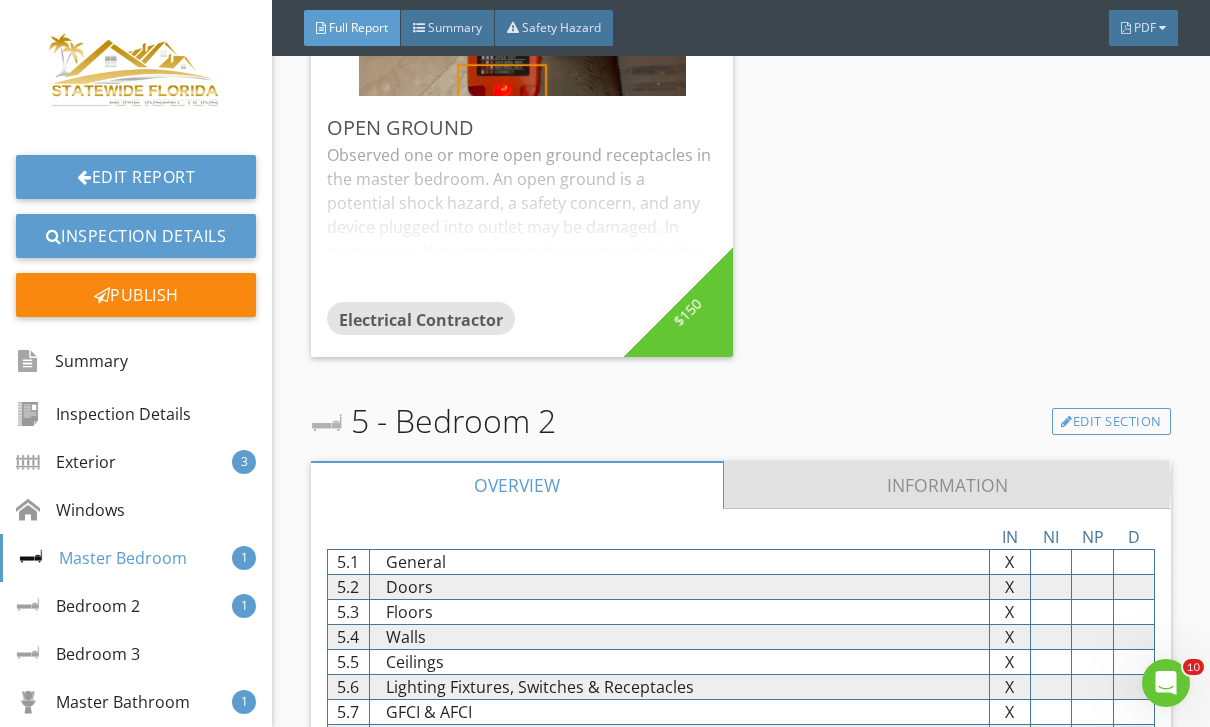 click on "Information" at bounding box center [947, 485] 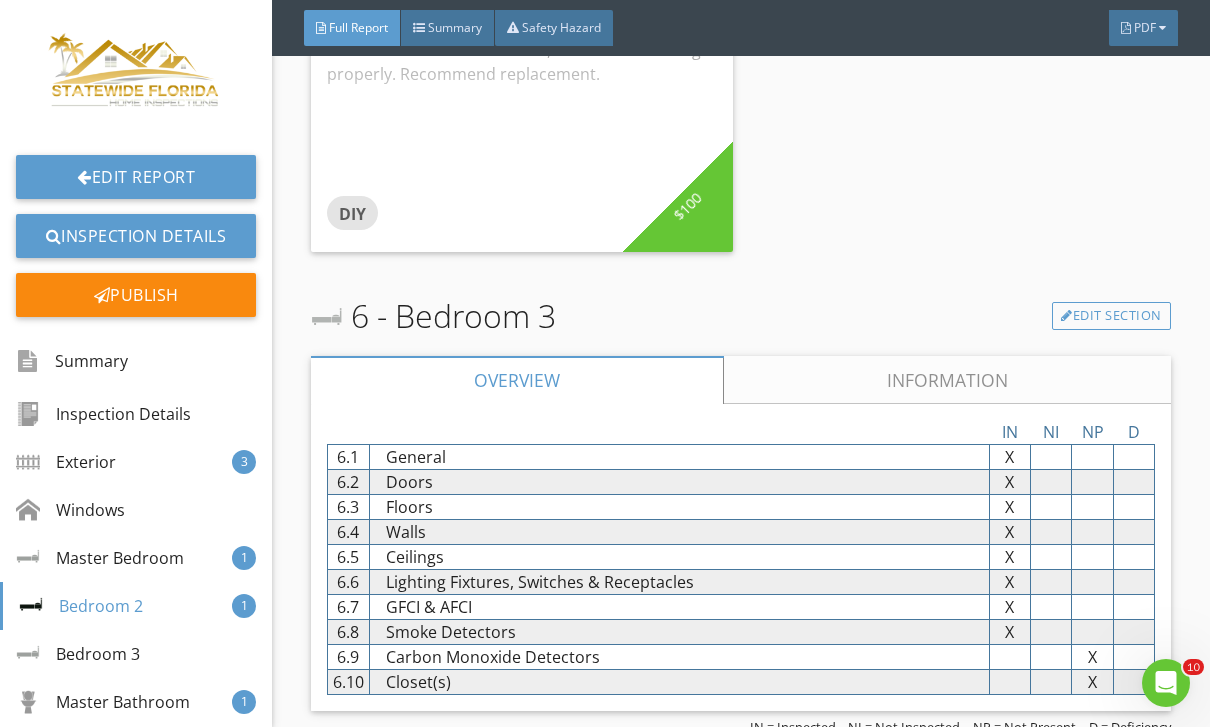 scroll, scrollTop: 10694, scrollLeft: 0, axis: vertical 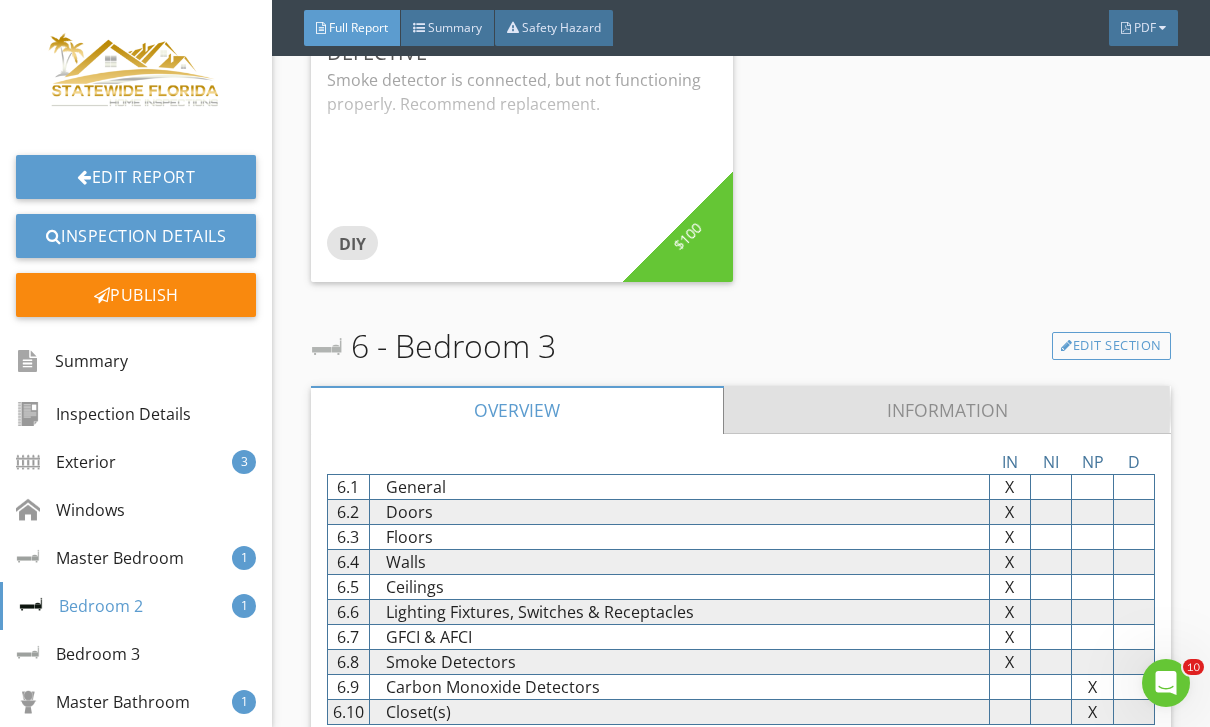 click on "Information" at bounding box center [947, 410] 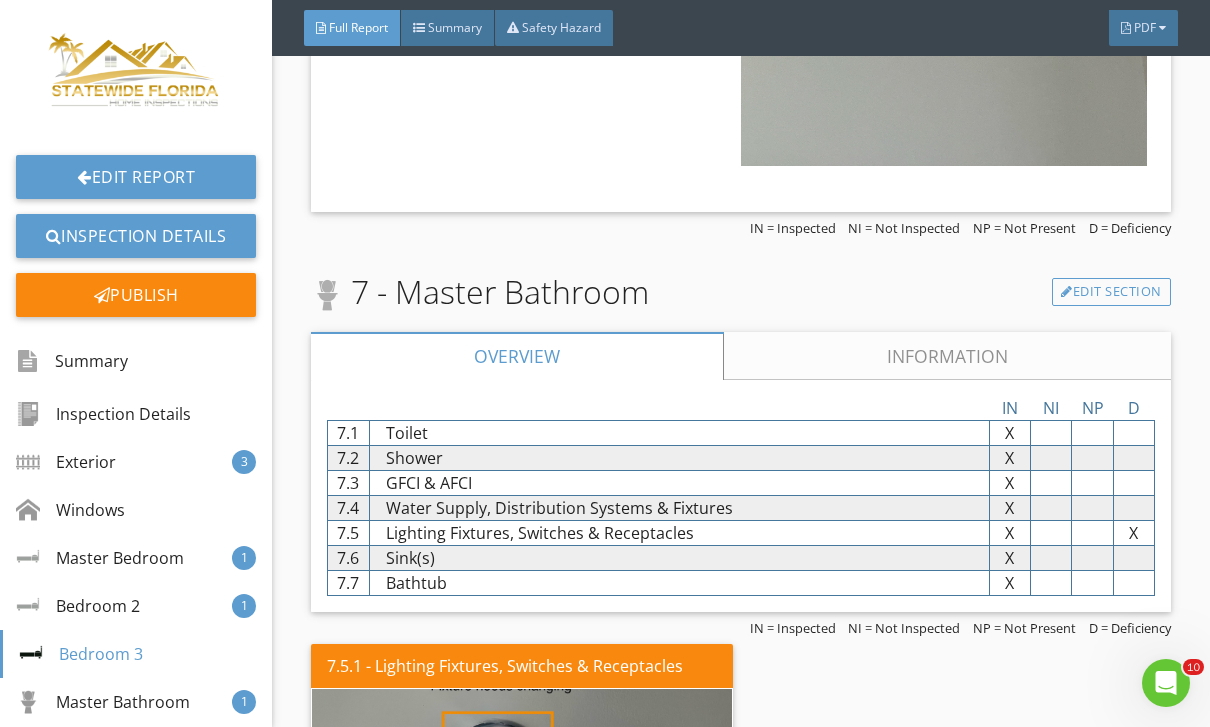 scroll, scrollTop: 12879, scrollLeft: 0, axis: vertical 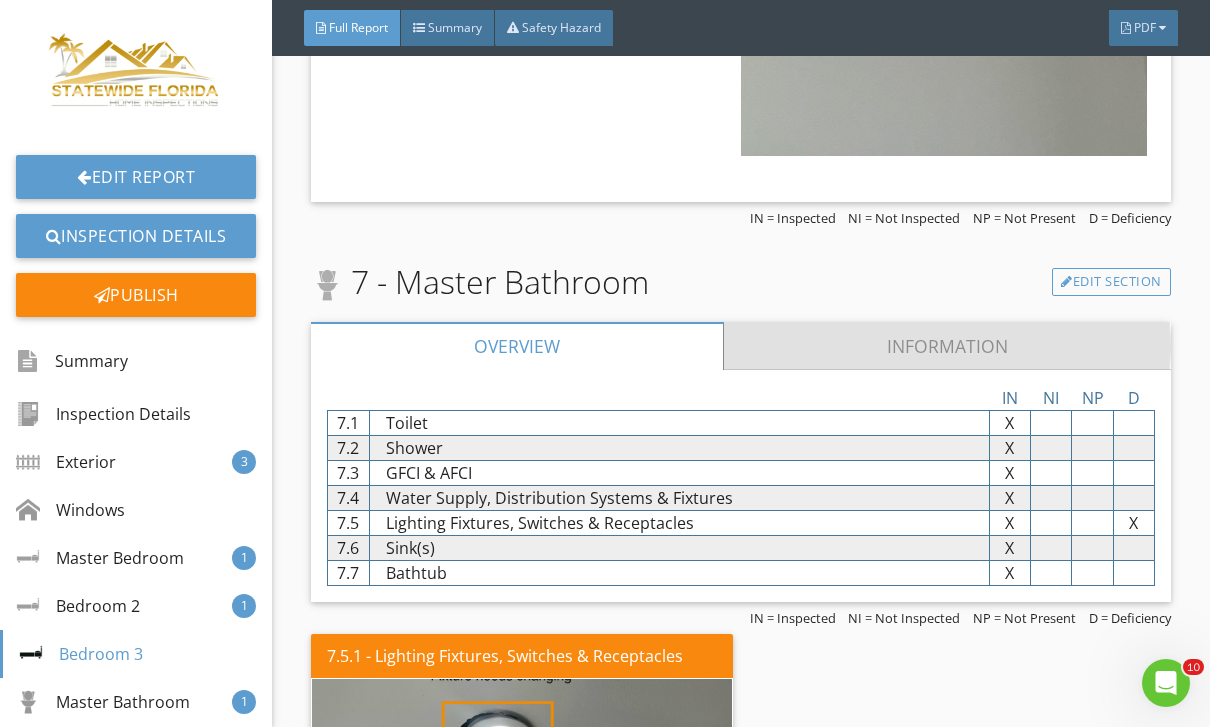 click on "Information" at bounding box center [947, 346] 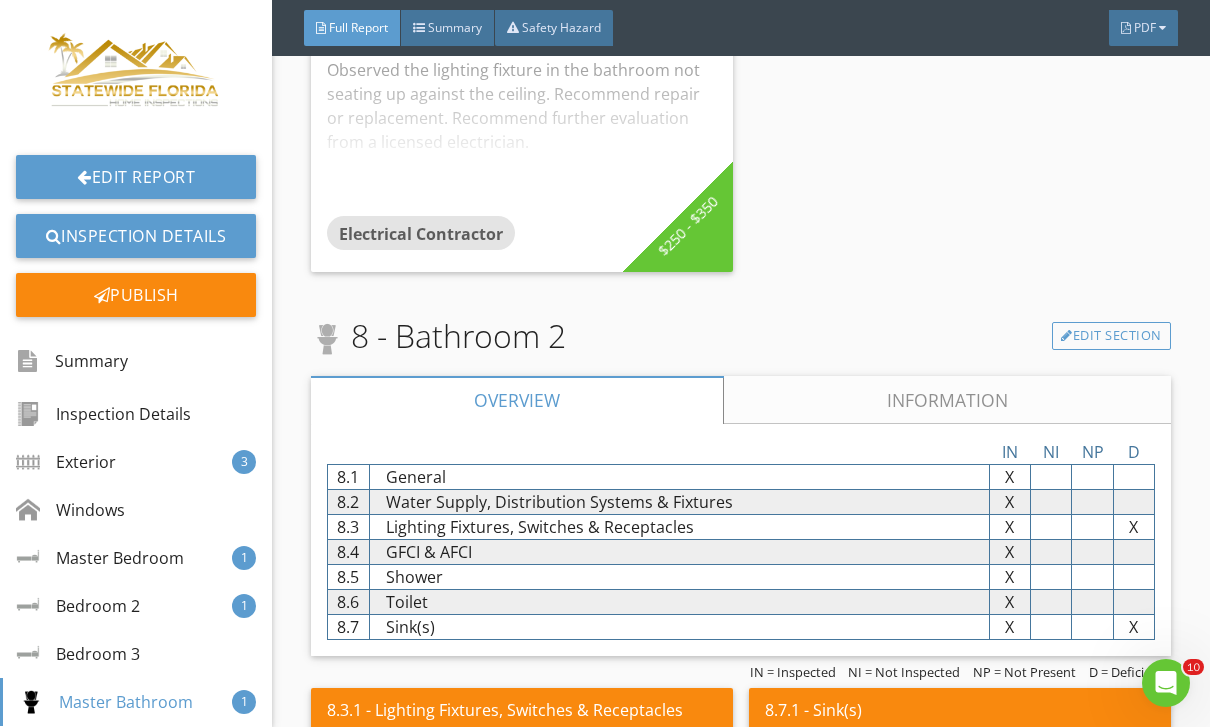 scroll, scrollTop: 16904, scrollLeft: 0, axis: vertical 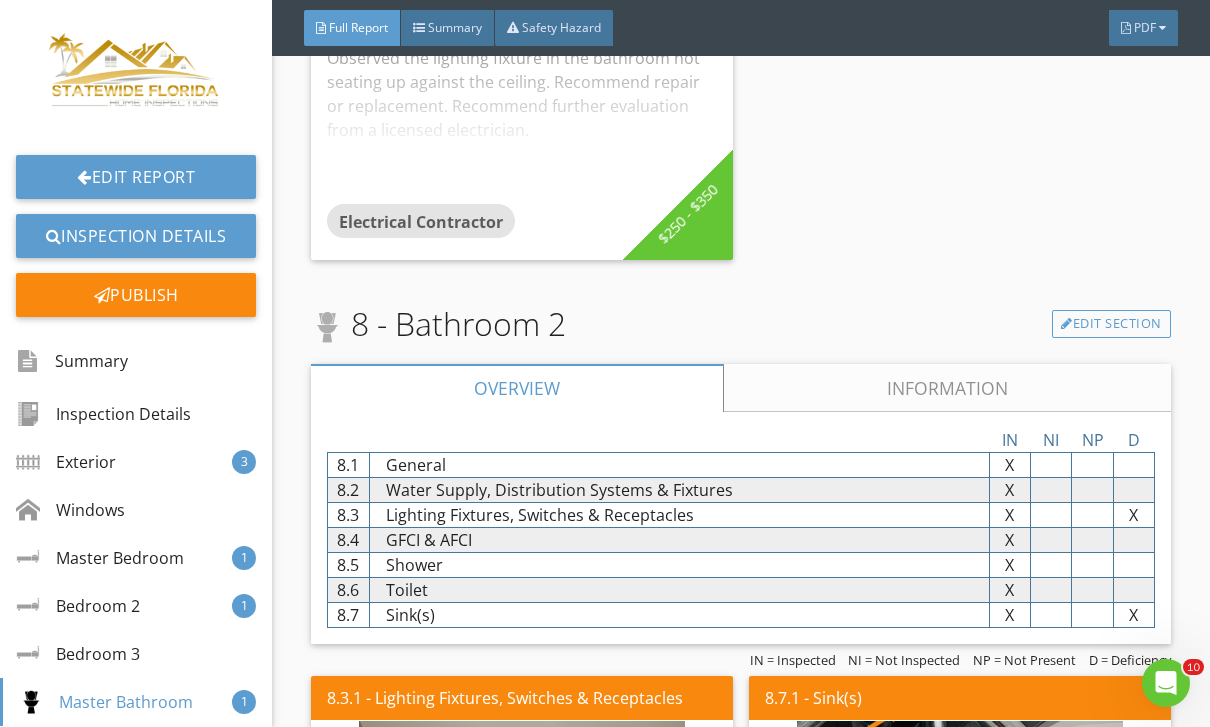 click on "Information" at bounding box center (947, 388) 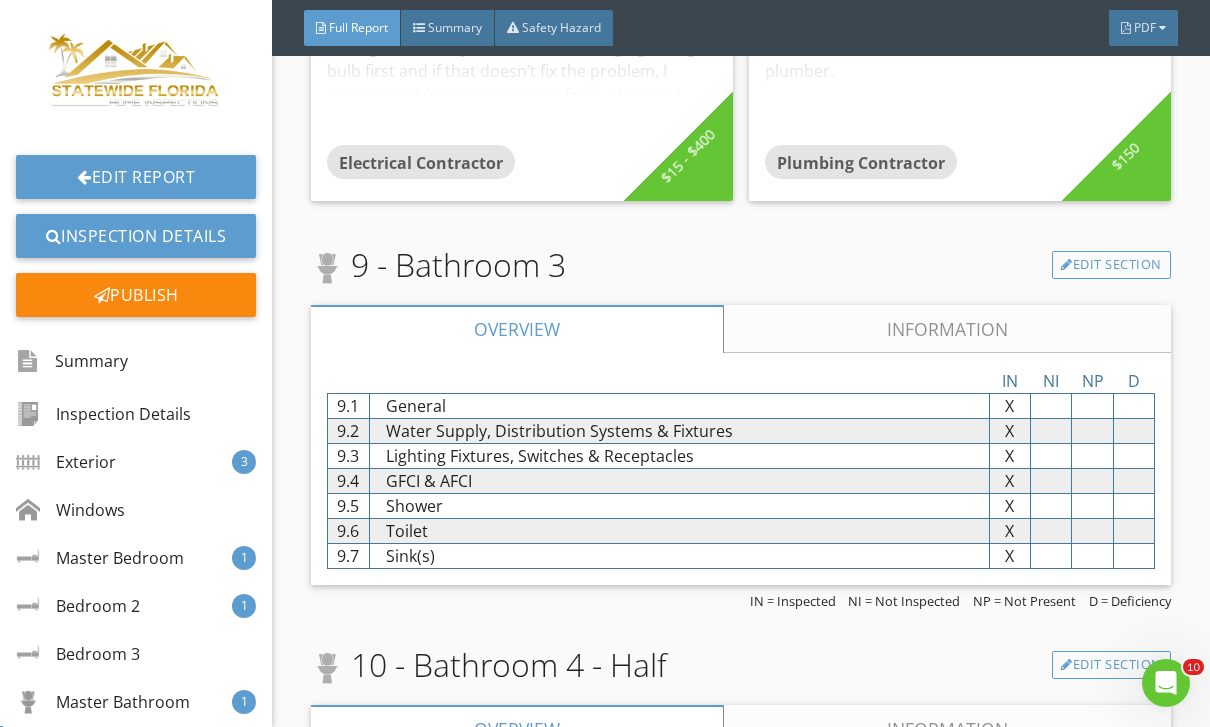 scroll, scrollTop: 19559, scrollLeft: 0, axis: vertical 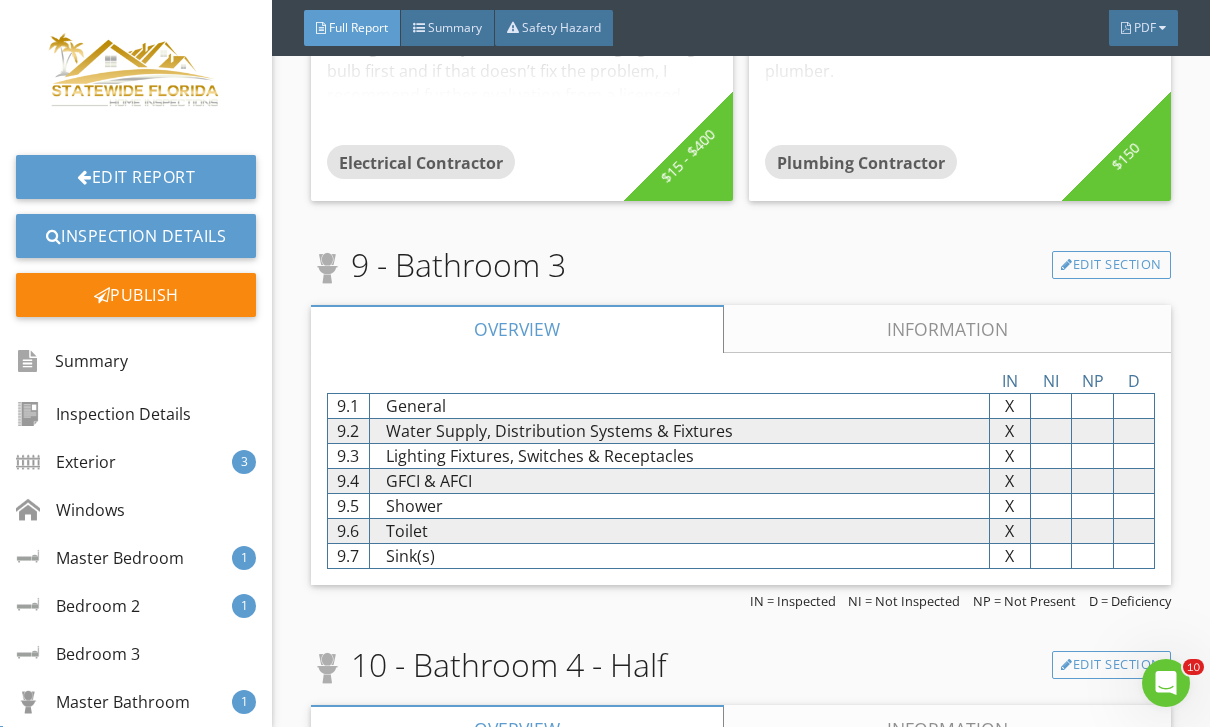 click on "Information" at bounding box center (947, 329) 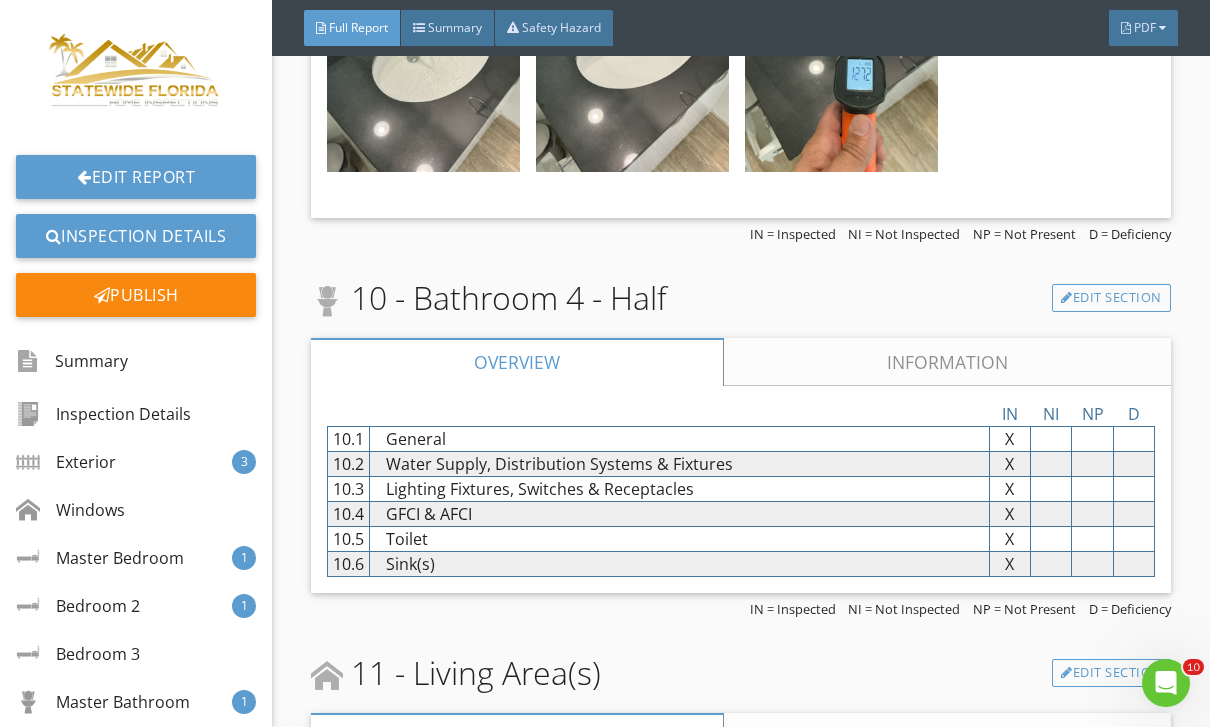 scroll, scrollTop: 21355, scrollLeft: 0, axis: vertical 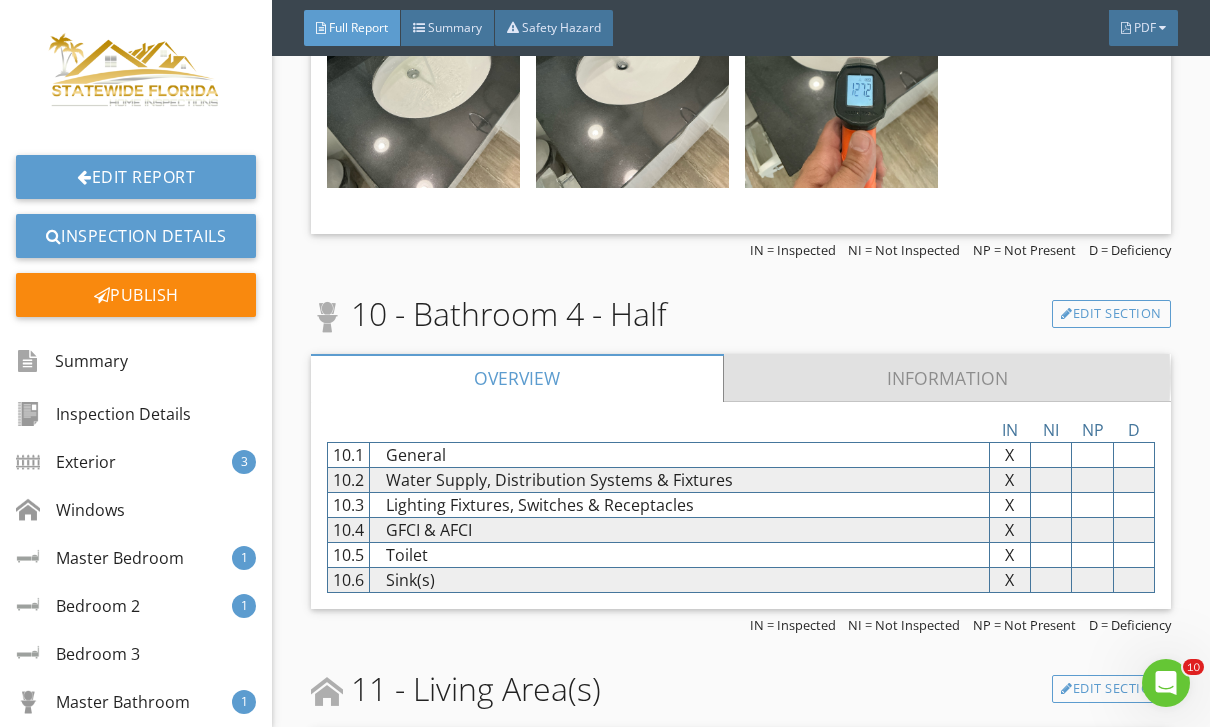 click on "Information" at bounding box center [947, 378] 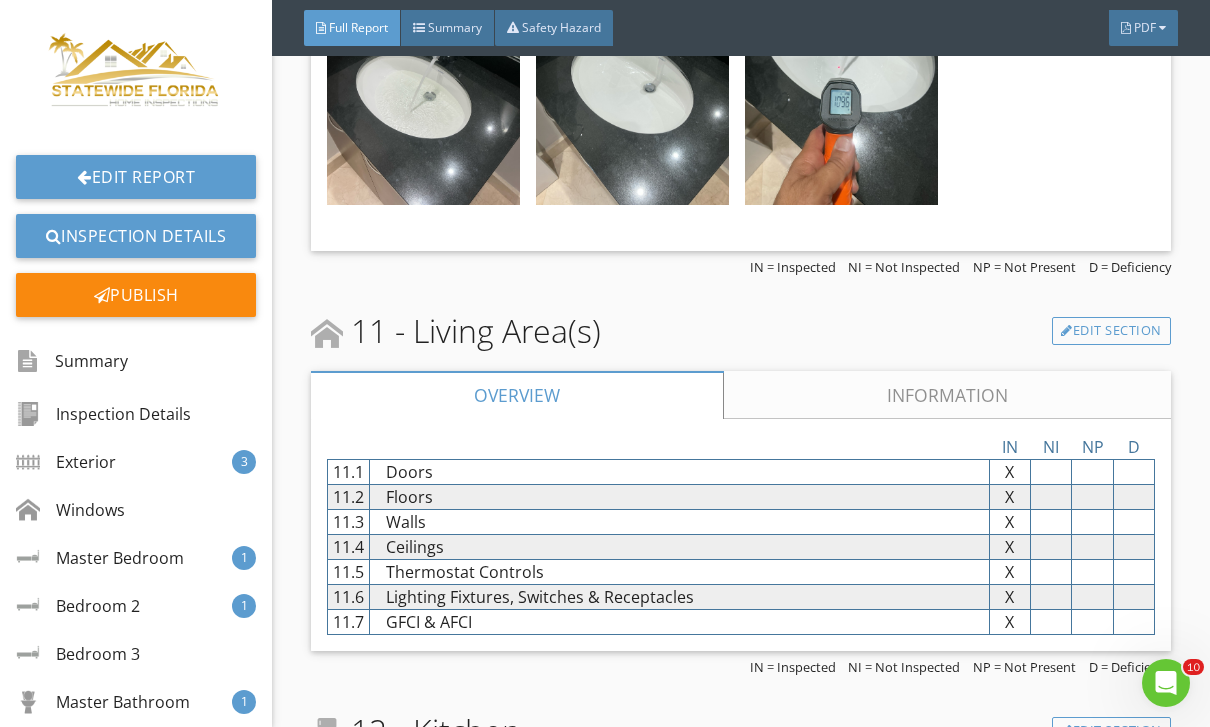 scroll, scrollTop: 22904, scrollLeft: 0, axis: vertical 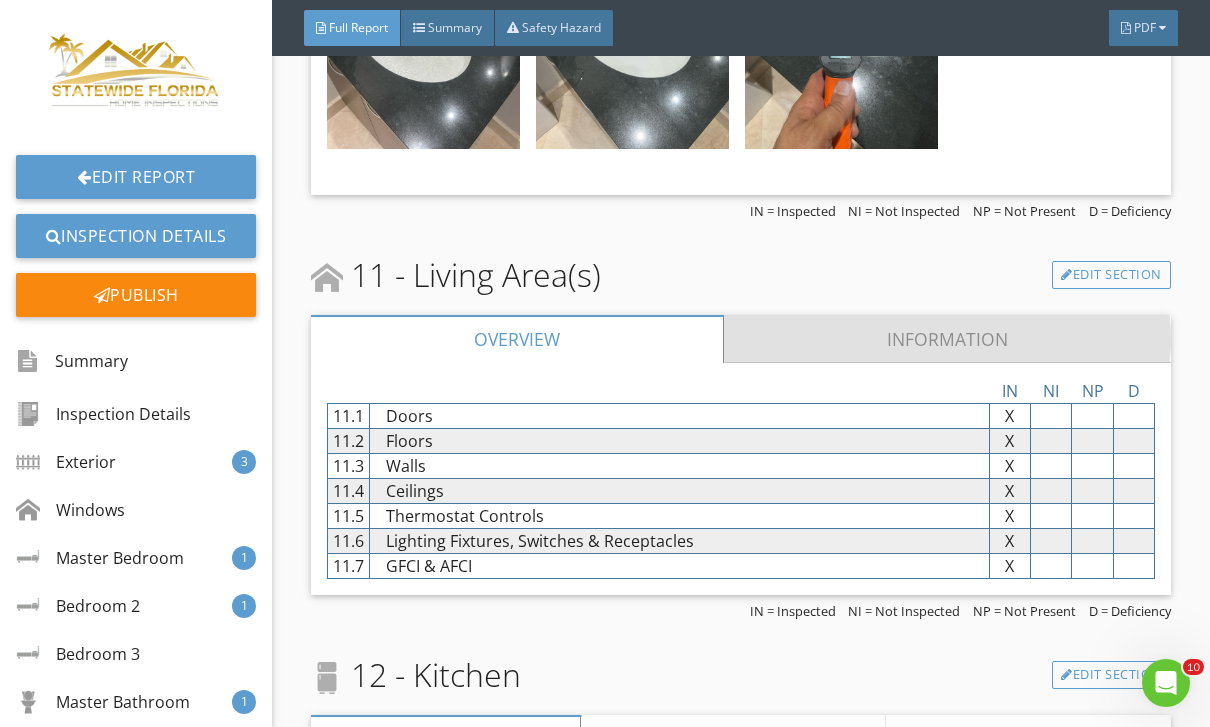 click on "Information" at bounding box center [947, 339] 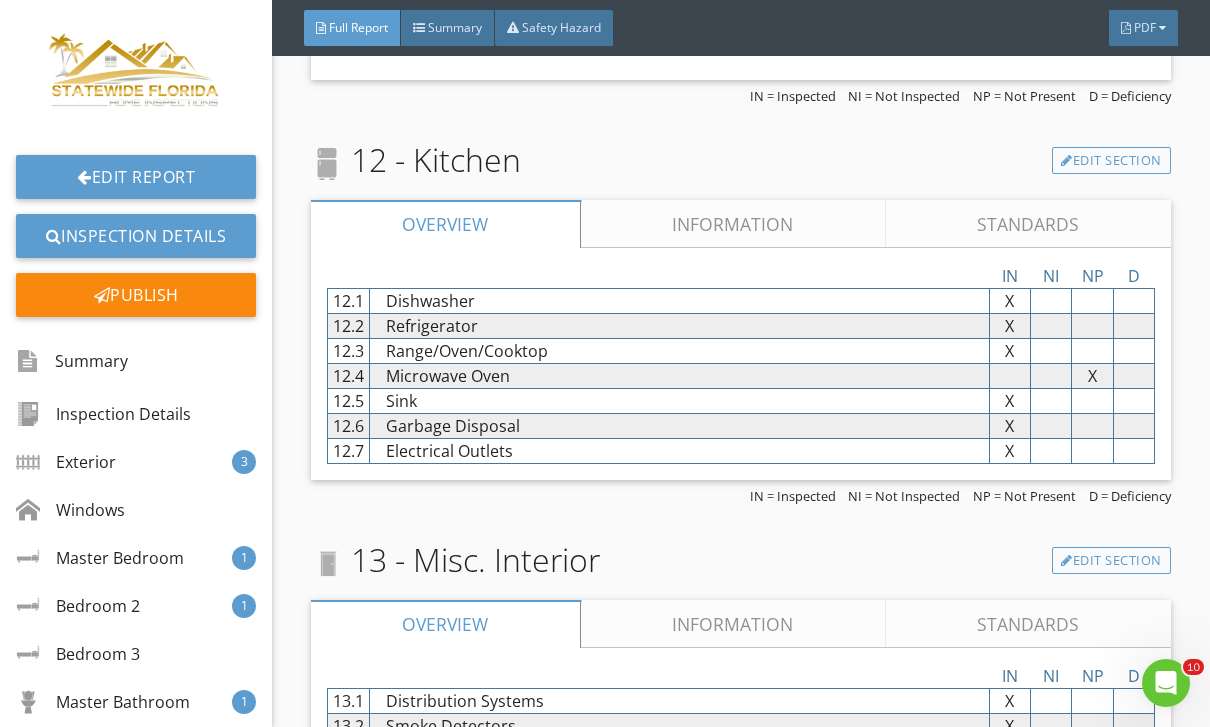 scroll, scrollTop: 25670, scrollLeft: 0, axis: vertical 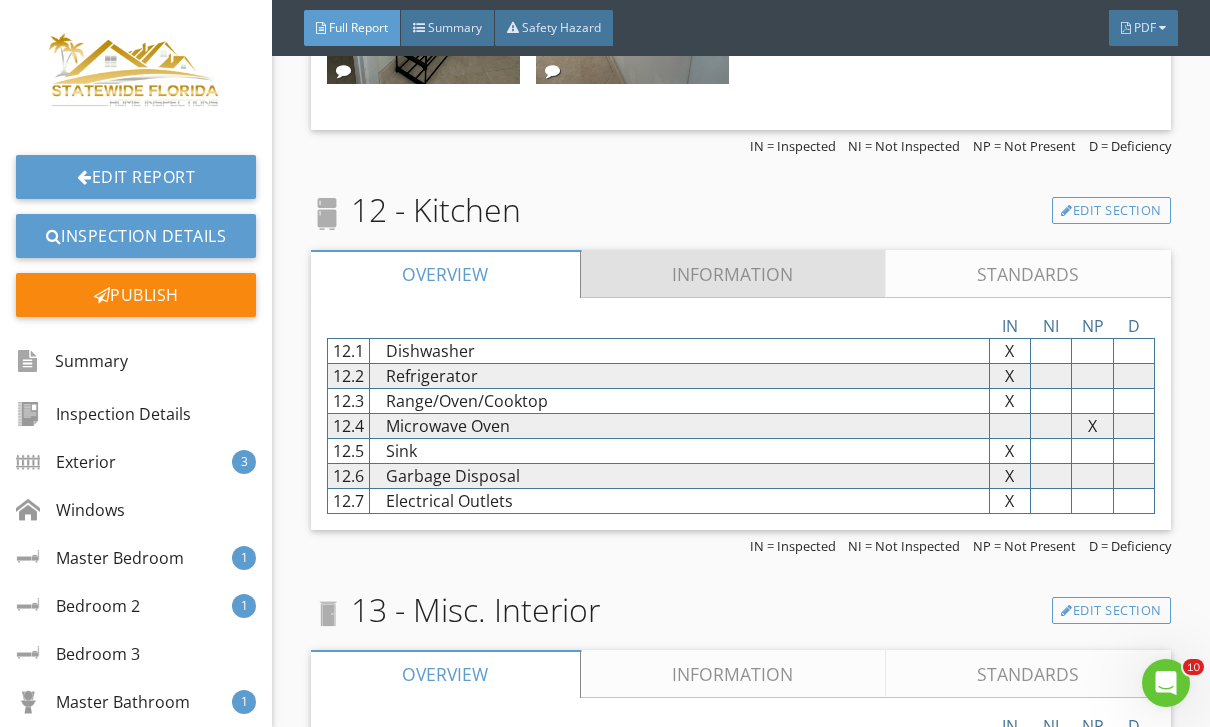 click on "Information" at bounding box center [733, 274] 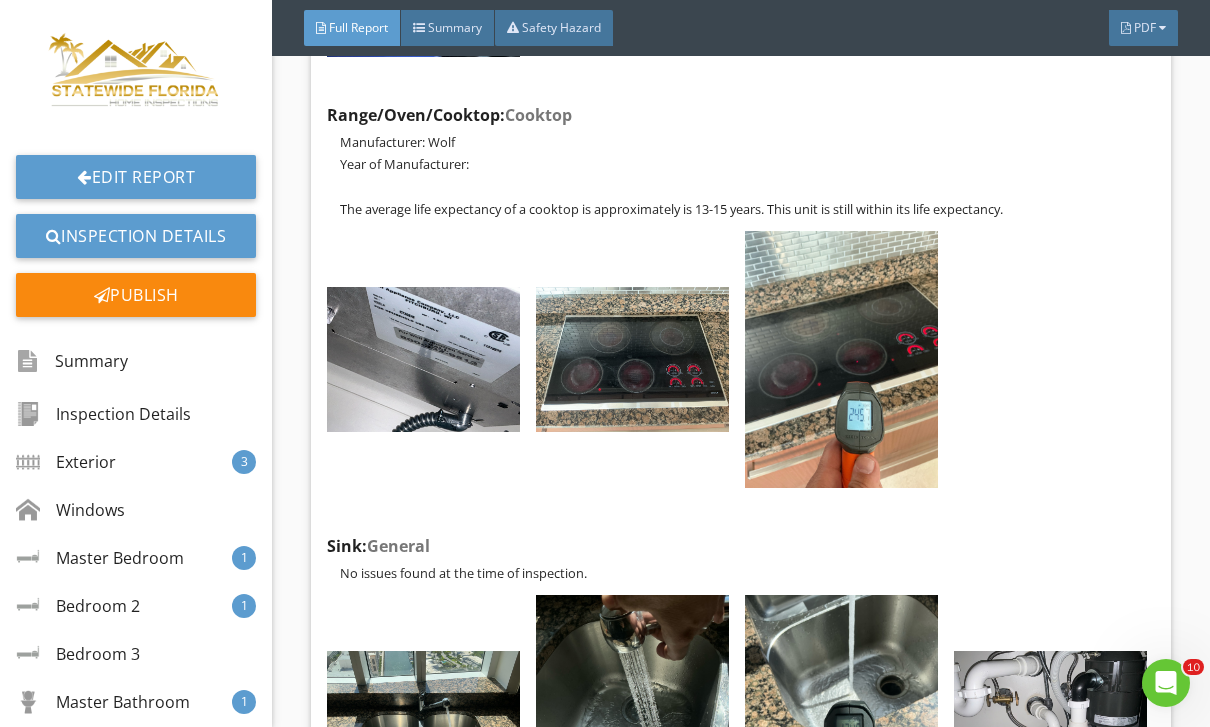 scroll, scrollTop: 29628, scrollLeft: 0, axis: vertical 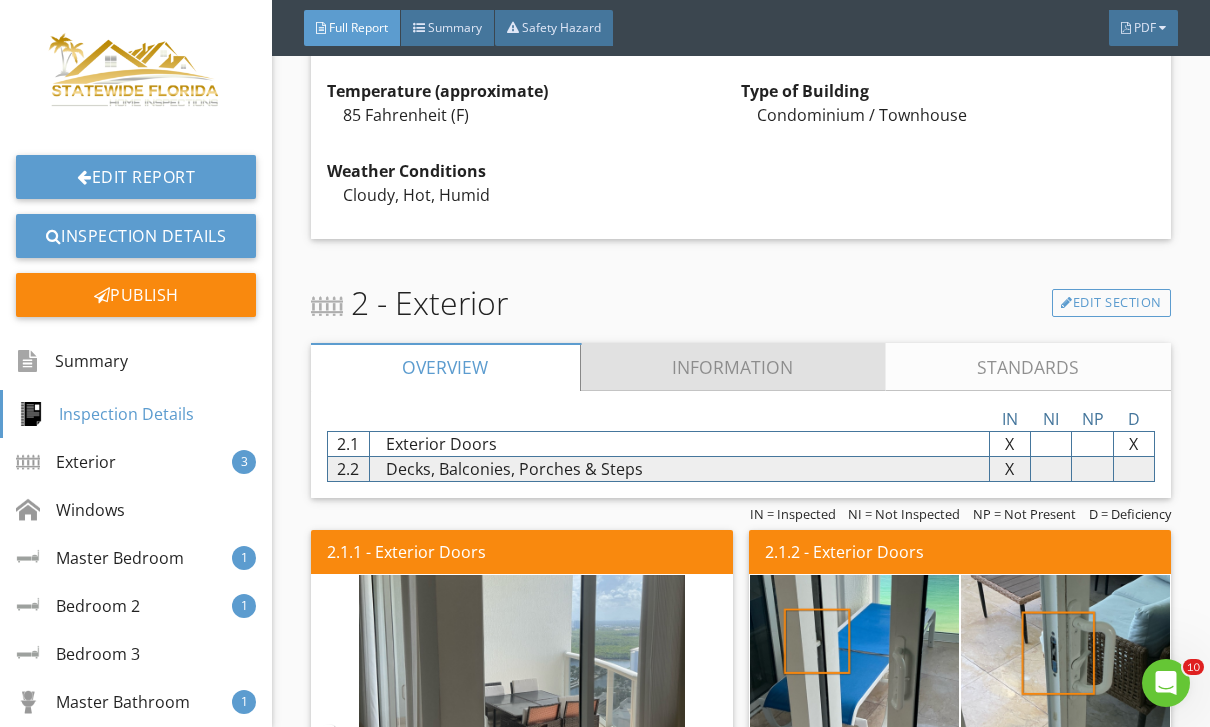 click on "Information" at bounding box center (733, 367) 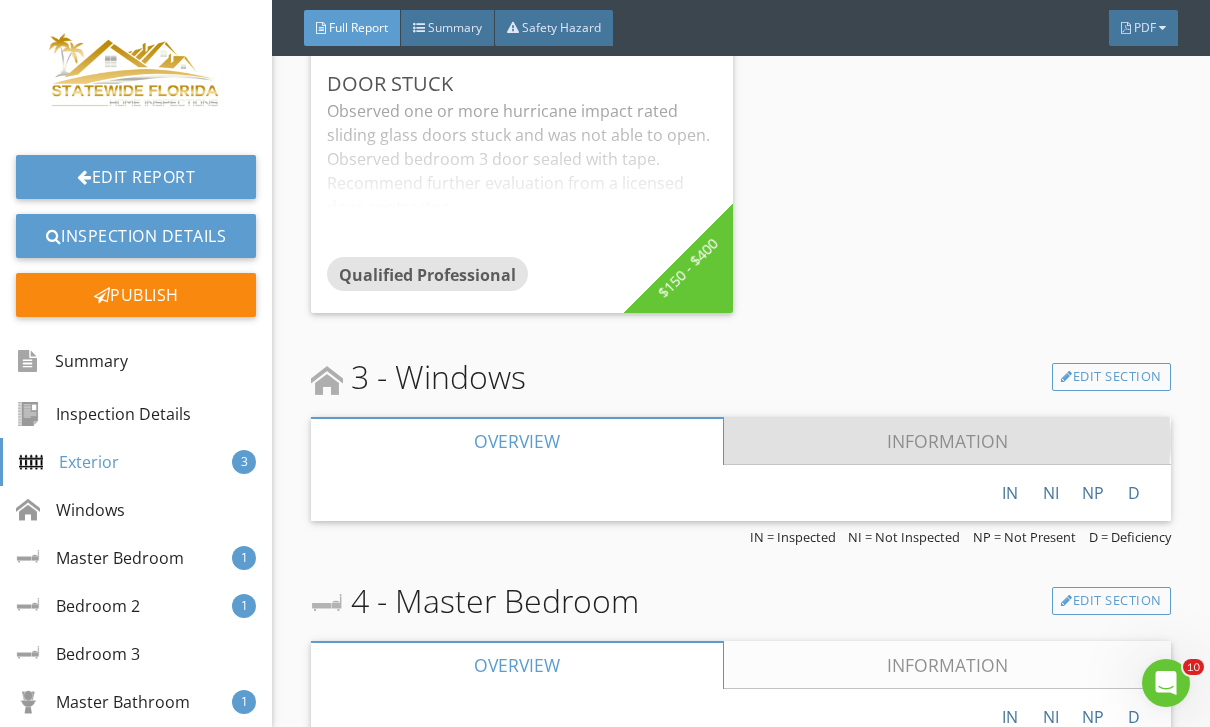 click on "Information" at bounding box center (947, 441) 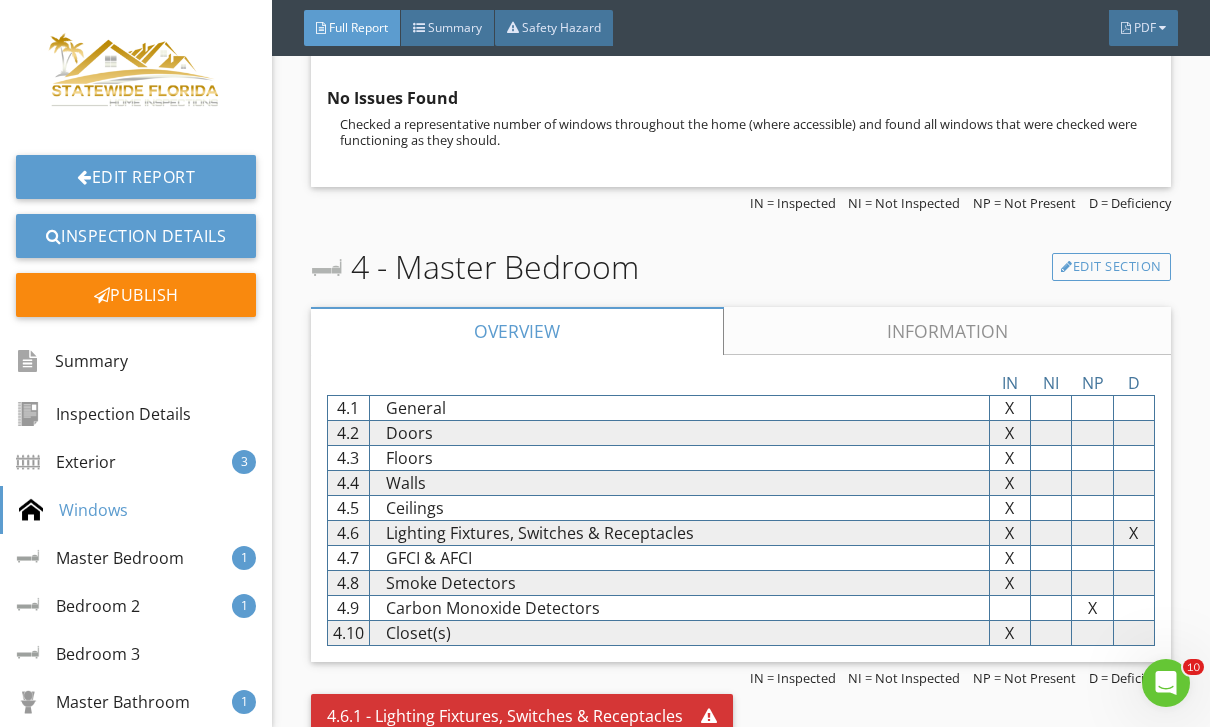 scroll, scrollTop: 4430, scrollLeft: 0, axis: vertical 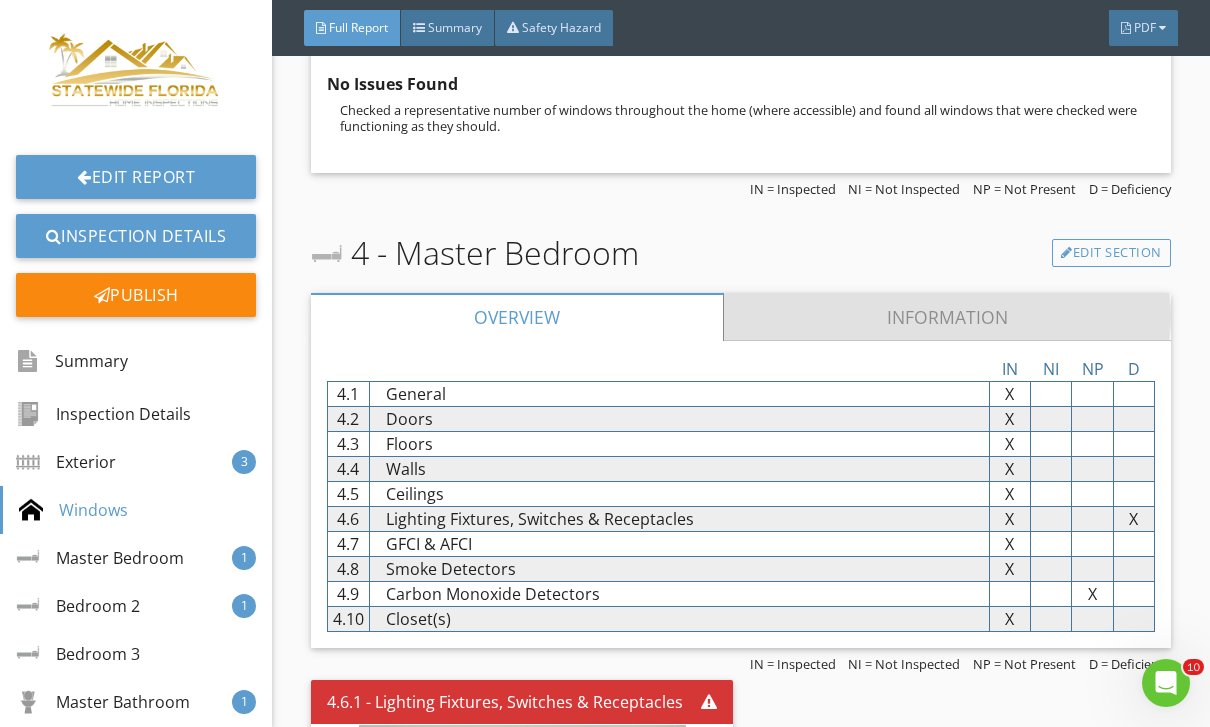 click on "Information" at bounding box center (947, 317) 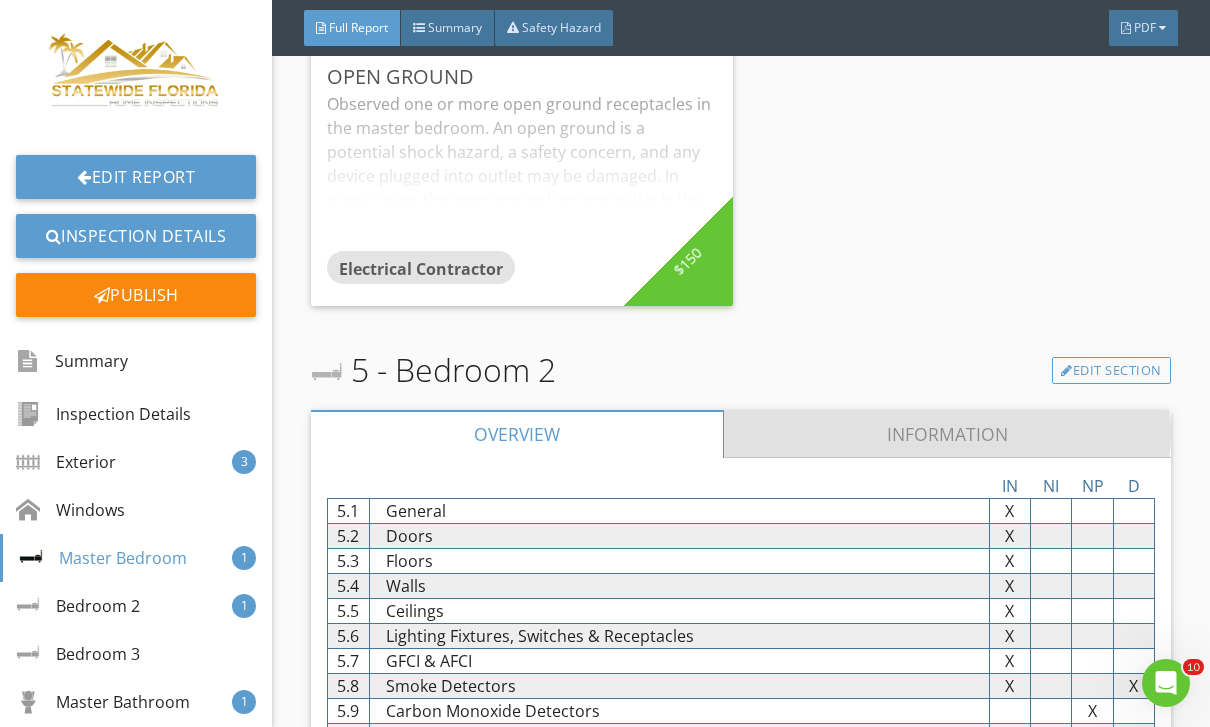 click on "Information" at bounding box center (947, 434) 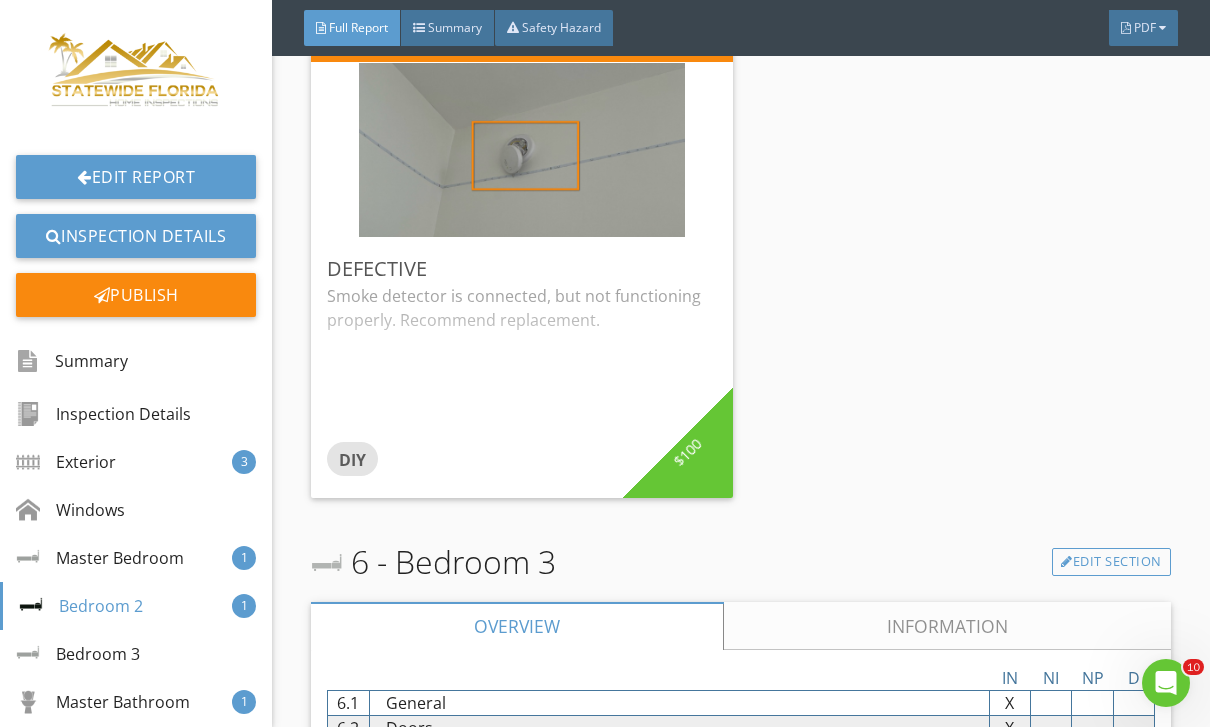 scroll, scrollTop: 10479, scrollLeft: 0, axis: vertical 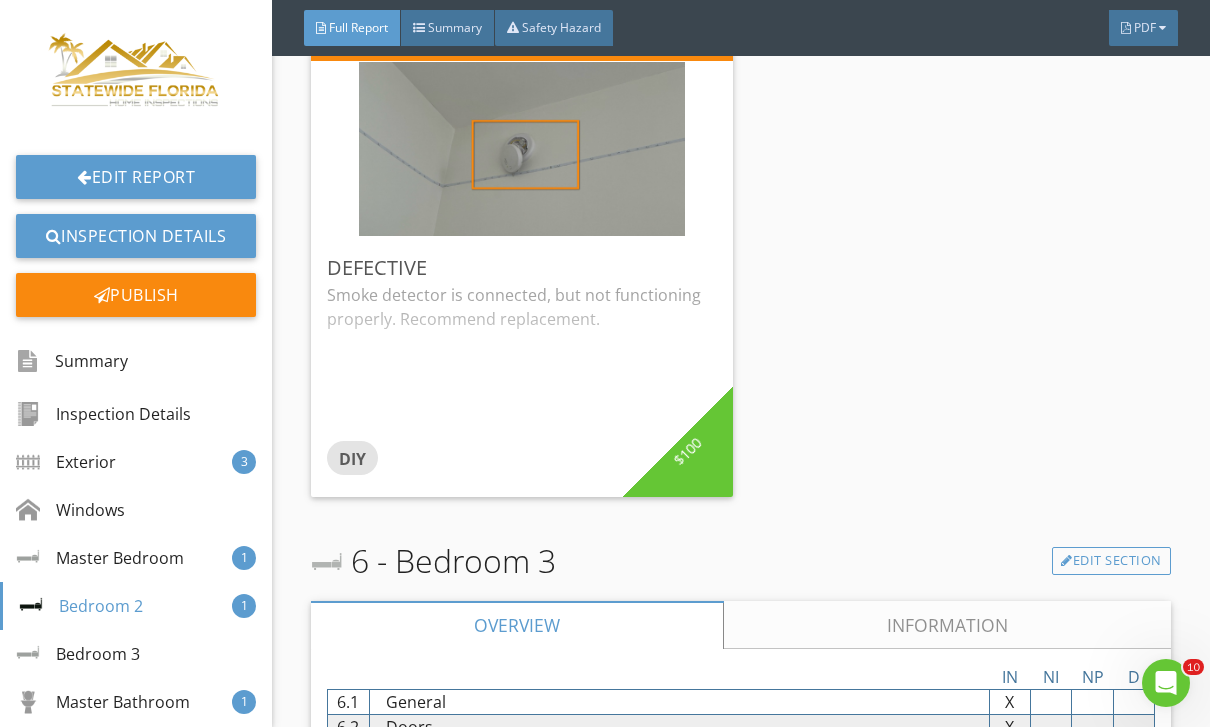 click on "Information" at bounding box center (947, 625) 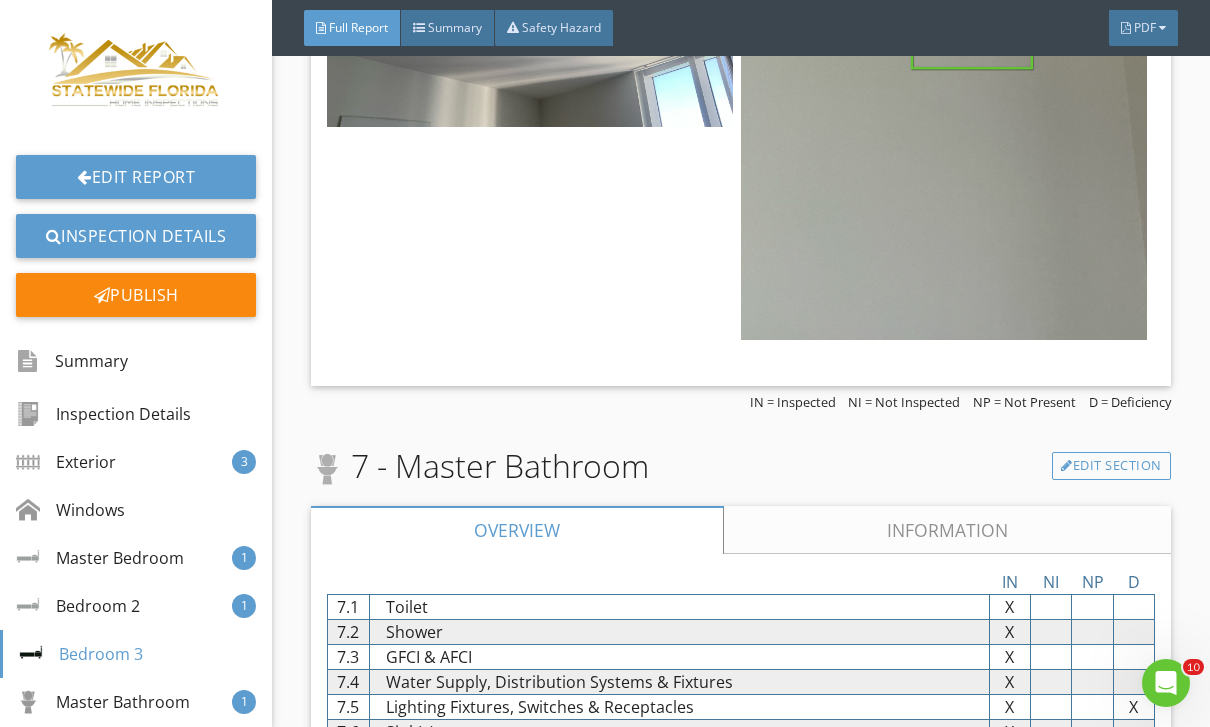 scroll, scrollTop: 12717, scrollLeft: 0, axis: vertical 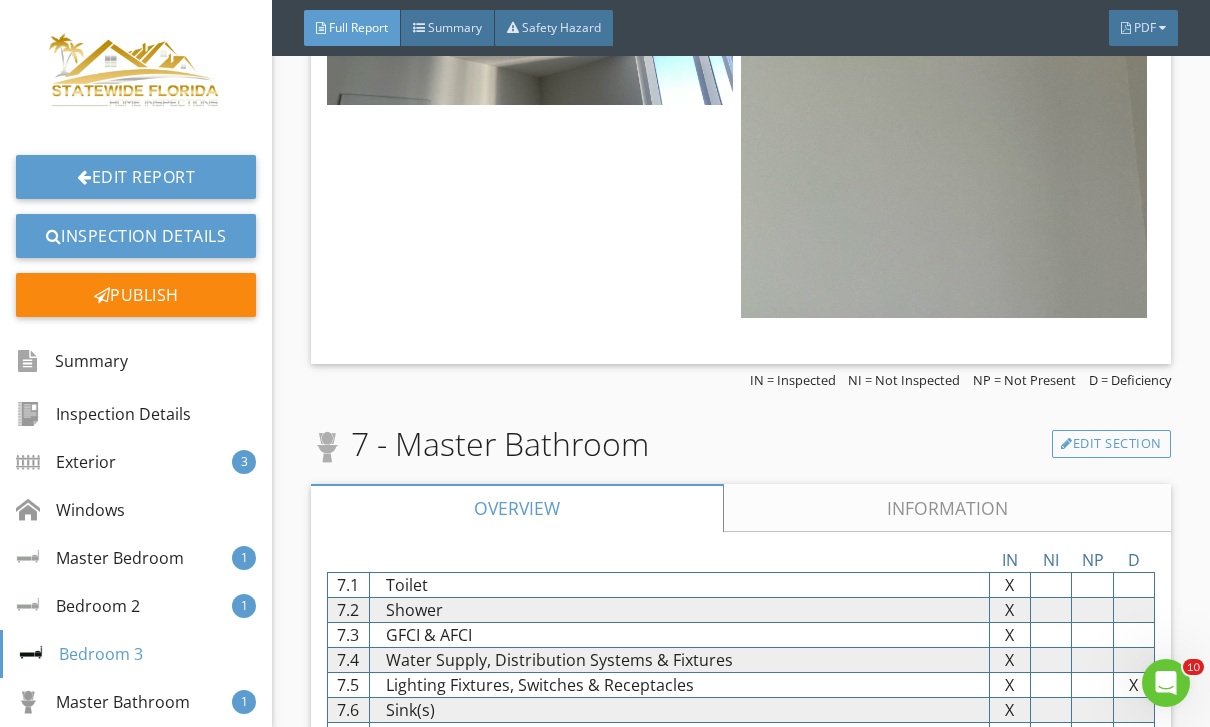 click on "Information" at bounding box center [947, 508] 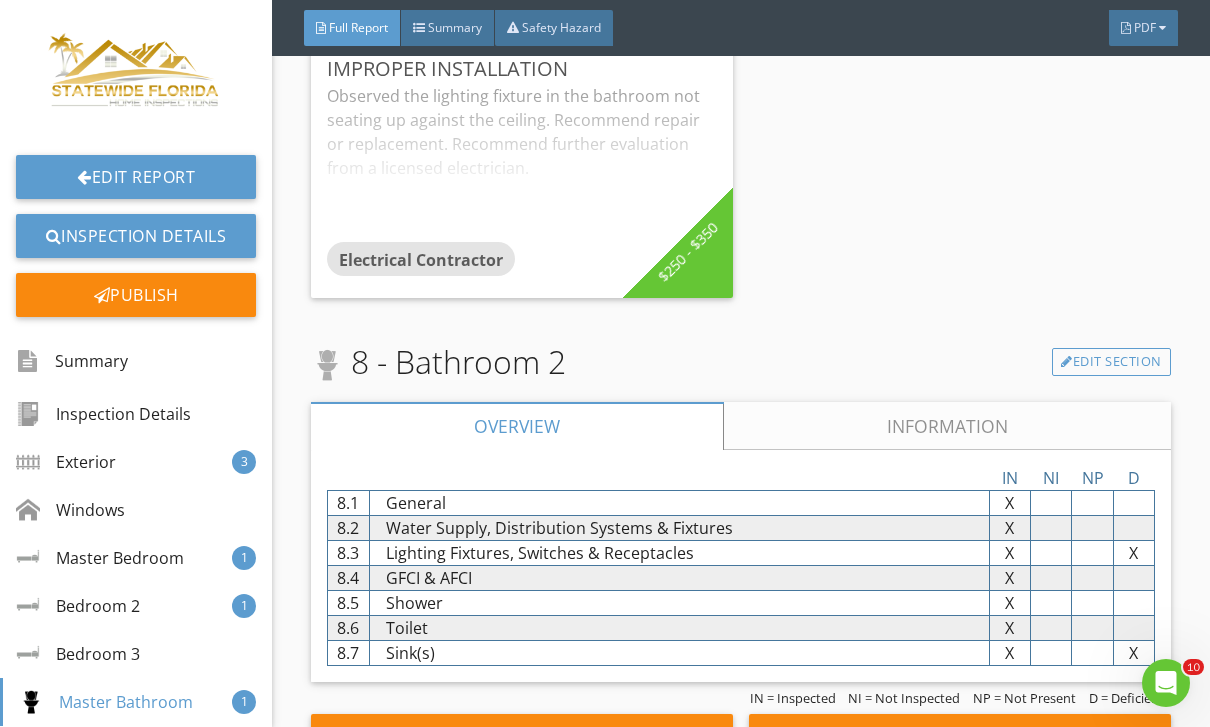 scroll, scrollTop: 16891, scrollLeft: 0, axis: vertical 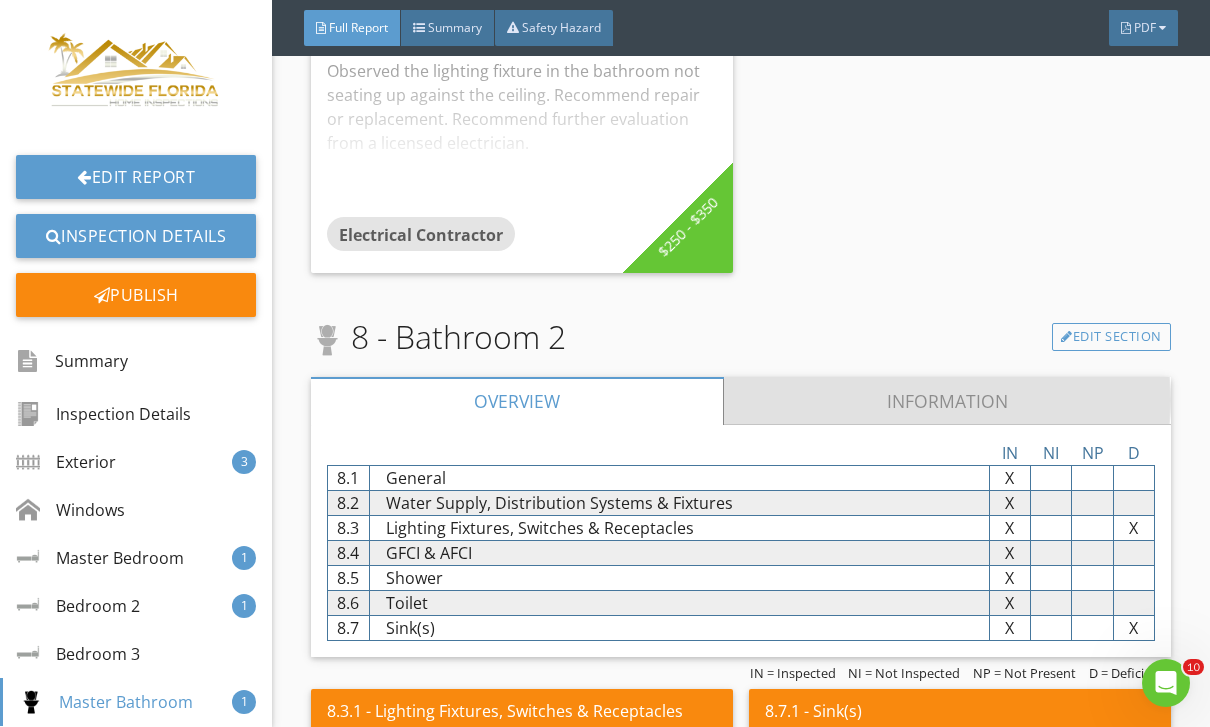 click on "Information" at bounding box center [947, 401] 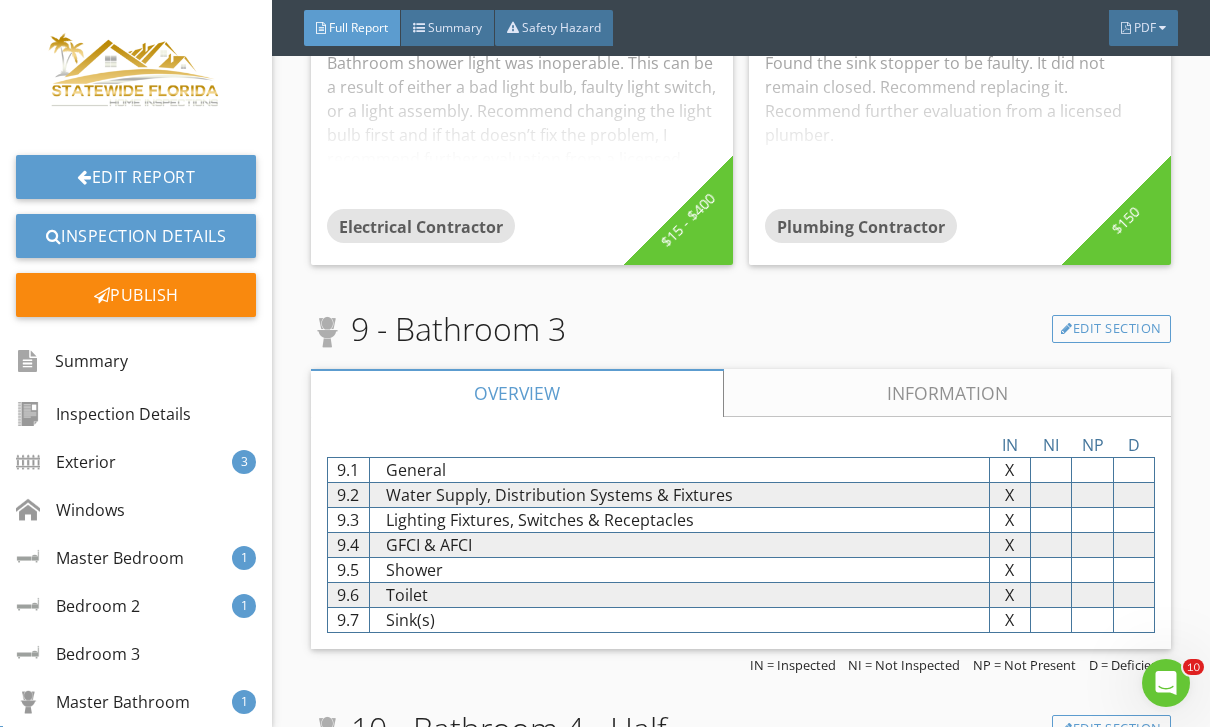 scroll, scrollTop: 19483, scrollLeft: 0, axis: vertical 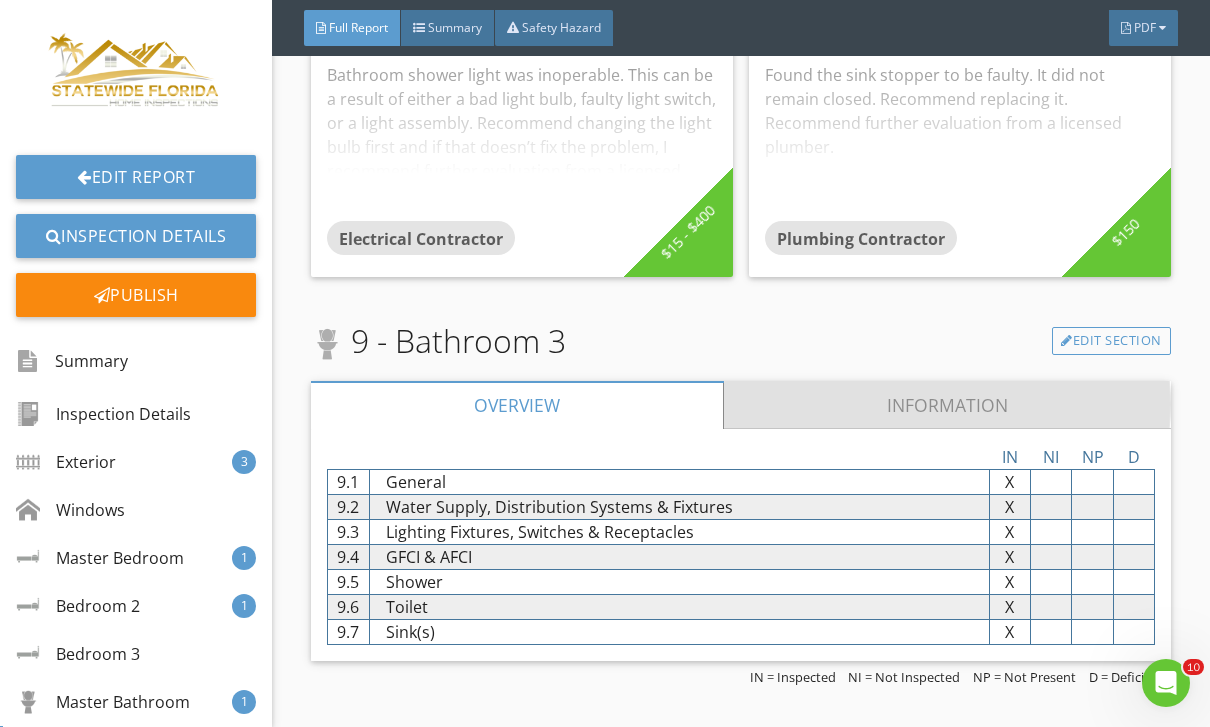 click on "Information" at bounding box center (947, 405) 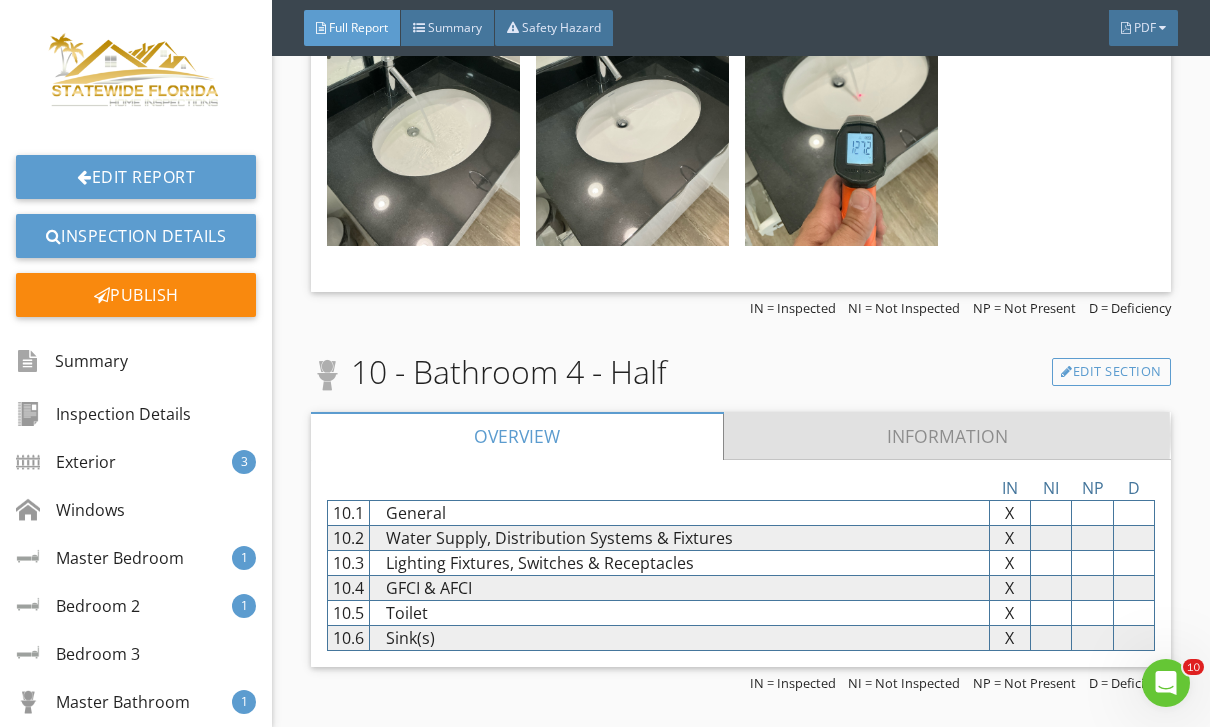 click on "Information" at bounding box center (947, 436) 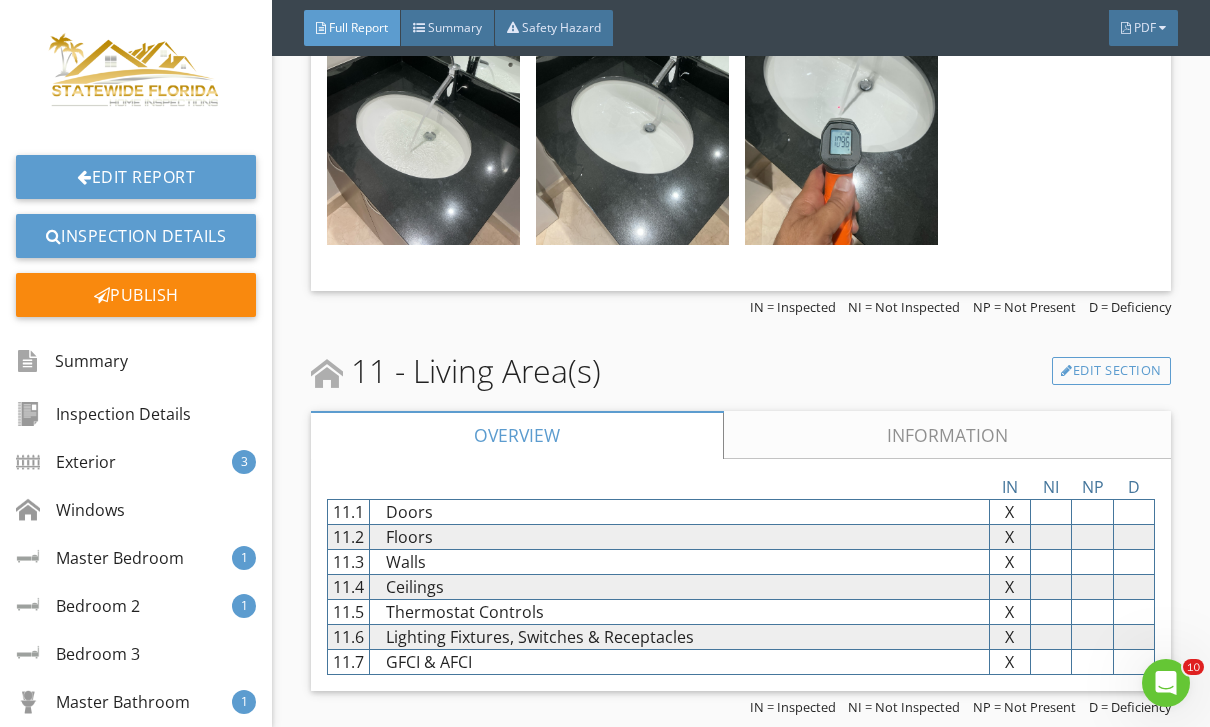 click on "Information" at bounding box center (947, 435) 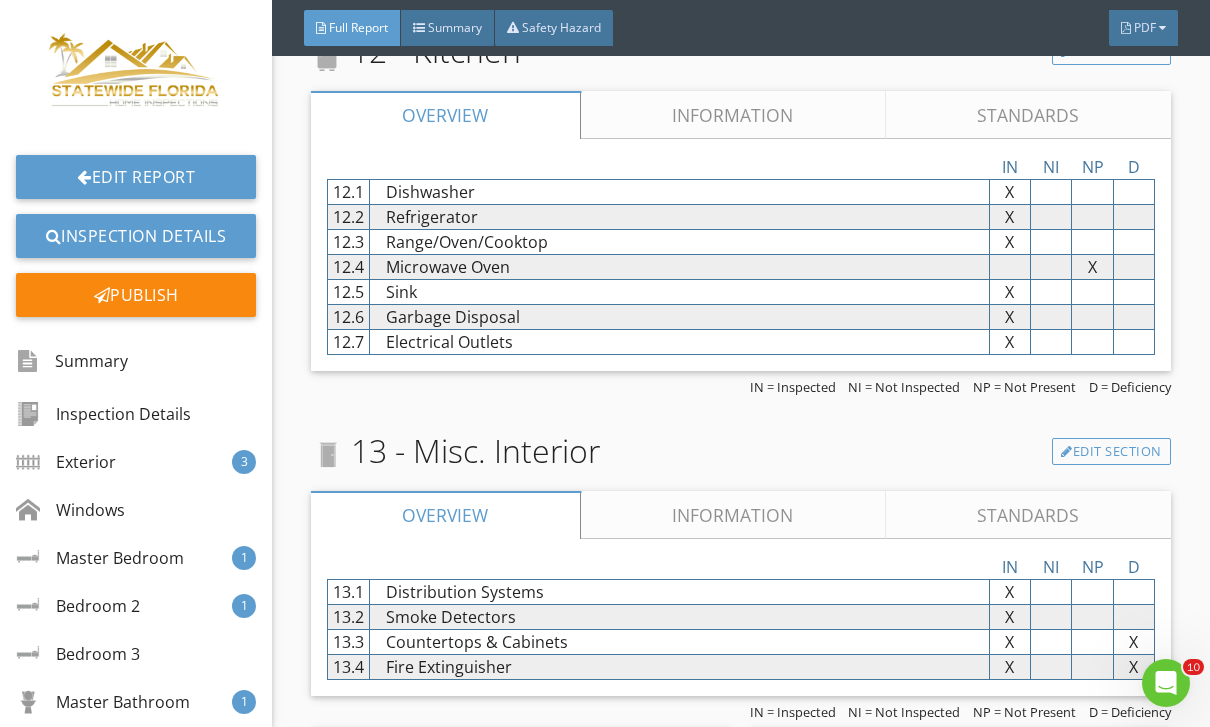 scroll, scrollTop: 25831, scrollLeft: 0, axis: vertical 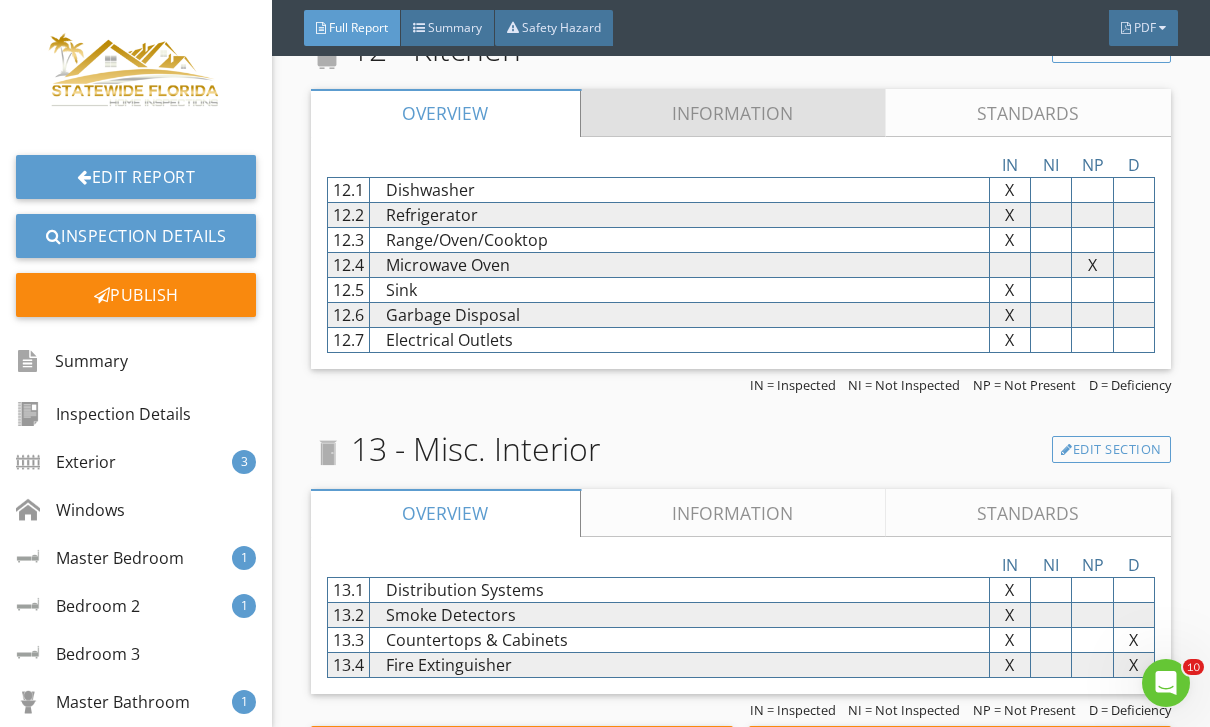 click on "Information" at bounding box center (733, 113) 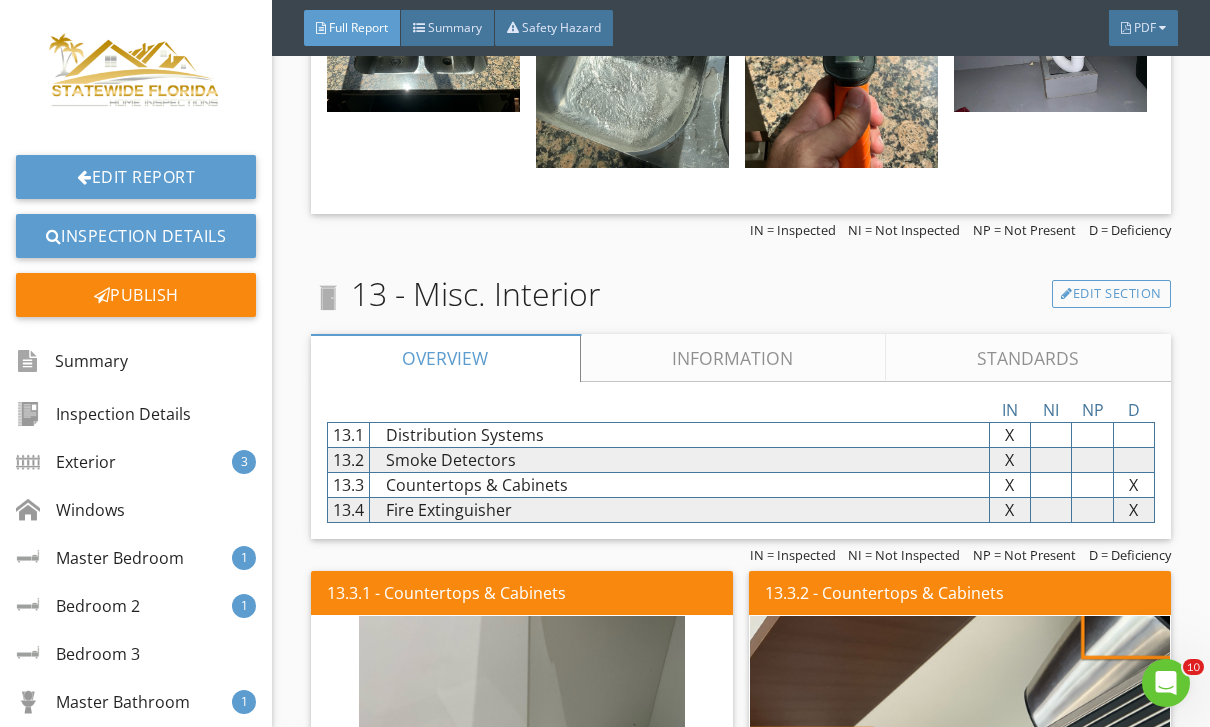 scroll, scrollTop: 30316, scrollLeft: 0, axis: vertical 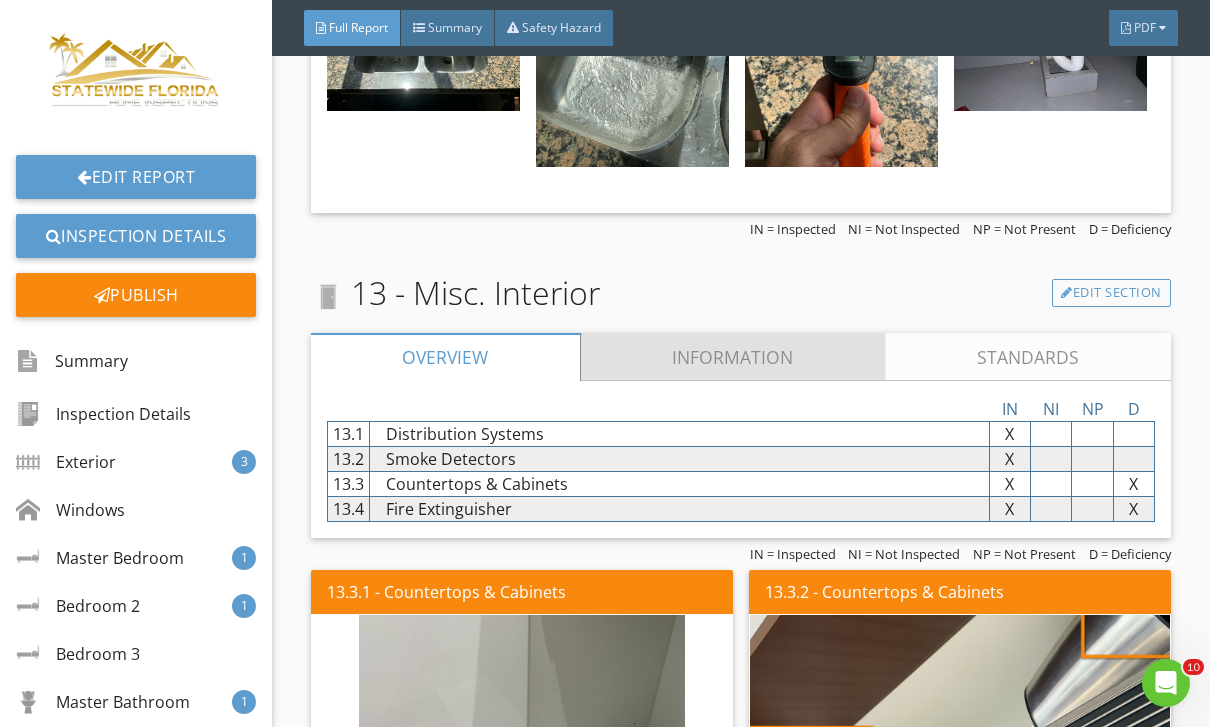 click on "Information" at bounding box center (733, 357) 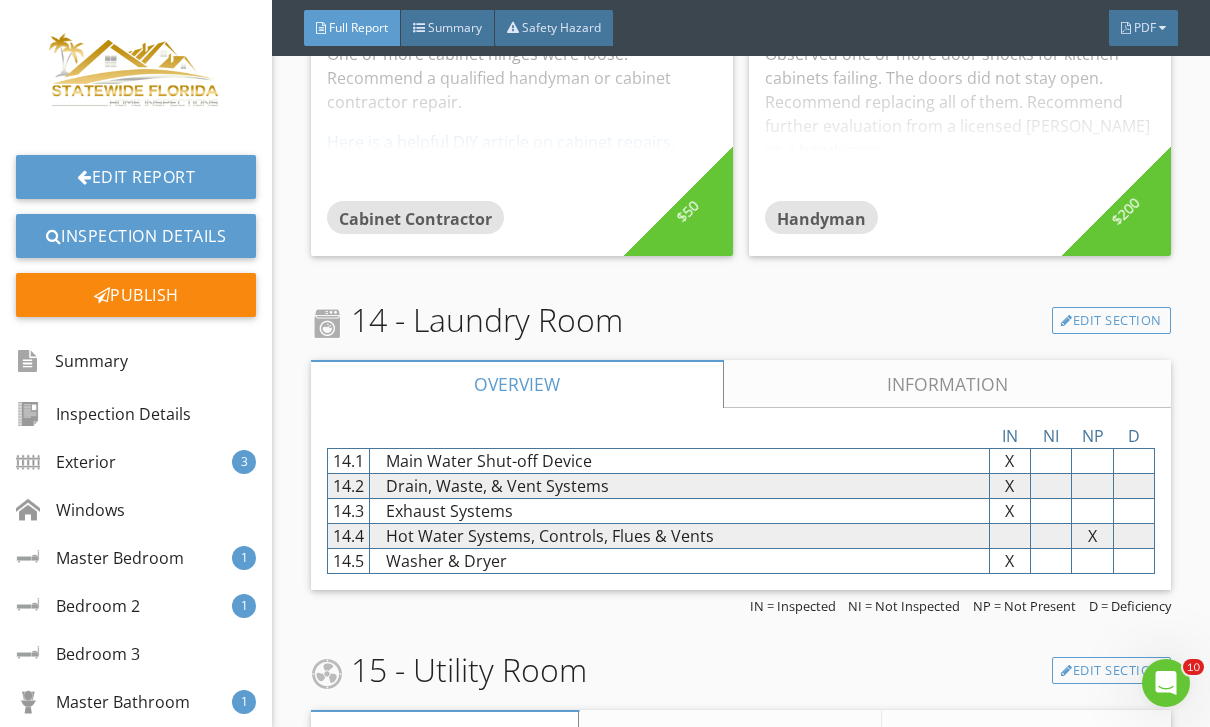 click on "Information" at bounding box center [947, 384] 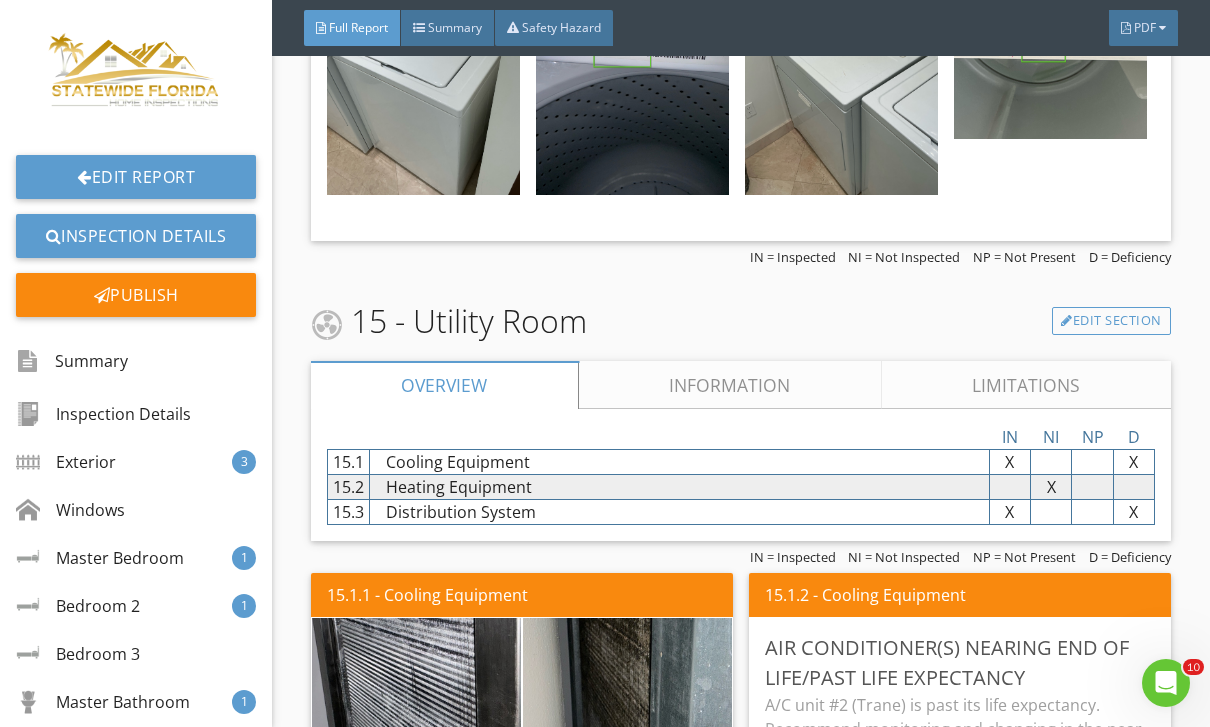 scroll, scrollTop: 36559, scrollLeft: 0, axis: vertical 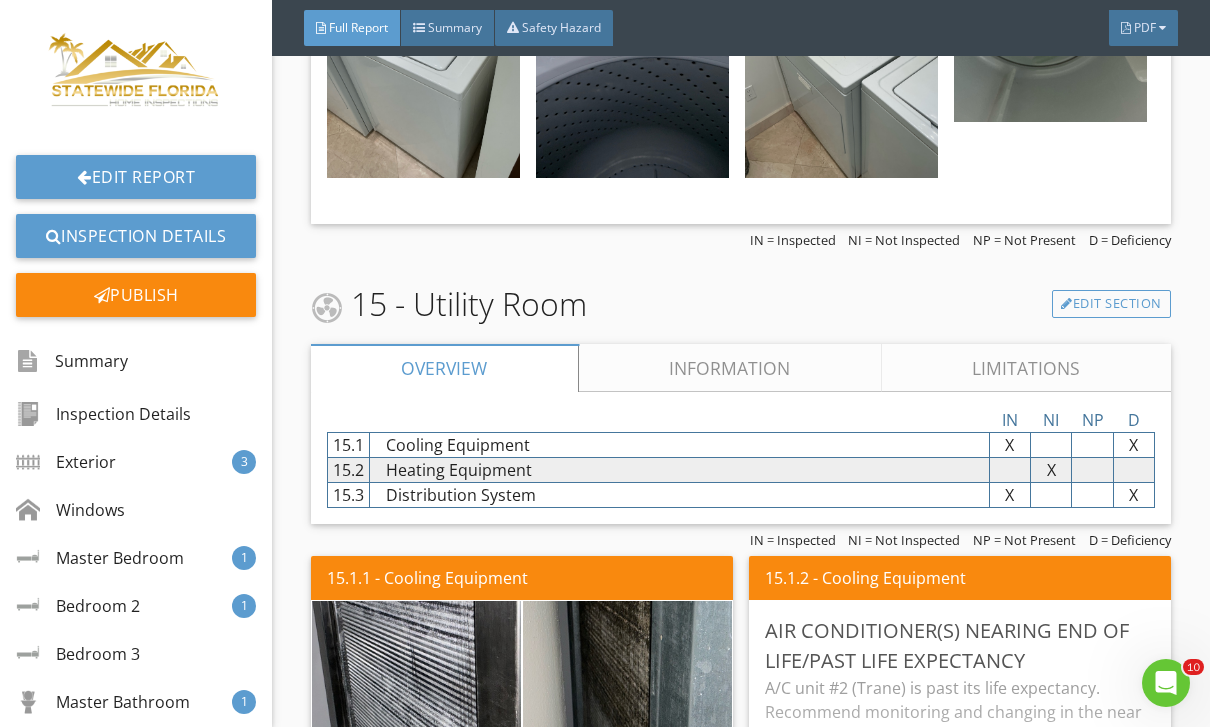 click on "Information" at bounding box center [730, 368] 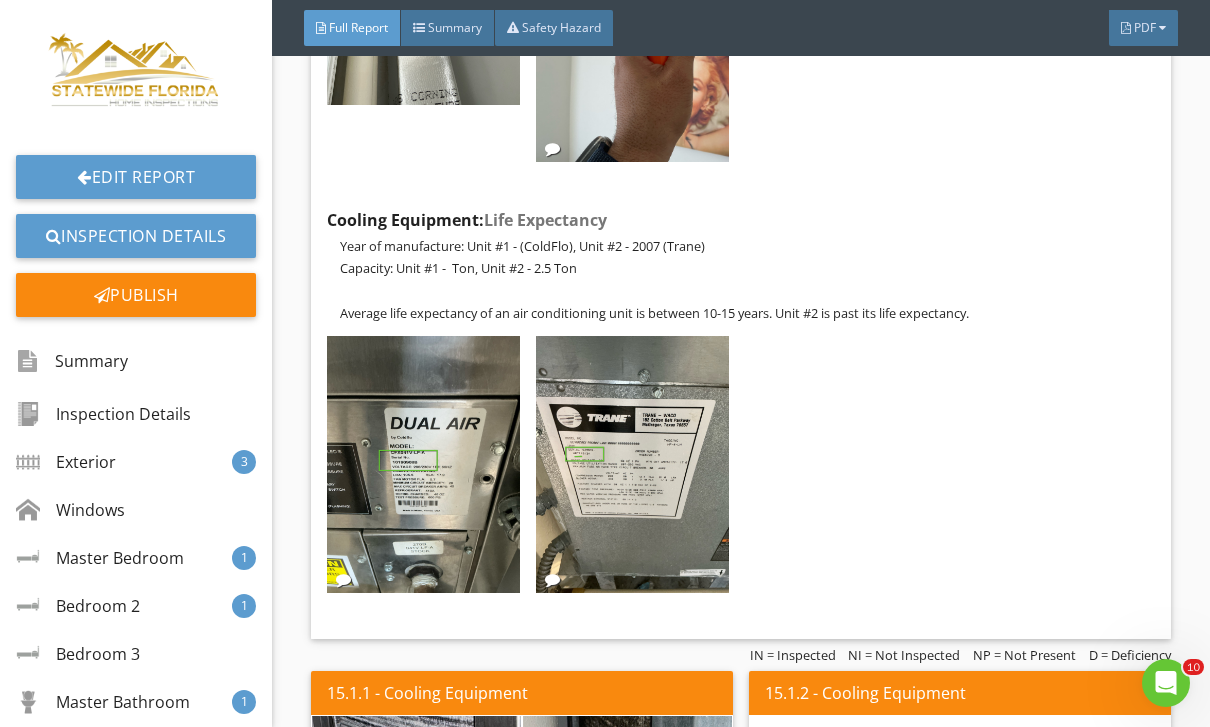 scroll, scrollTop: 37706, scrollLeft: 0, axis: vertical 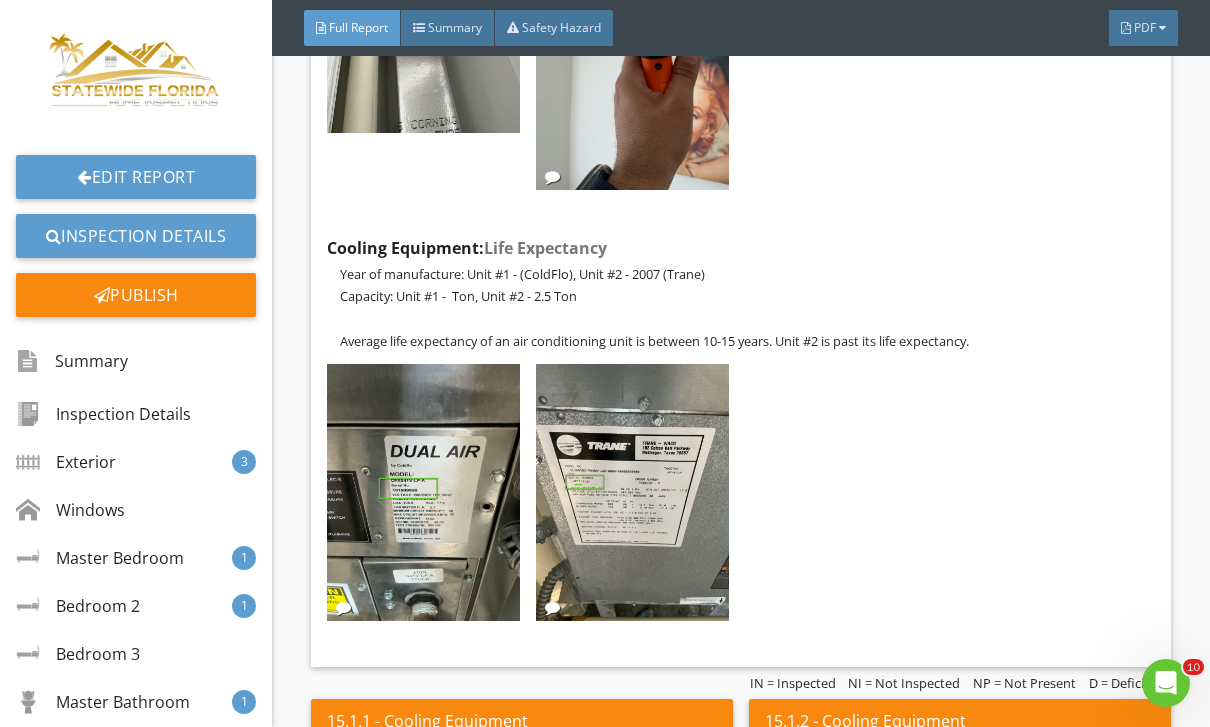 click at bounding box center (423, 492) 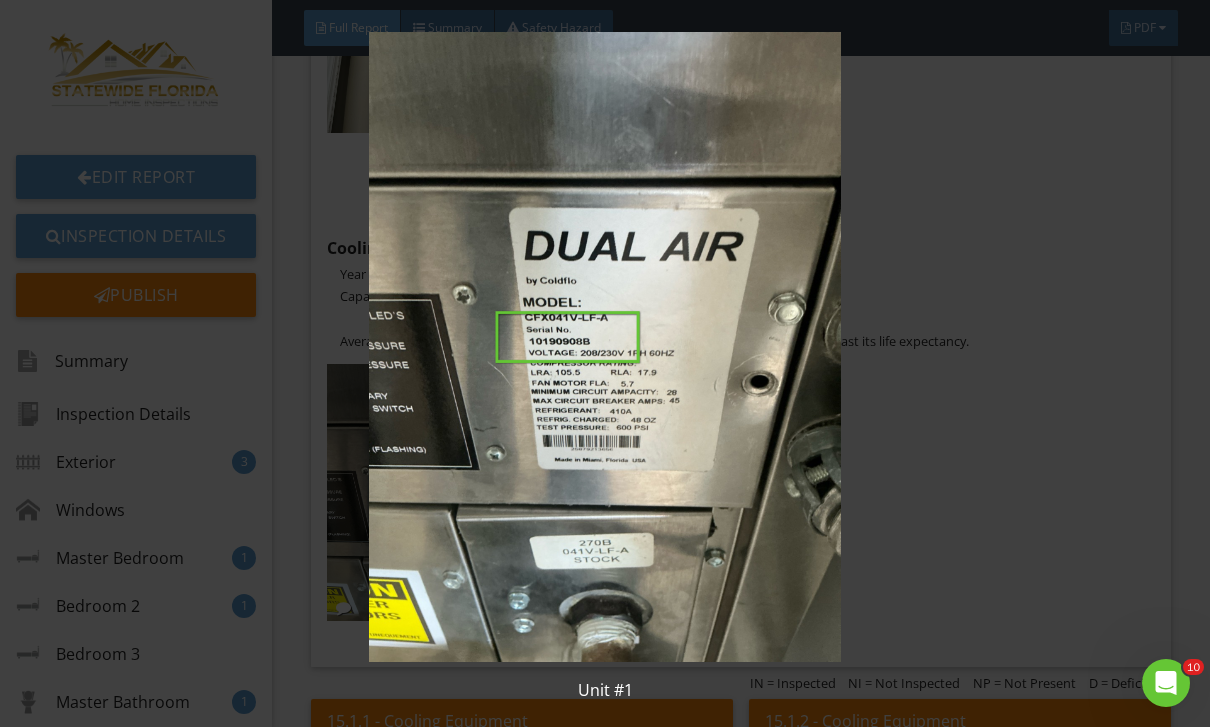 click at bounding box center (605, 347) 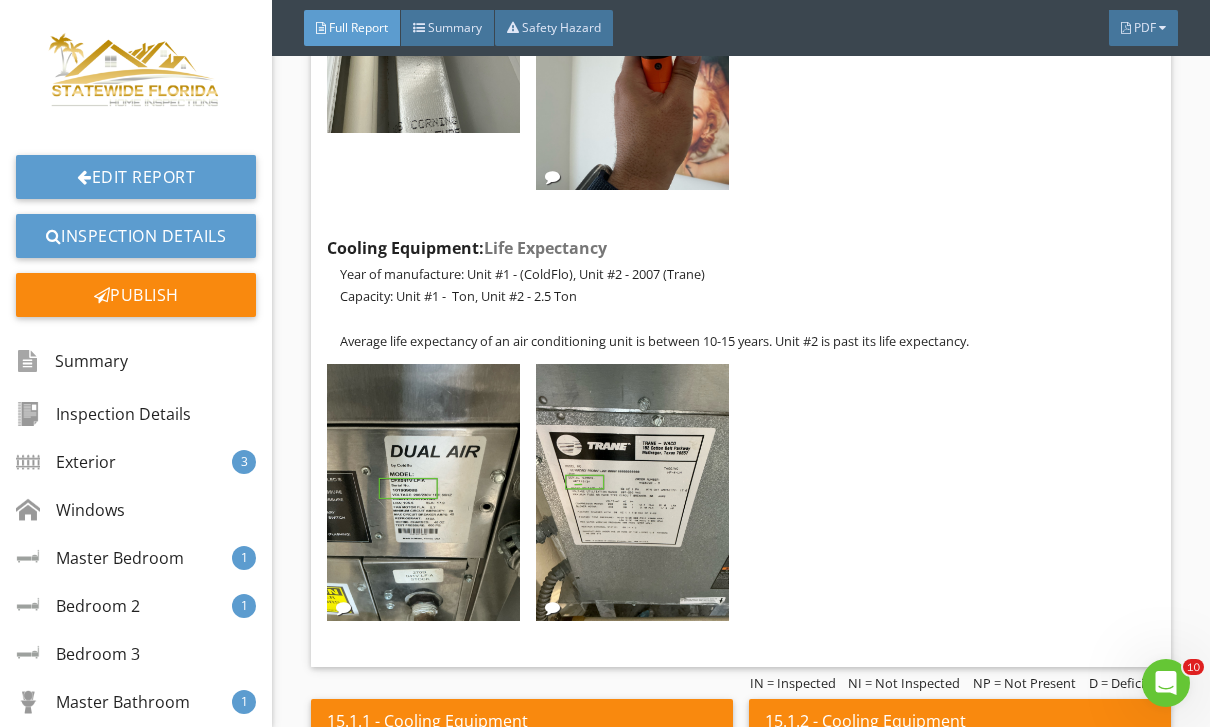 click on "Edit" at bounding box center [0, 0] 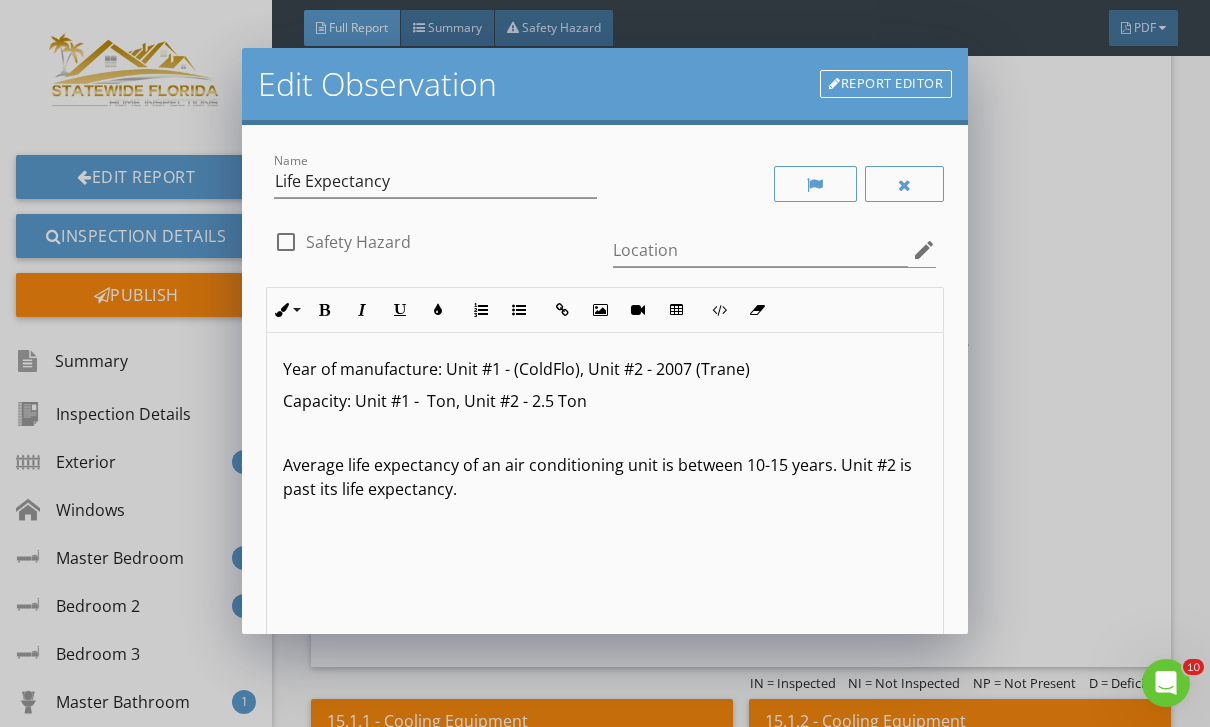click on "Year of manufacture: Unit #1 - (ColdFlo), Unit #2 - 2007 (Trane)" at bounding box center [605, 369] 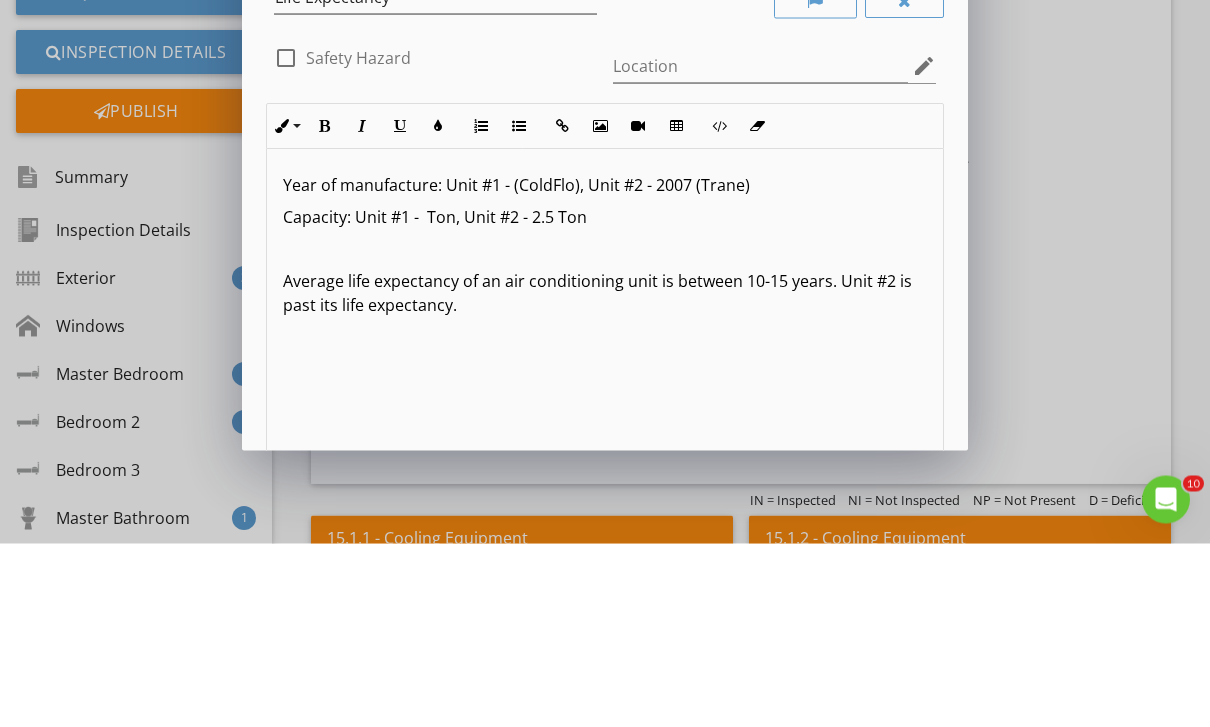 type 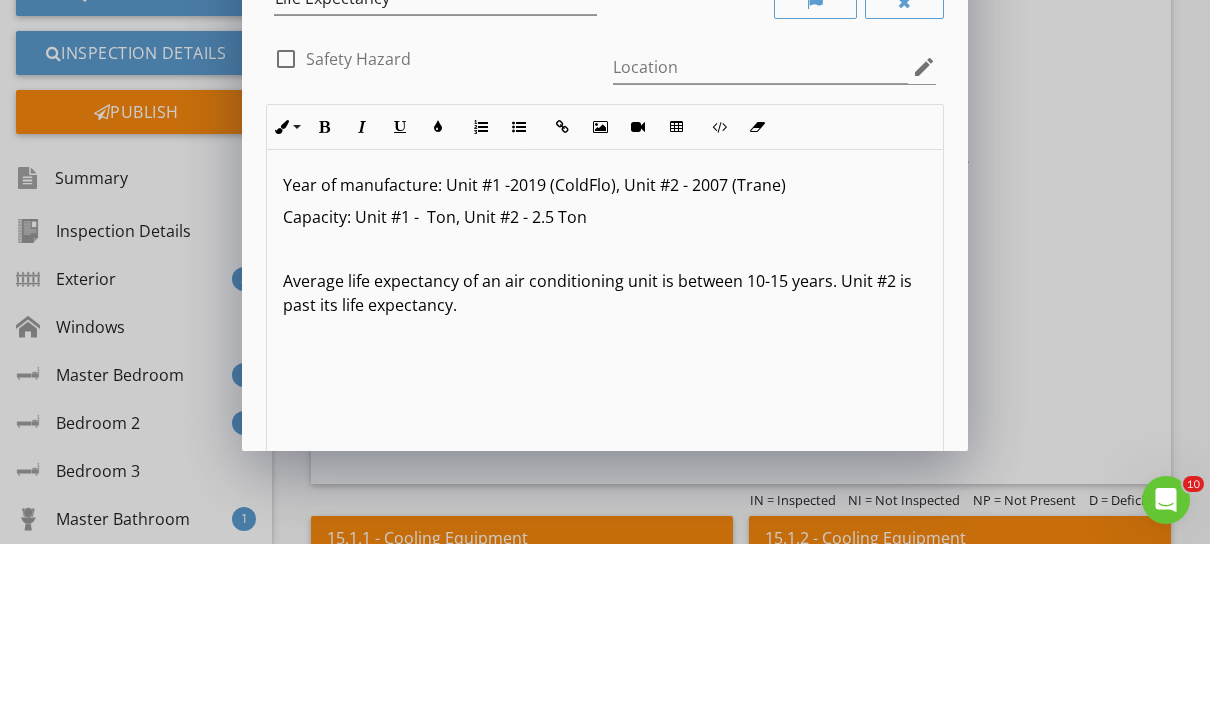 scroll, scrollTop: 1, scrollLeft: 0, axis: vertical 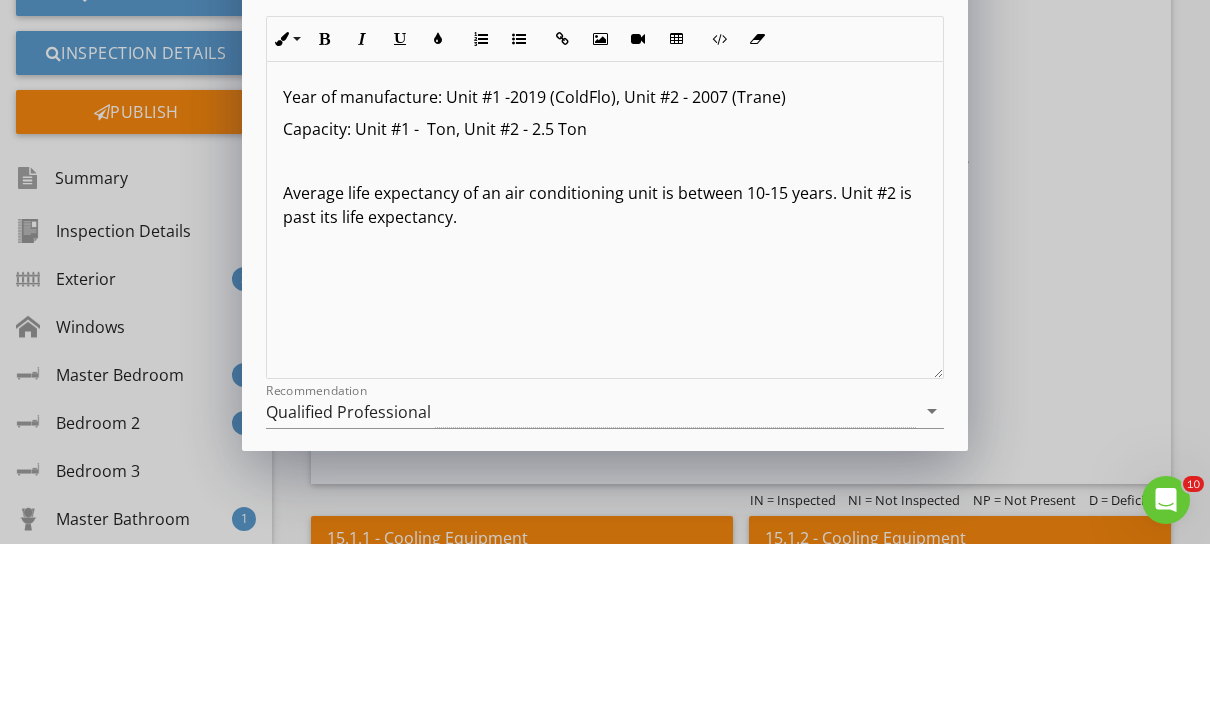 click on "Average life expectancy of an air conditioning unit is between 10-15 years. Unit #2 is past its life expectancy." at bounding box center (605, 388) 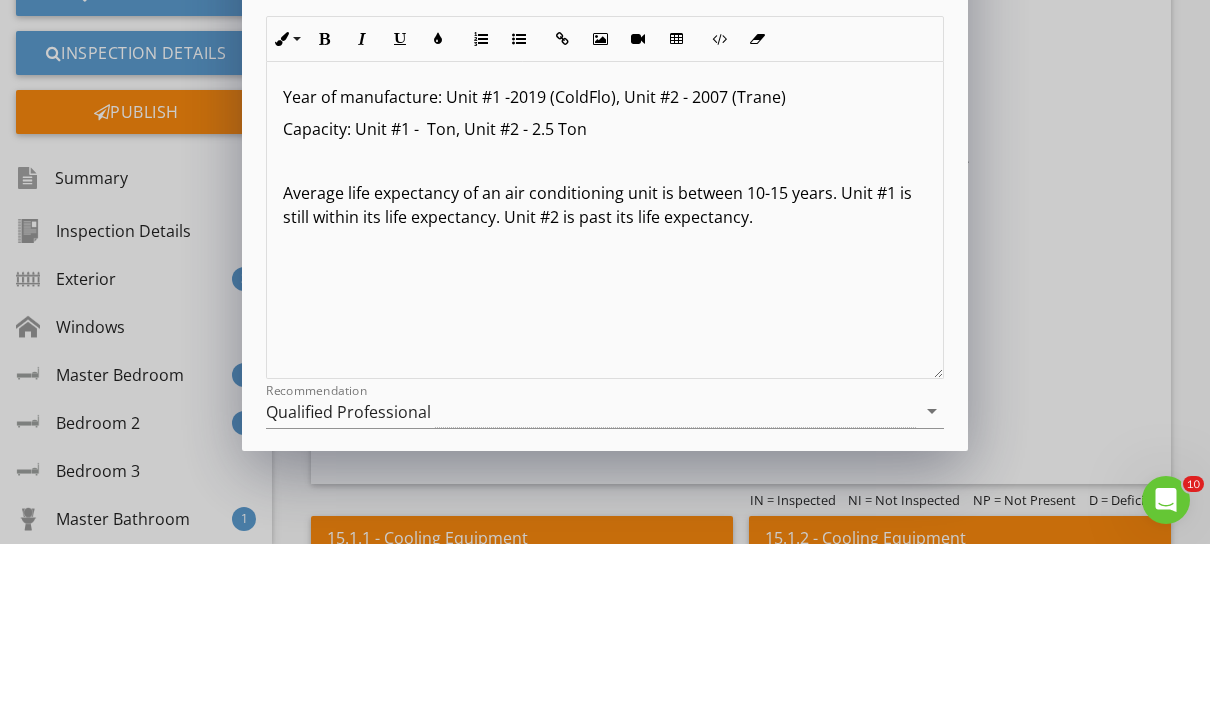 click on "Average life expectancy of an air conditioning unit is between 10-15 years. Unit #1 is still within its life expectancy. Unit #2 is past its life expectancy." at bounding box center [605, 388] 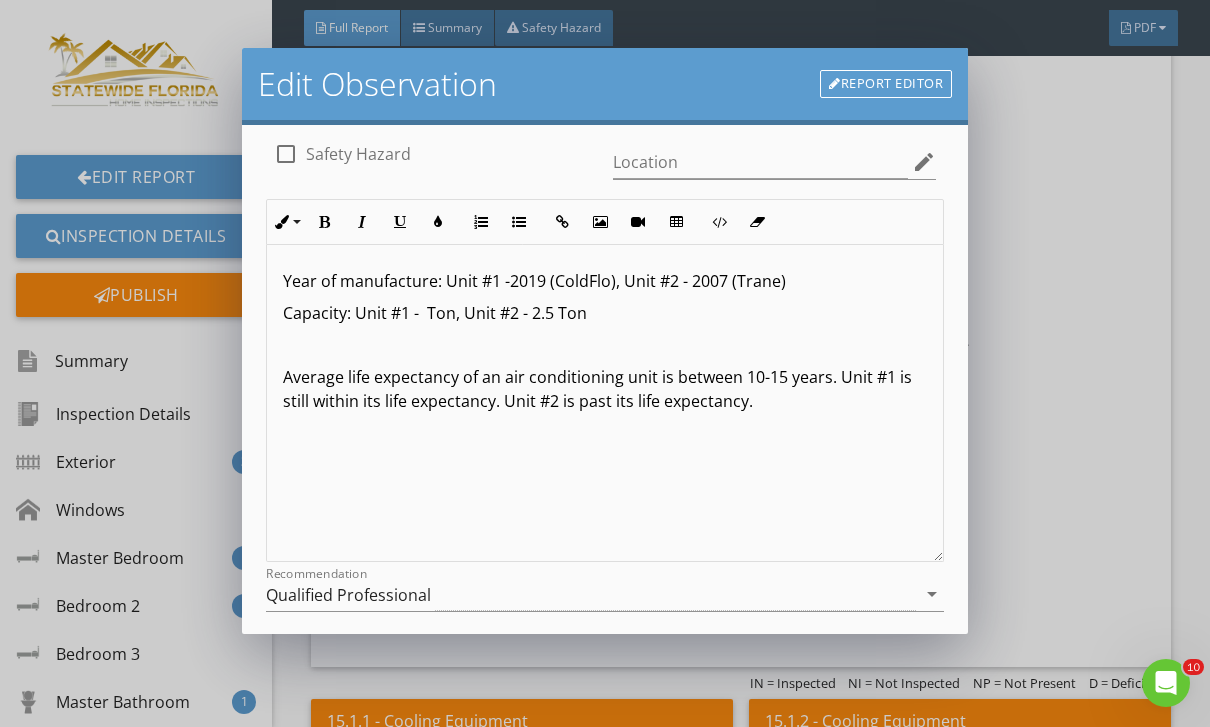 scroll, scrollTop: -9, scrollLeft: 0, axis: vertical 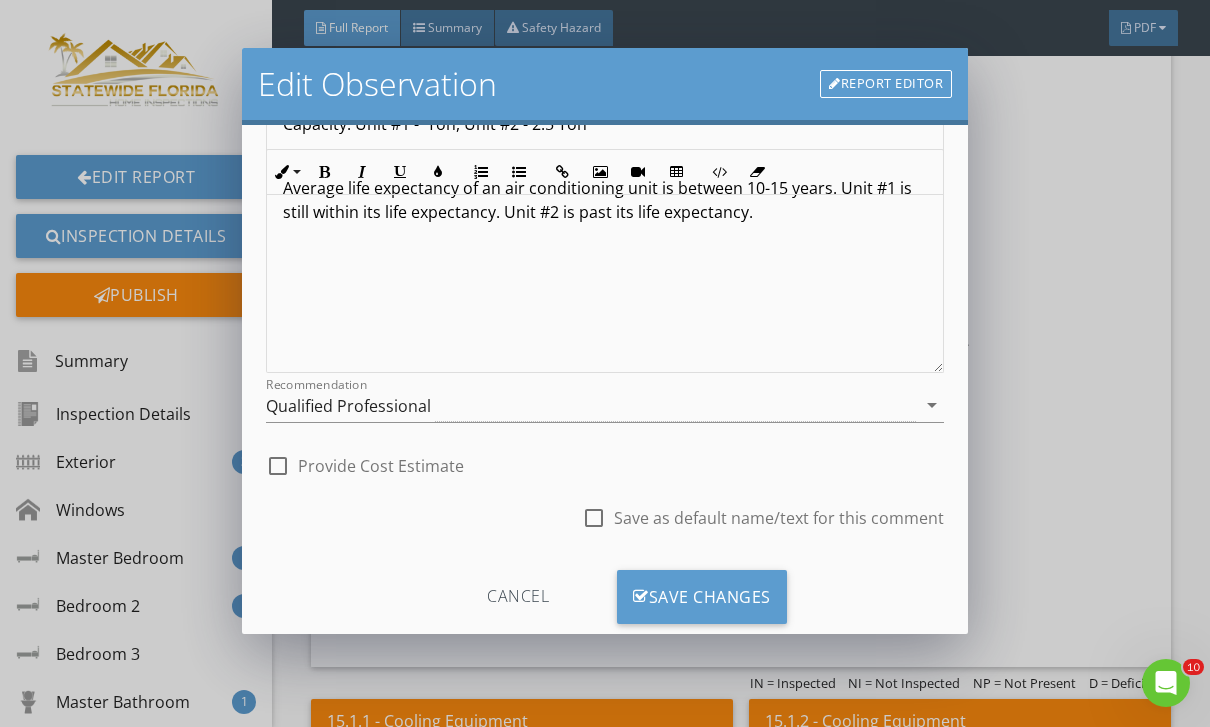click on "Save Changes" at bounding box center [702, 597] 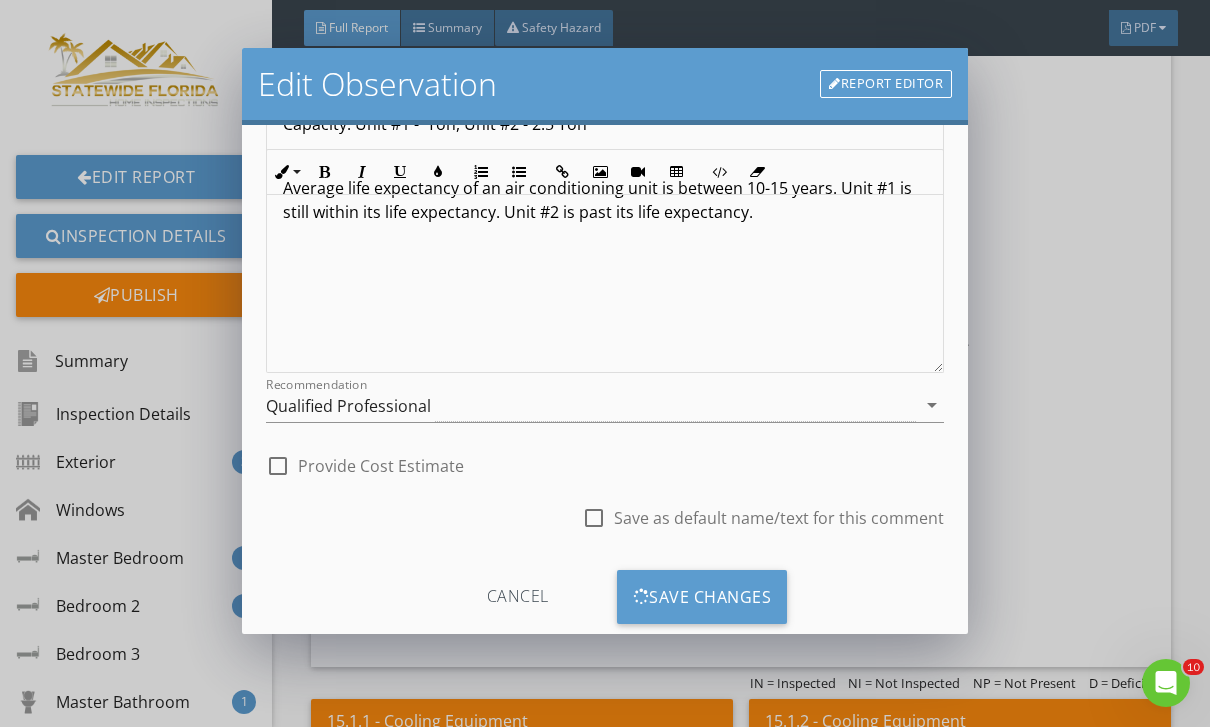 scroll, scrollTop: 40, scrollLeft: 0, axis: vertical 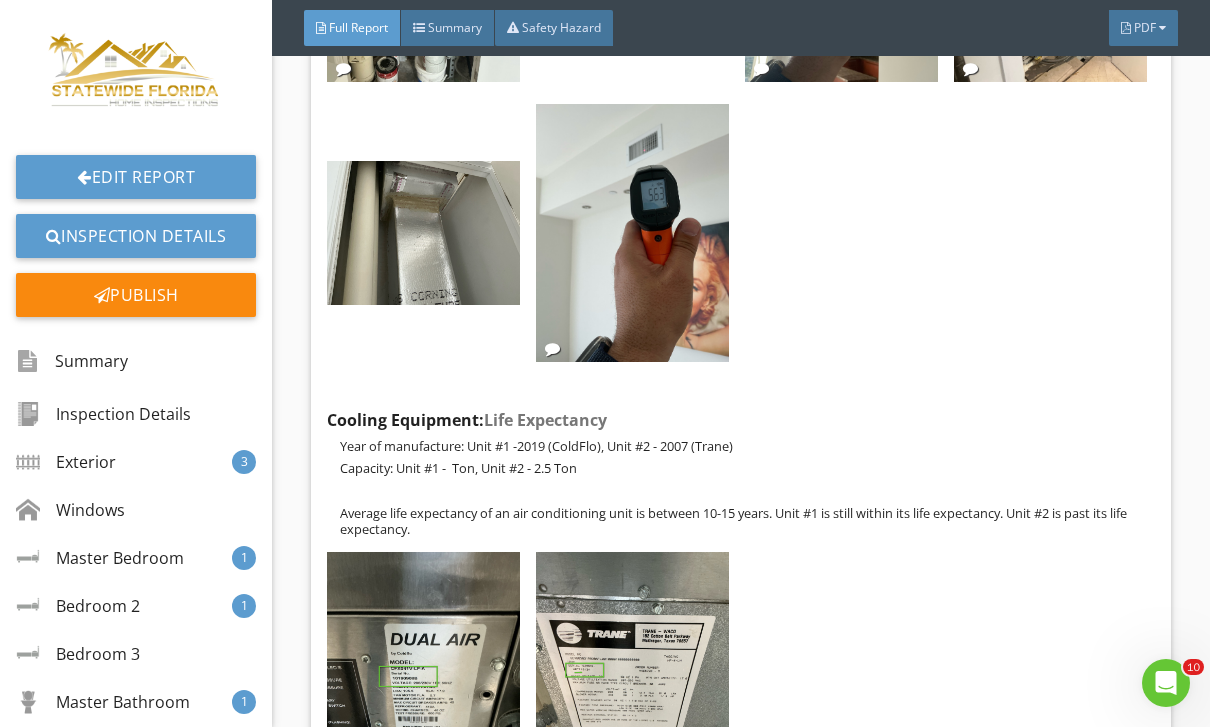 click at bounding box center [423, 680] 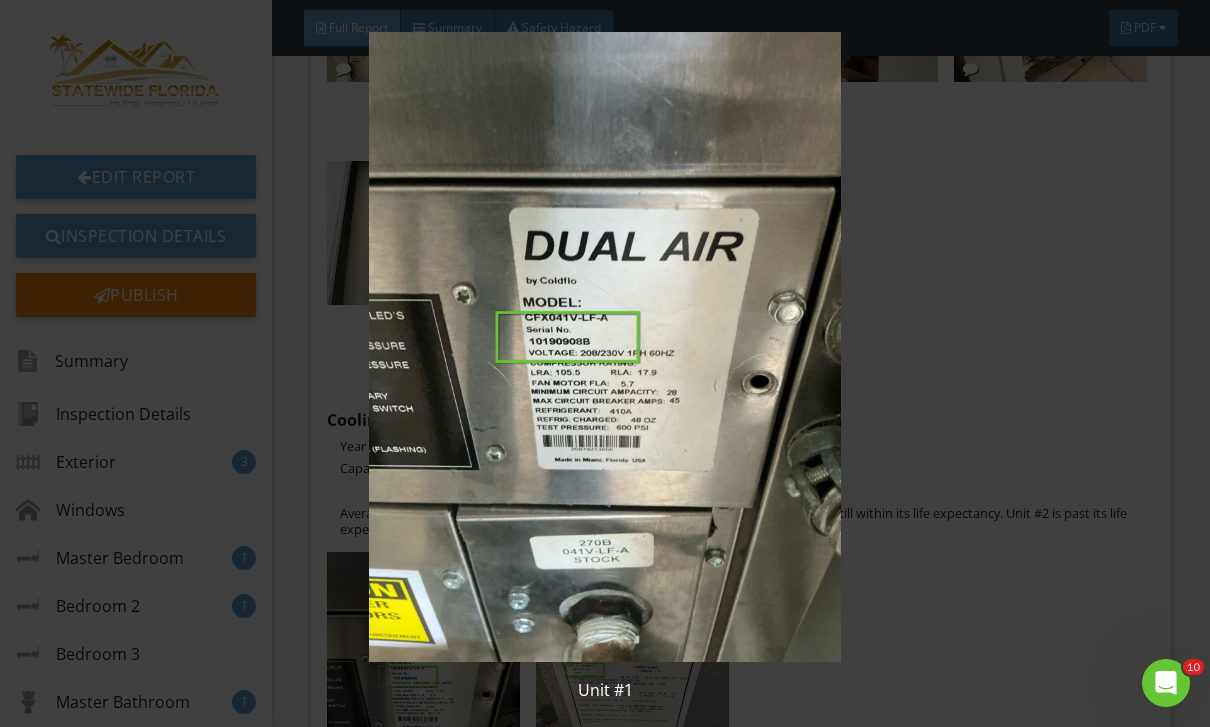 click at bounding box center [605, 347] 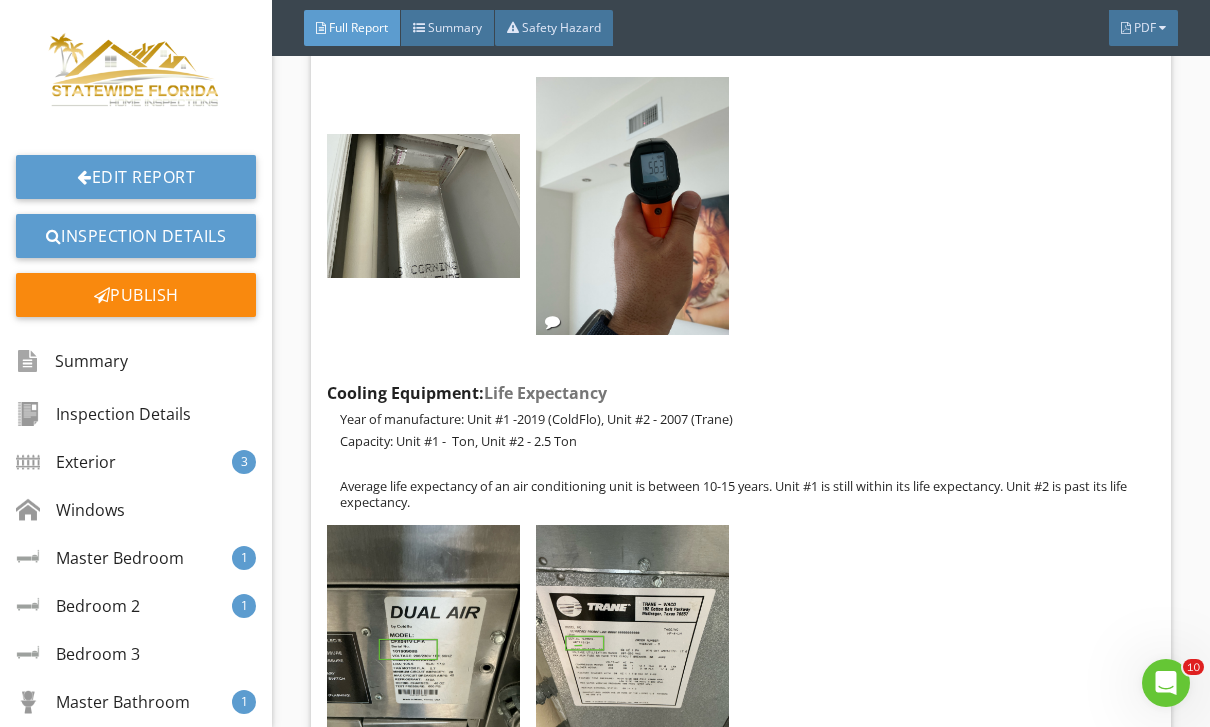 scroll, scrollTop: 37565, scrollLeft: 0, axis: vertical 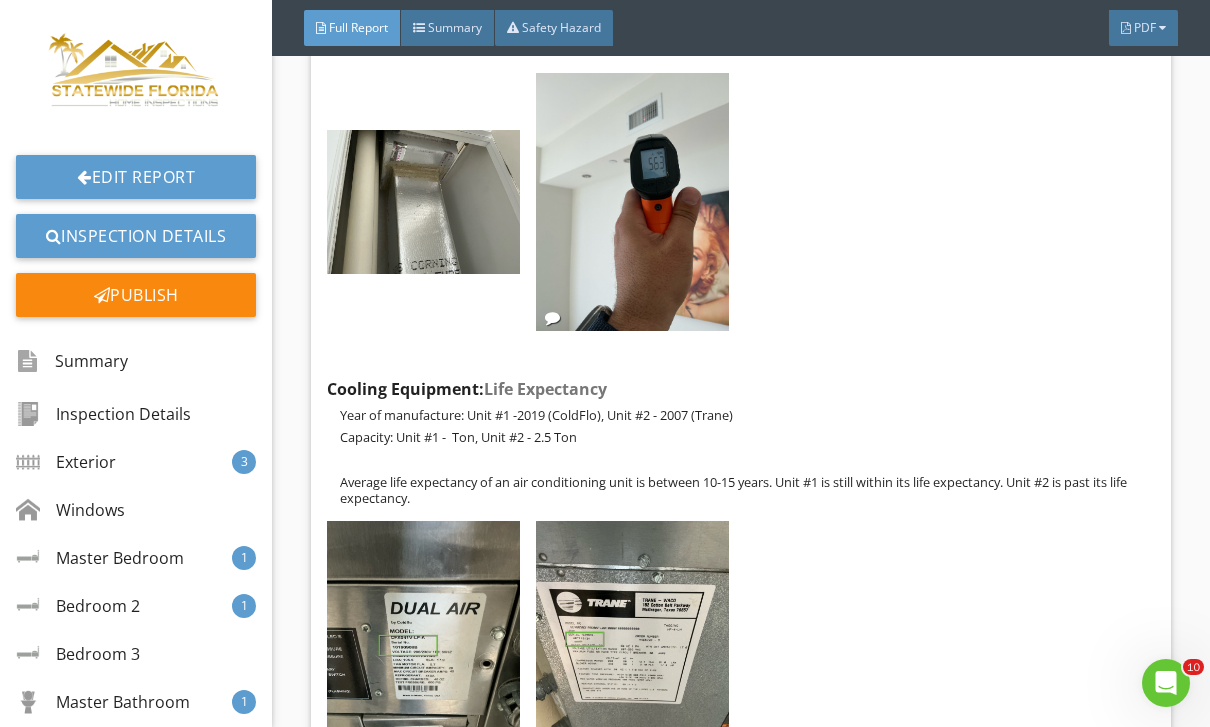click on "Edit" at bounding box center (0, 0) 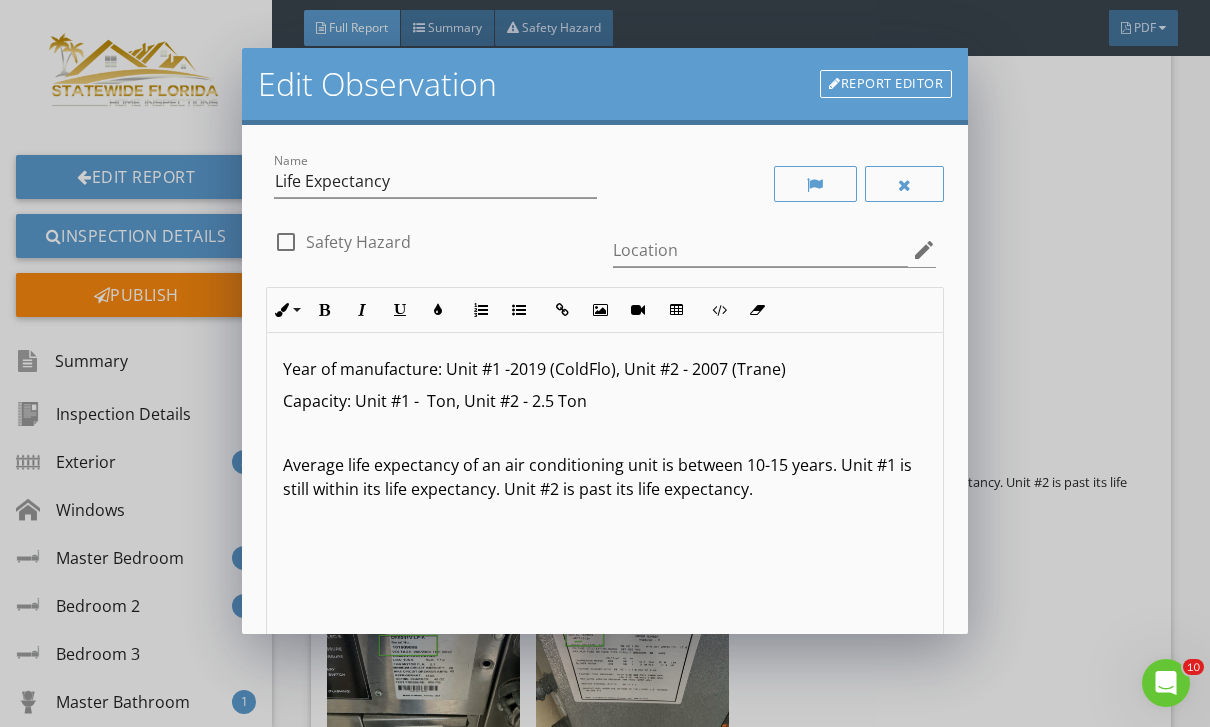 click on "Capacity: Unit #1 -  Ton, Unit #2 - 2.5 Ton" at bounding box center (605, 401) 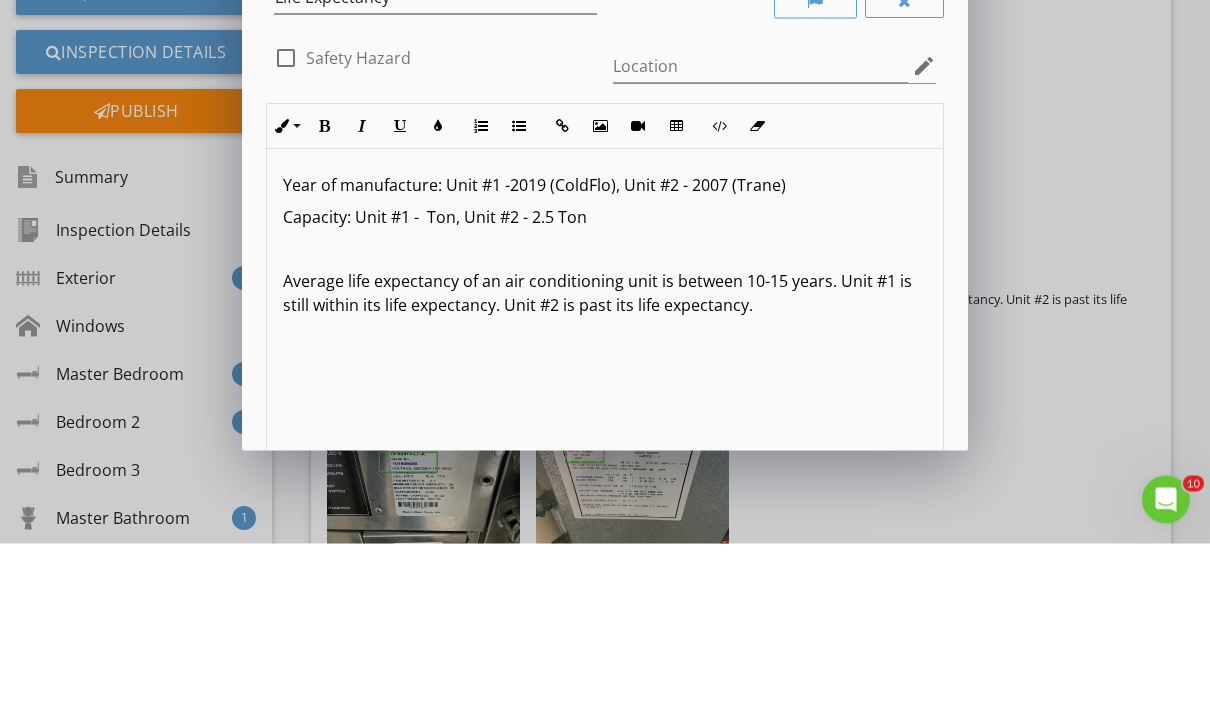 type 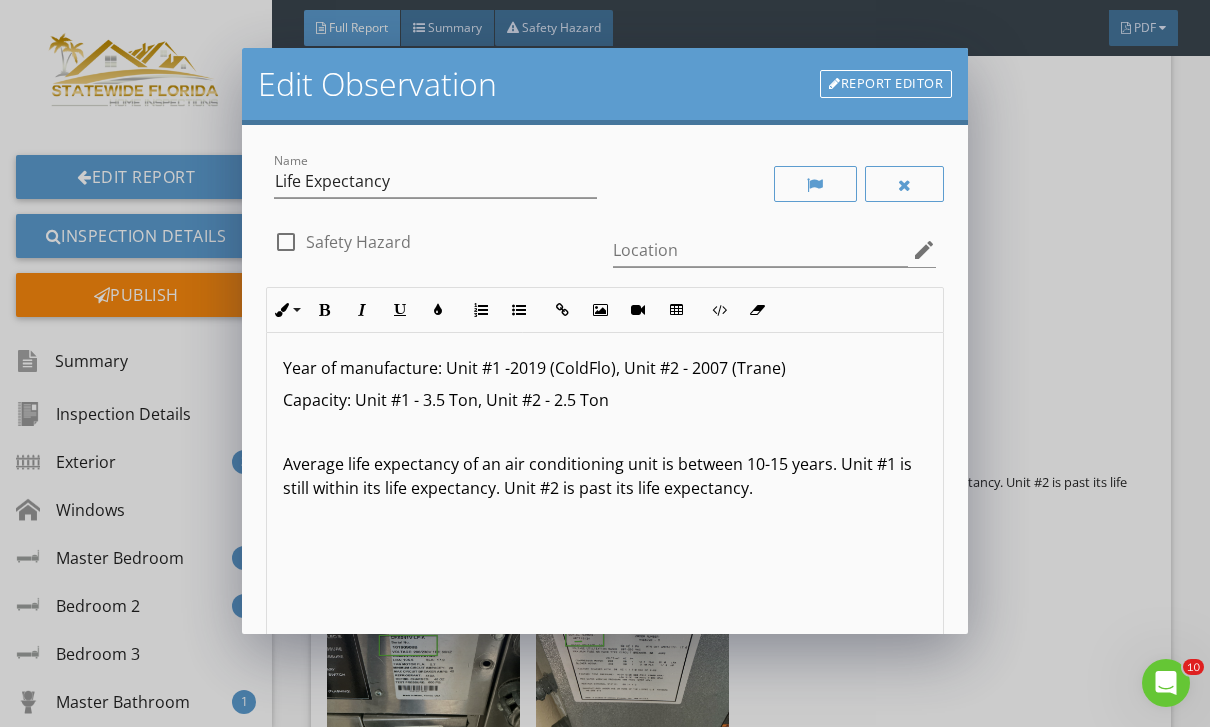 scroll, scrollTop: 2, scrollLeft: 0, axis: vertical 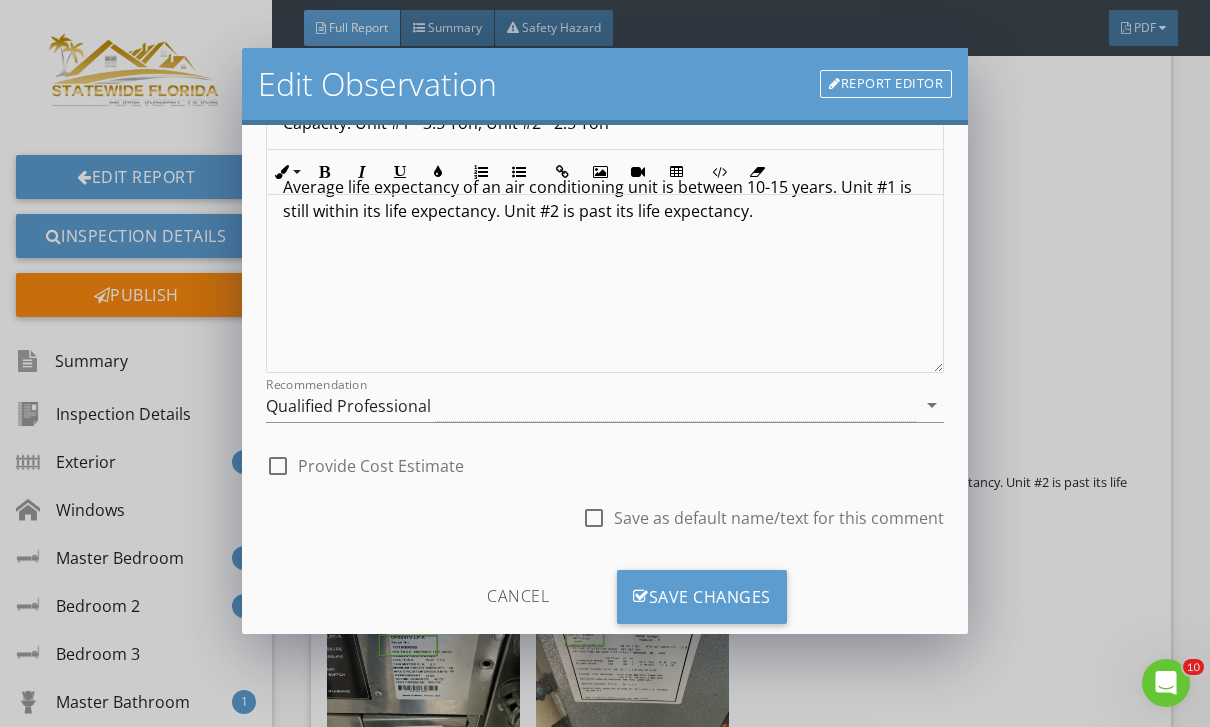 click on "Save Changes" at bounding box center (702, 597) 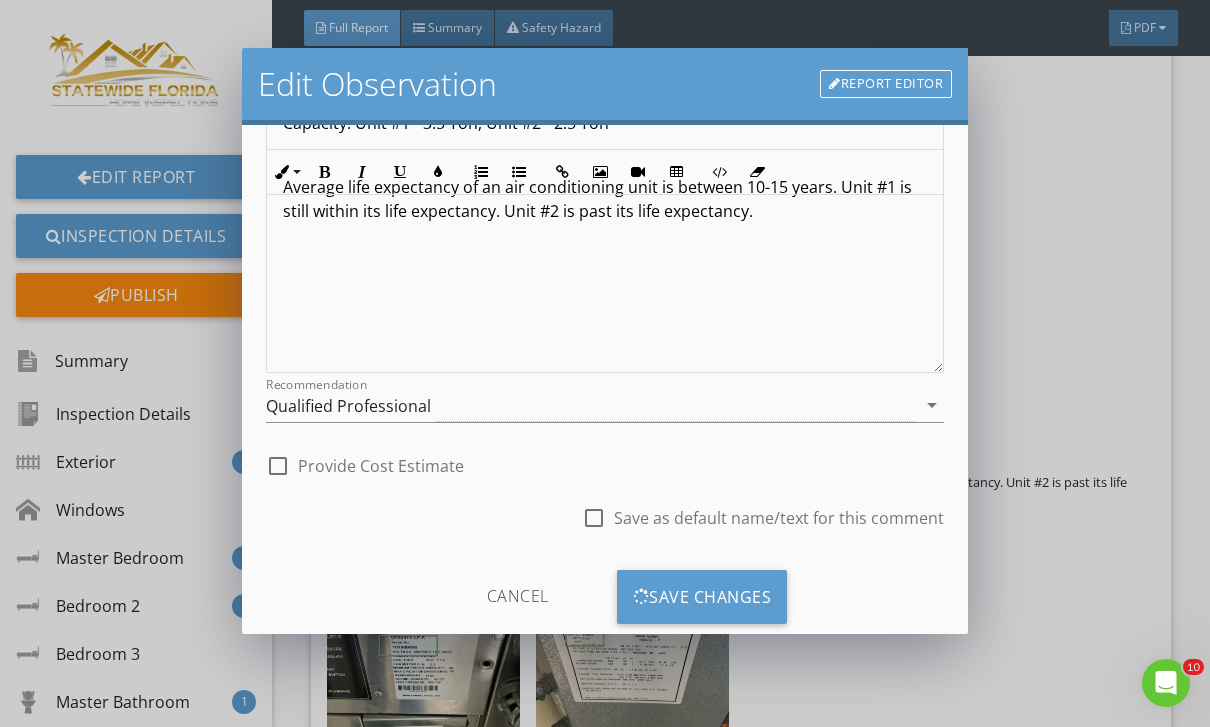 scroll, scrollTop: 40, scrollLeft: 0, axis: vertical 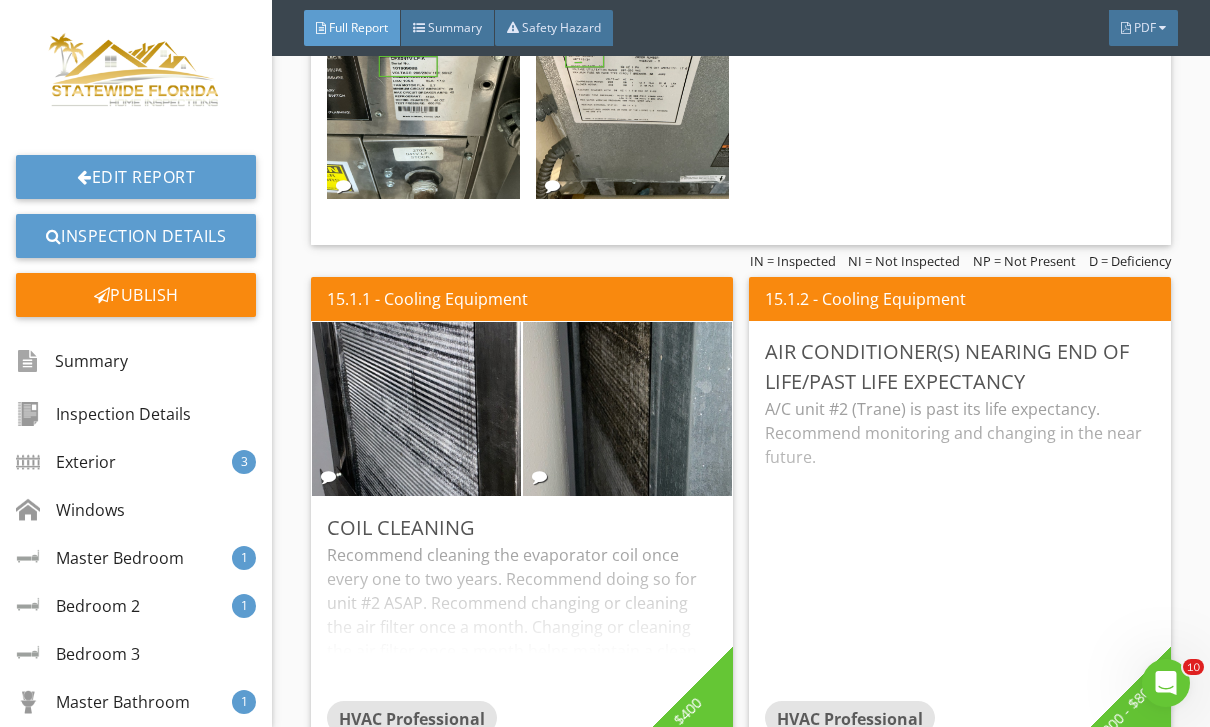 click on "Recommend cleaning the evaporator coil once every one to two years. Recommend doing so for unit #2 ASAP. Recommend changing or cleaning the air filter once a month. Changing or cleaning the air filter once a month helps maintain a clean evaporator coil. Clogged air filters are the number one cause of HVAC system failures. *Price quoted is $400 per unit." at bounding box center (522, 622) 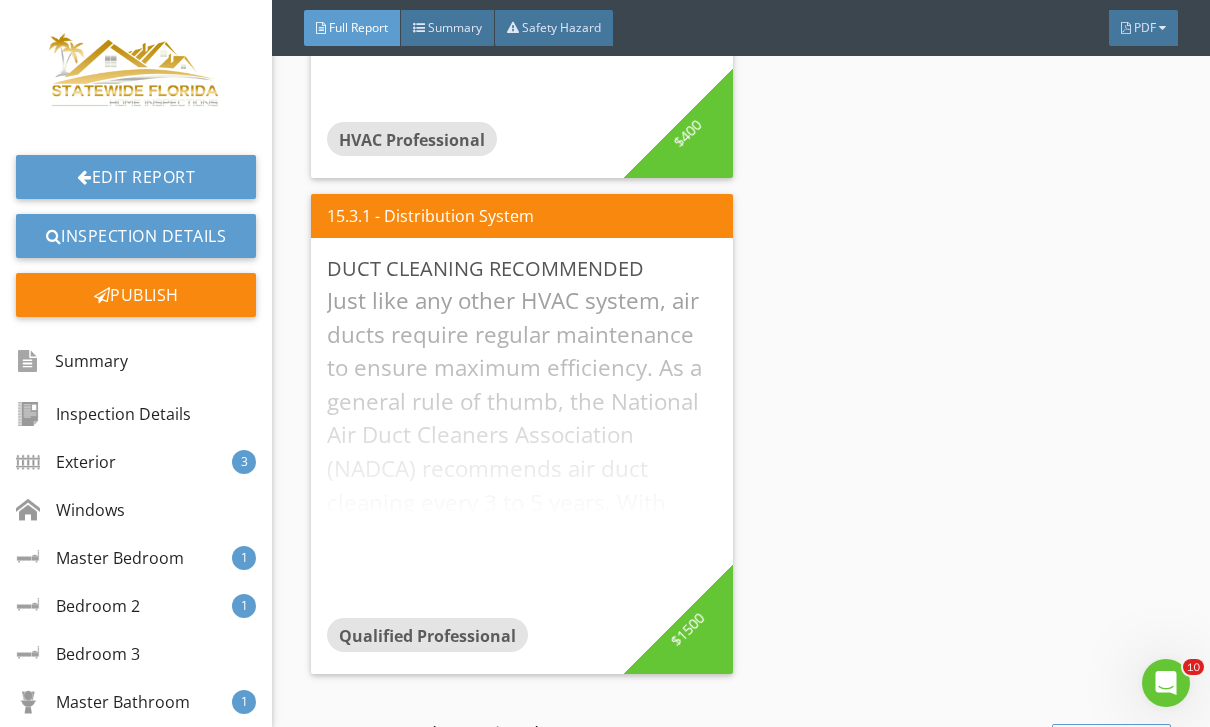 scroll, scrollTop: 38927, scrollLeft: 0, axis: vertical 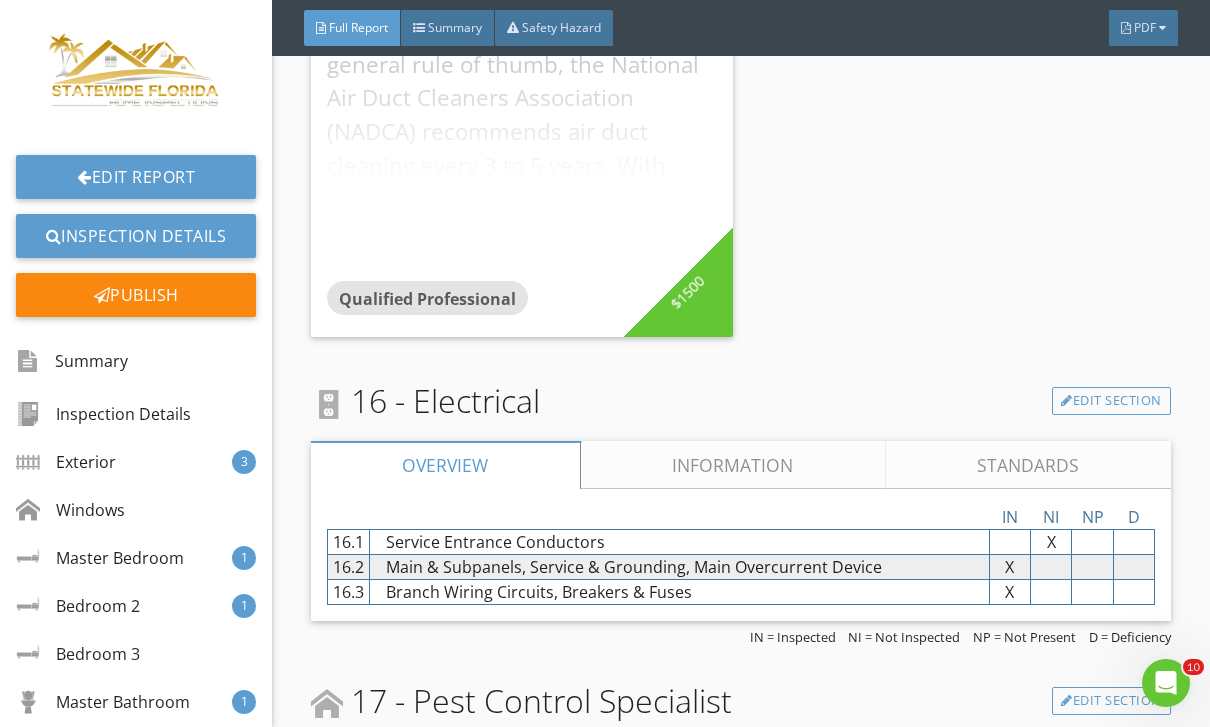 click on "Information" at bounding box center [733, 465] 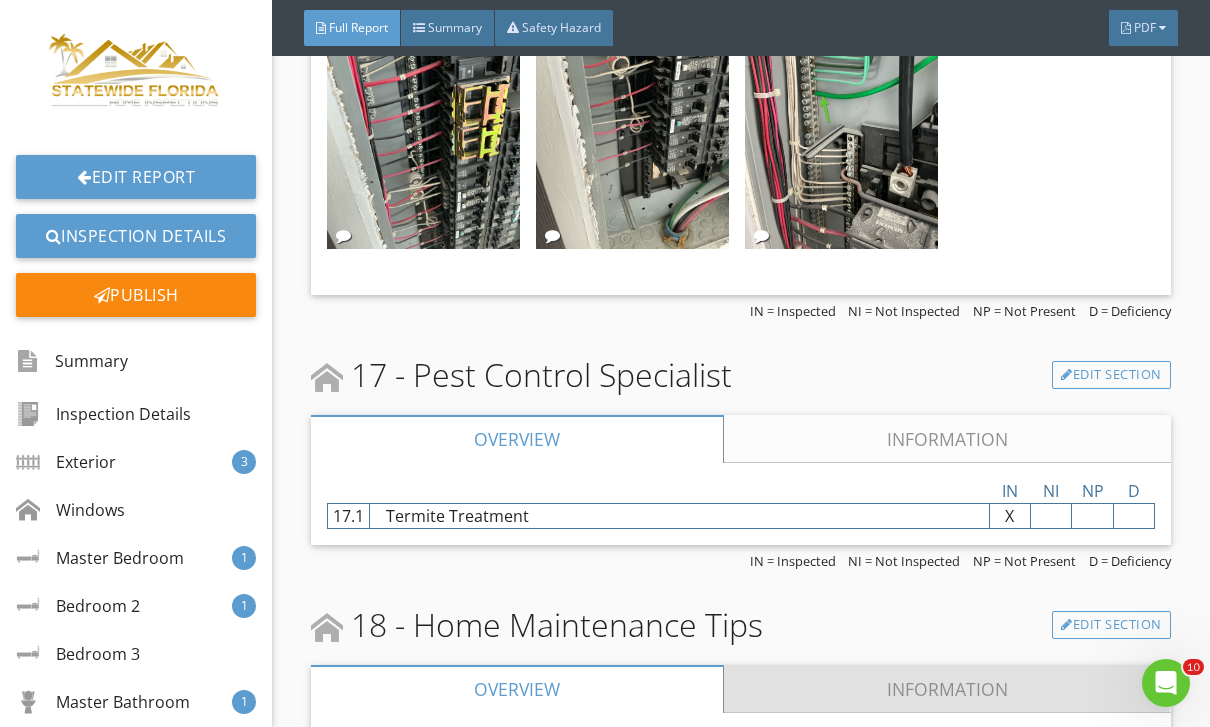 click on "Information" at bounding box center [947, 689] 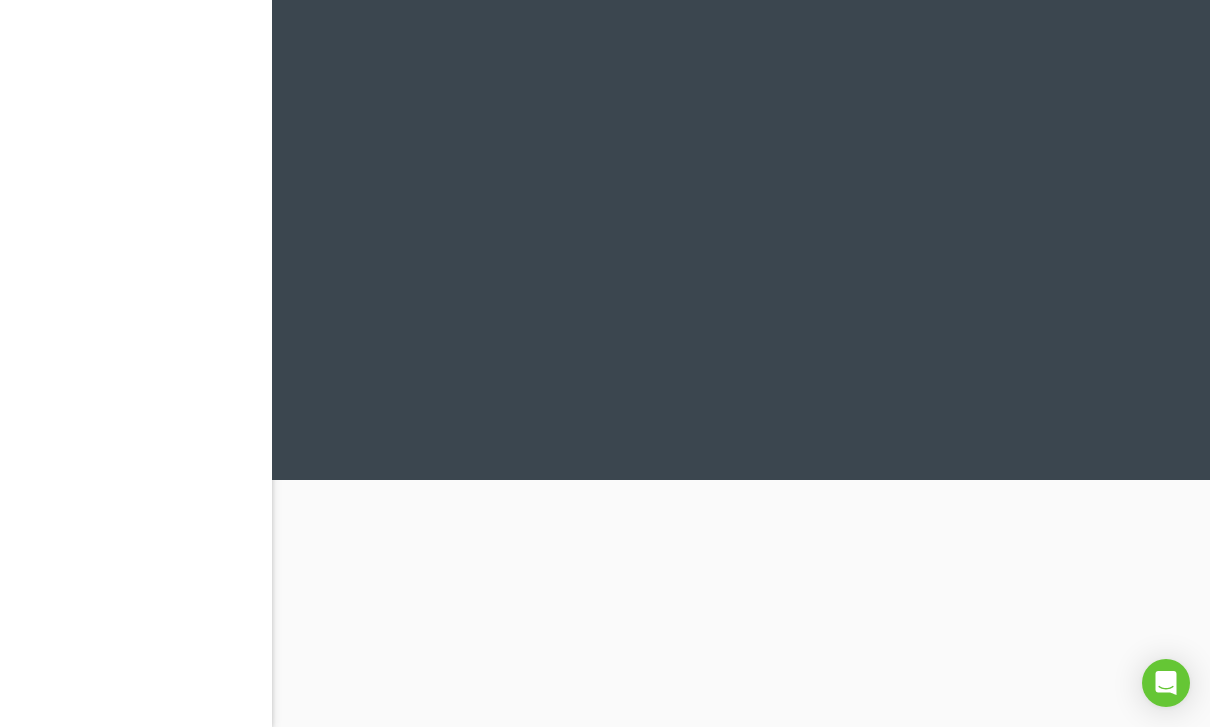 scroll, scrollTop: 0, scrollLeft: 0, axis: both 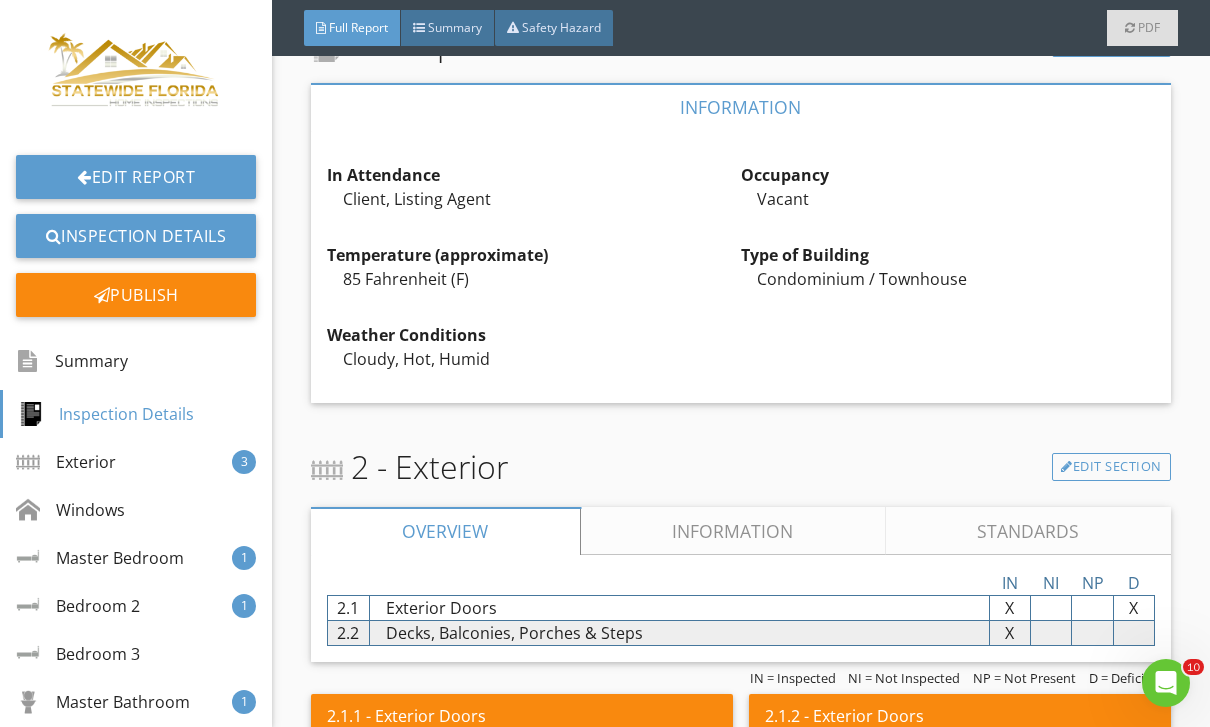 click on "Information" at bounding box center (733, 531) 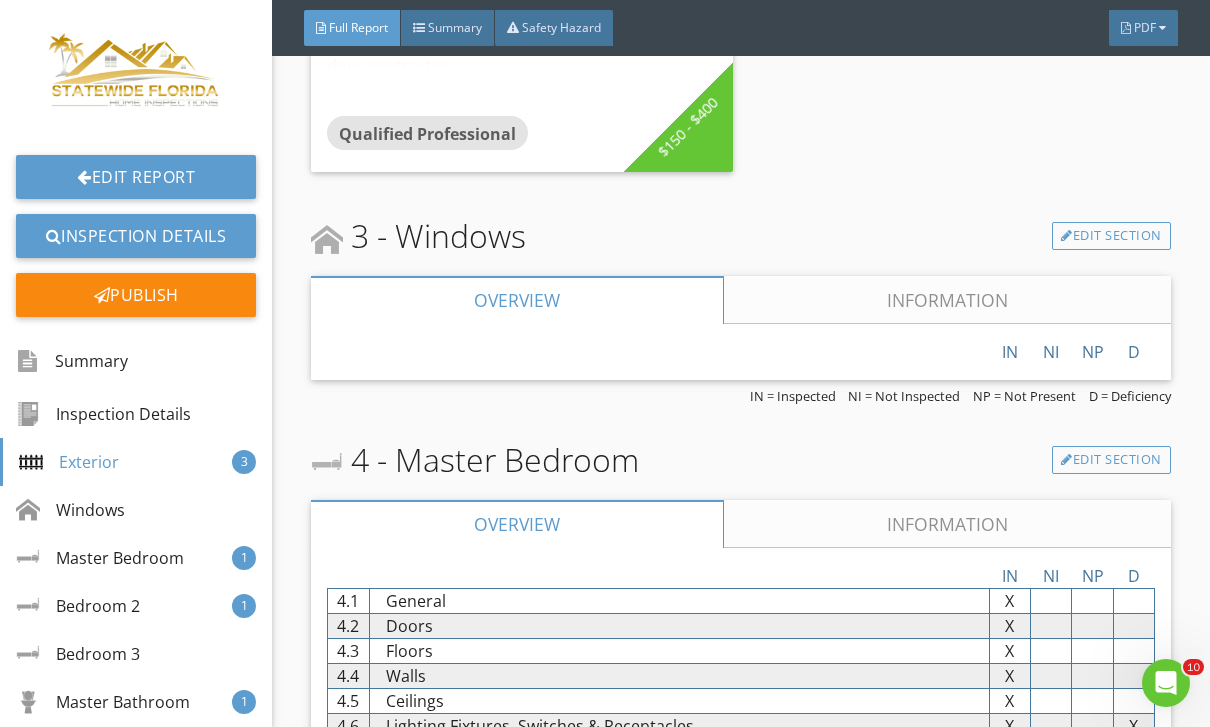 scroll, scrollTop: 4174, scrollLeft: 0, axis: vertical 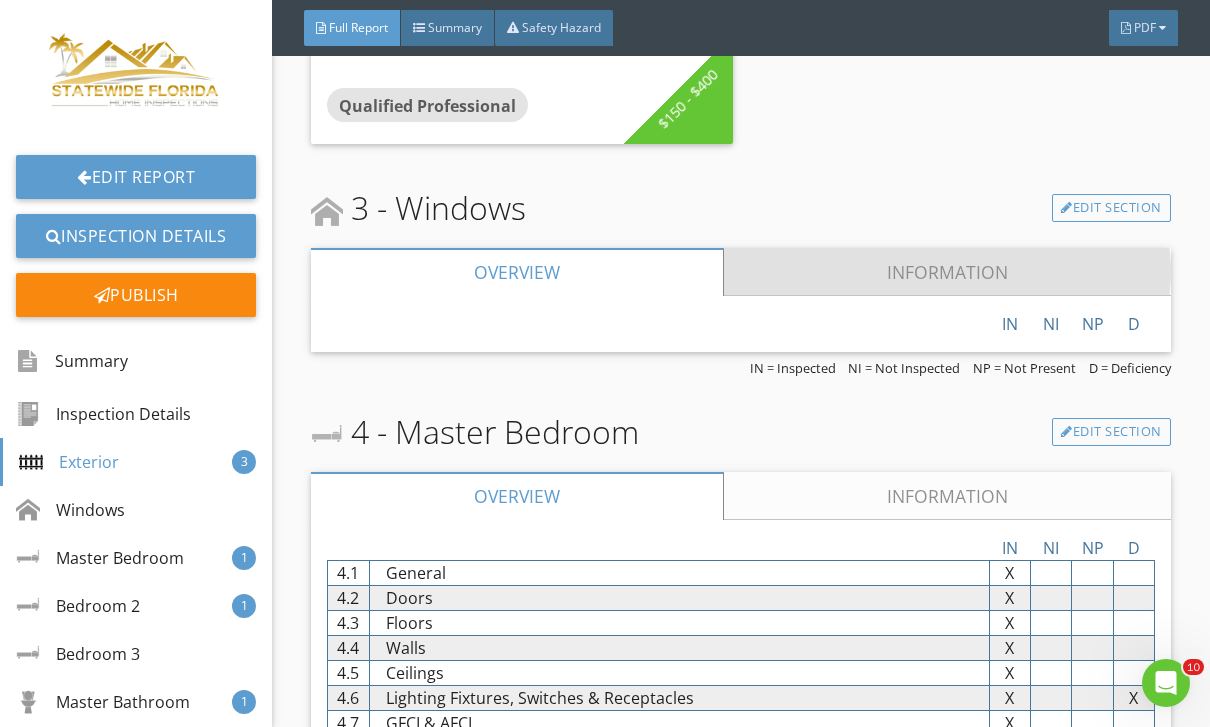 click on "Information" at bounding box center (947, 272) 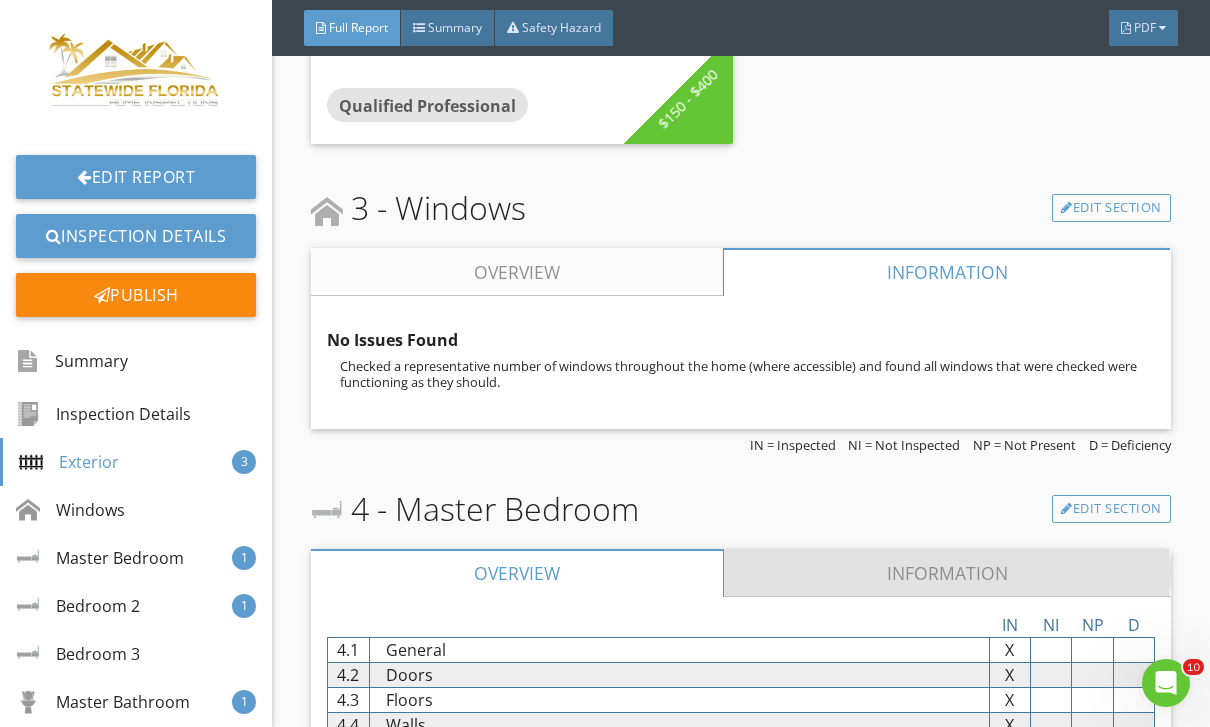 click on "Information" at bounding box center (947, 573) 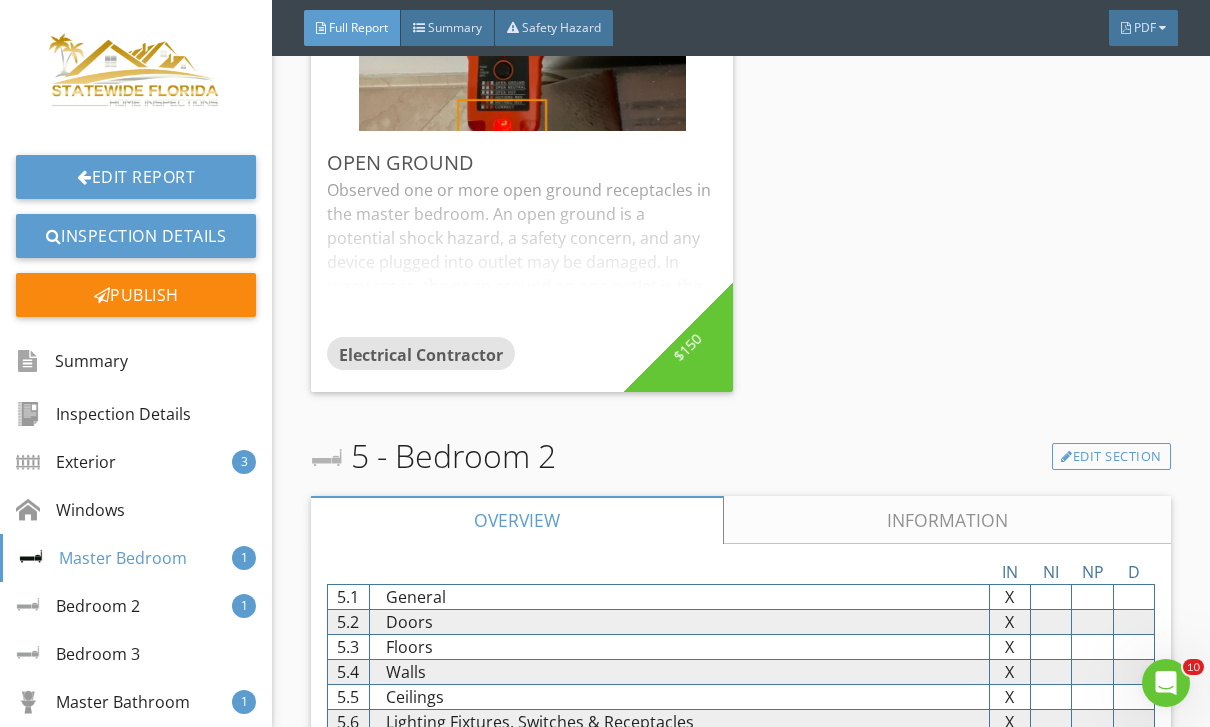 scroll, scrollTop: 7246, scrollLeft: 0, axis: vertical 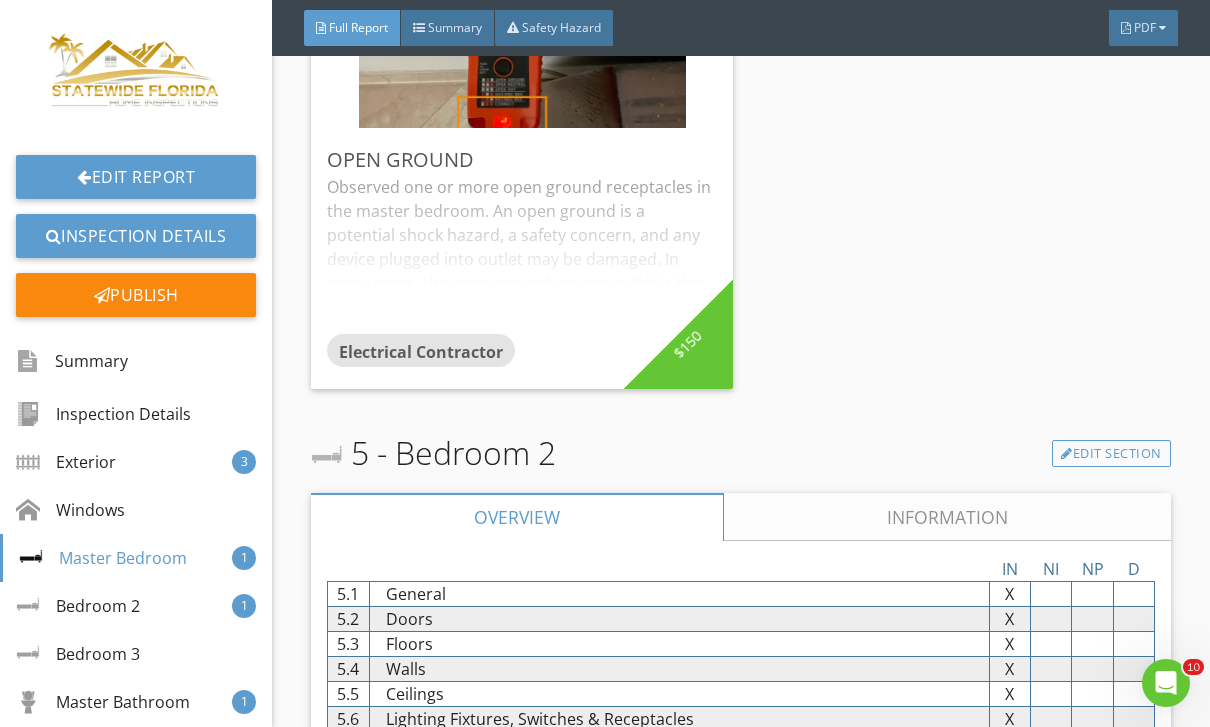 click on "IN NI NP D   5.1   General
X
X
X
X
5.2   Doors
X
X
X
X
5.3   Floors
X
X
X
X
5.4   Walls
X
X
X
X
5.5   Ceilings
X
X
X
X
5.6   Lighting Fixtures, Switches & Receptacles
X
X
X
X
5.7   GFCI & AFCI
X
X
X
X
5.8   Smoke Detectors
X
X
X
X" at bounding box center (741, 694) 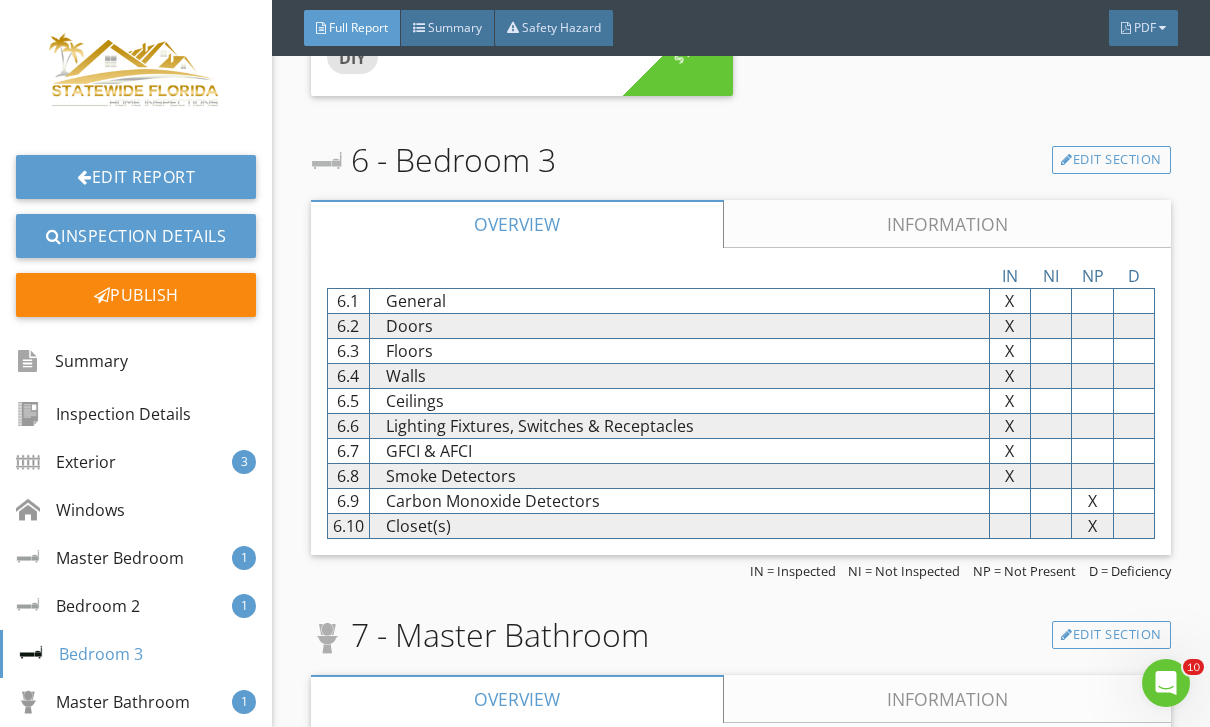 scroll, scrollTop: 10835, scrollLeft: 0, axis: vertical 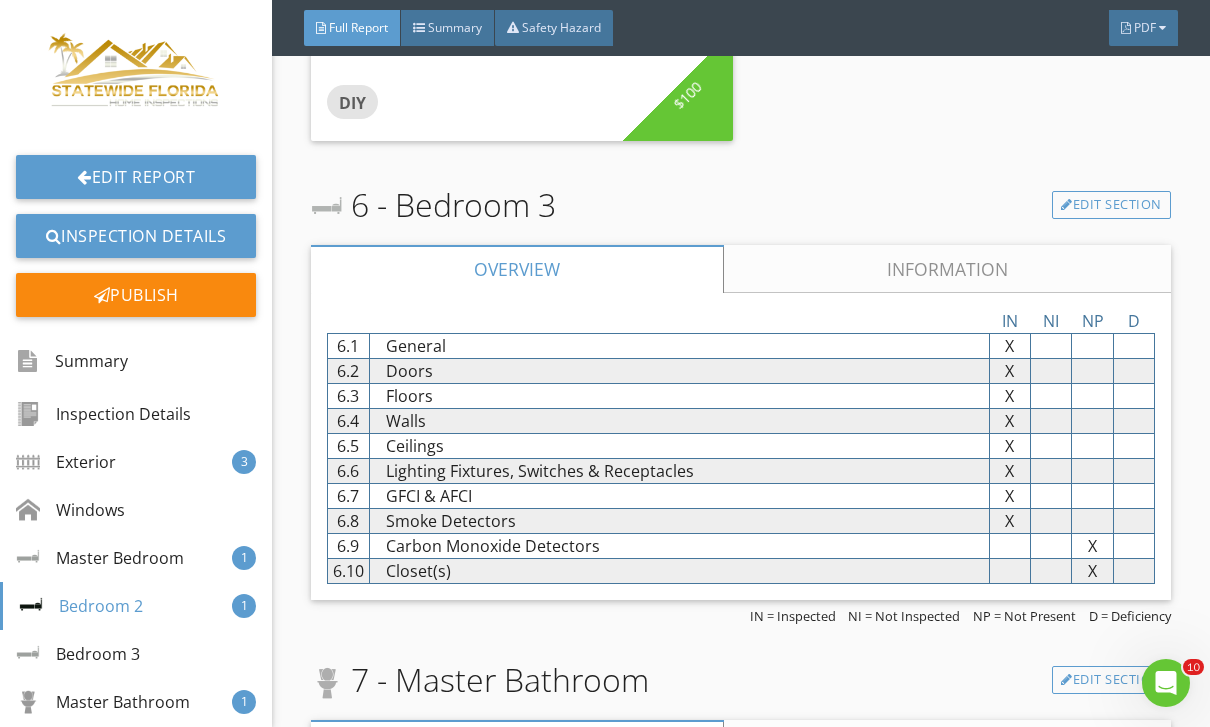 click on "Carbon Monoxide Detectors" at bounding box center (679, 546) 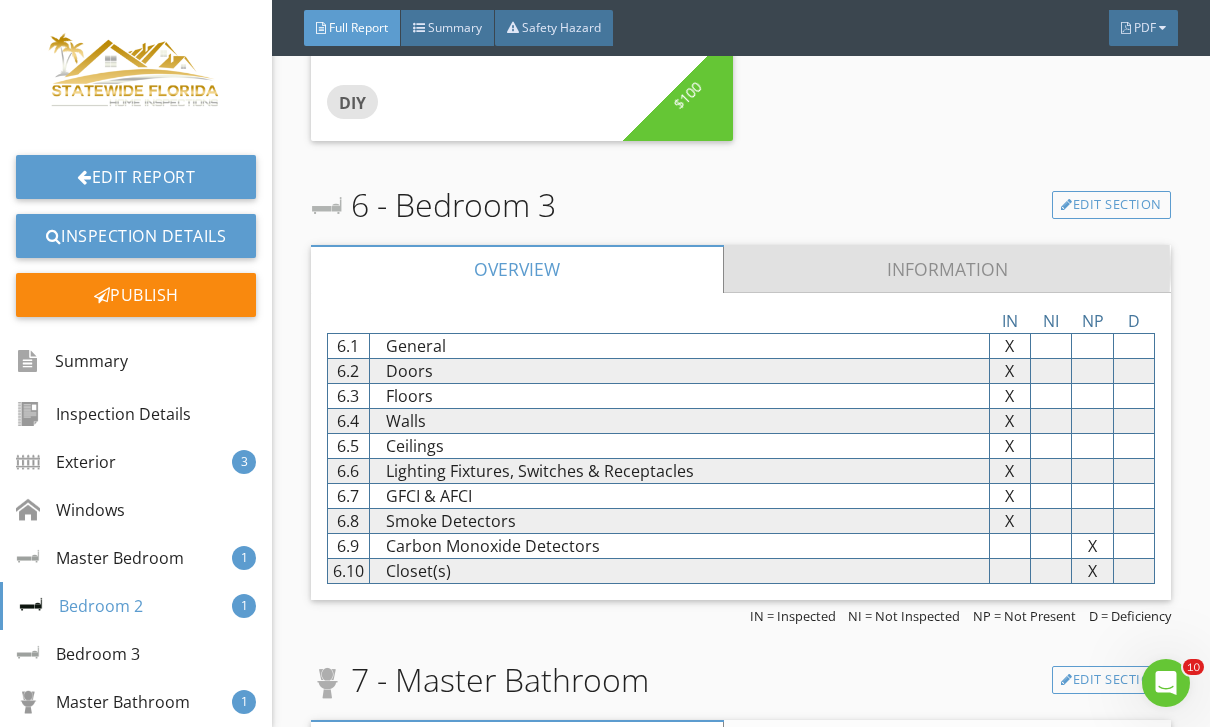 click on "Information" at bounding box center [947, 269] 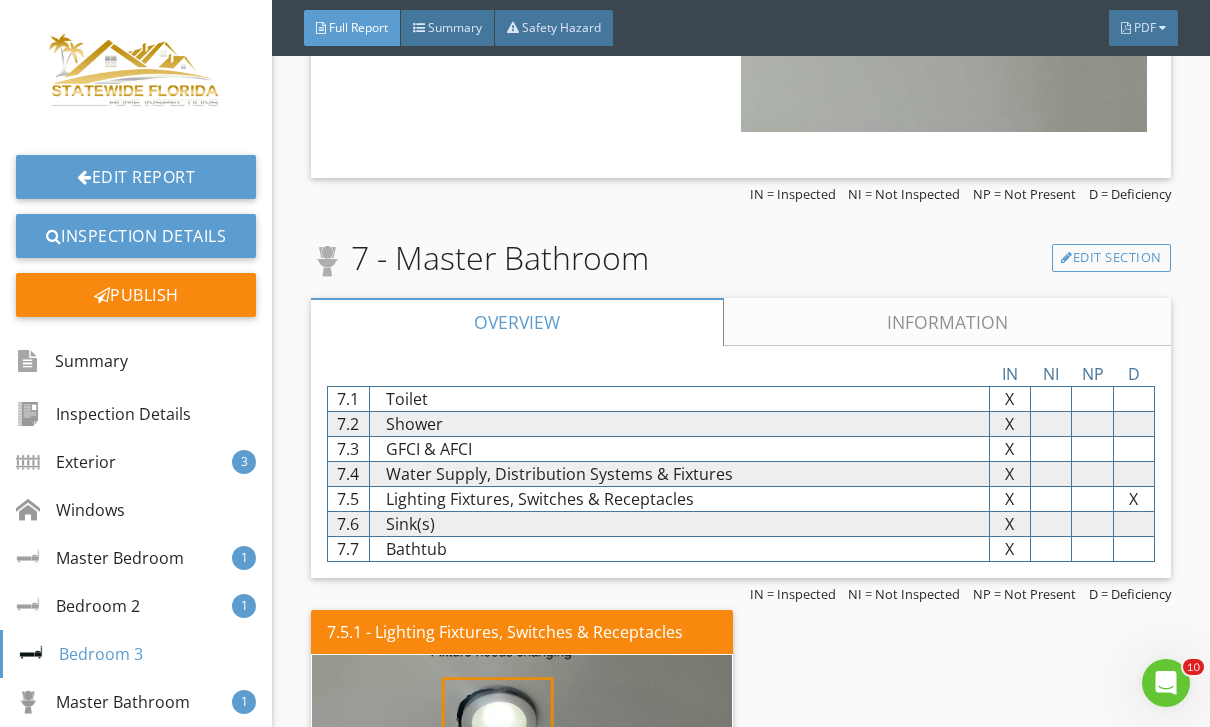 scroll, scrollTop: 12919, scrollLeft: 0, axis: vertical 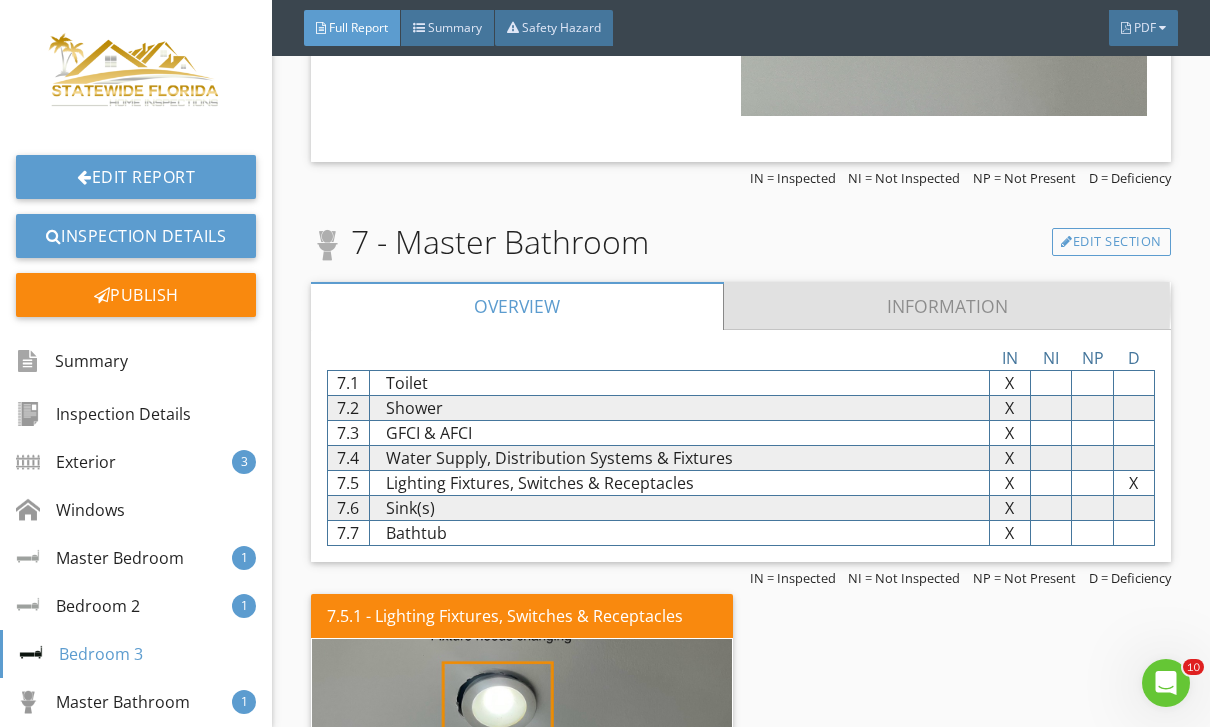 click on "Information" at bounding box center (947, 306) 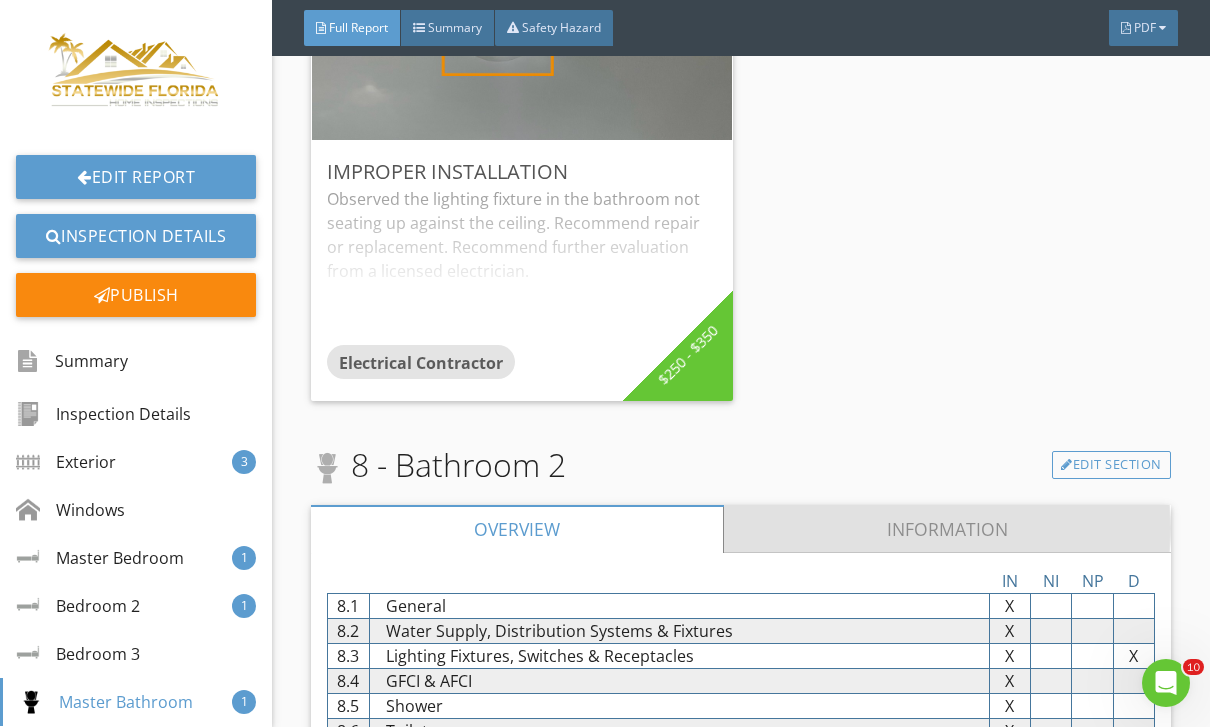 click on "Information" at bounding box center [947, 529] 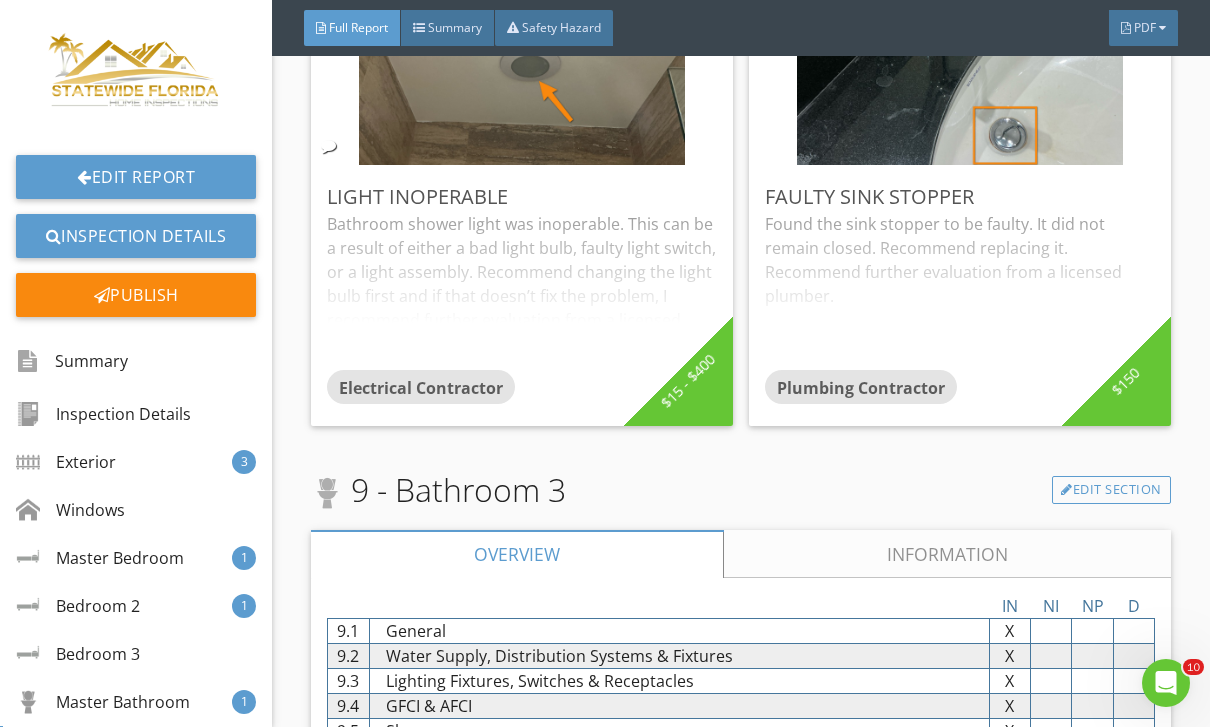 scroll, scrollTop: 19360, scrollLeft: 0, axis: vertical 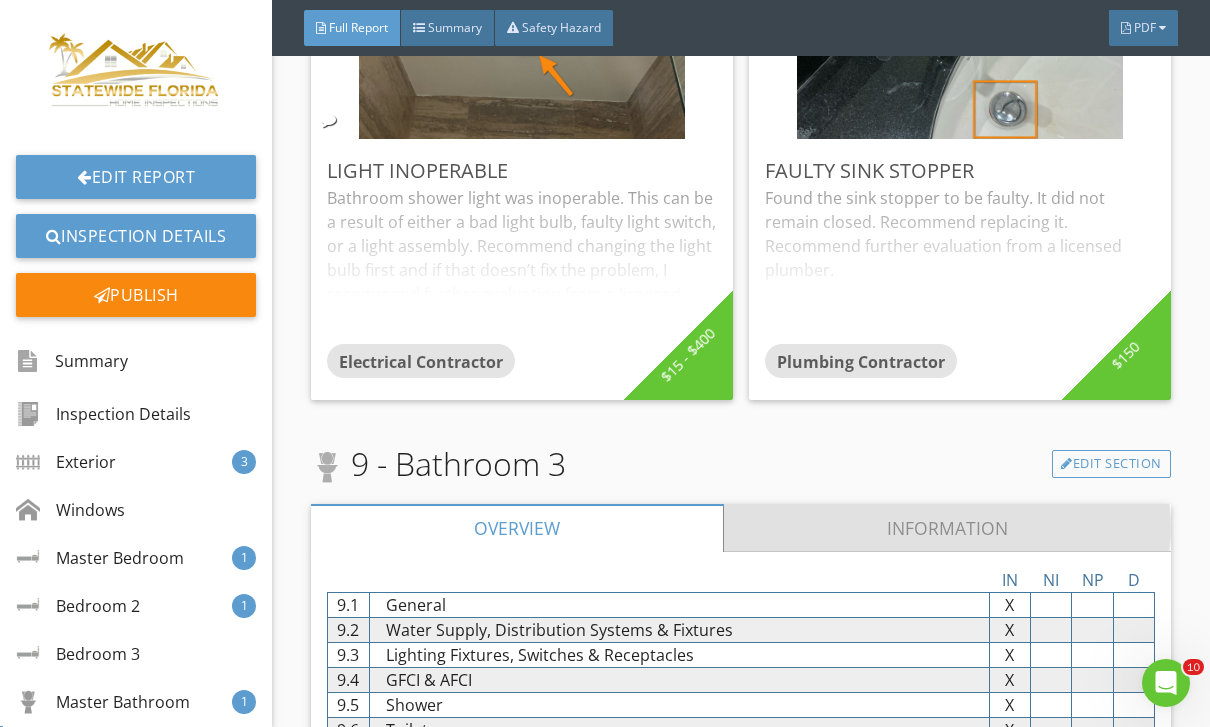 click on "Information" at bounding box center (947, 528) 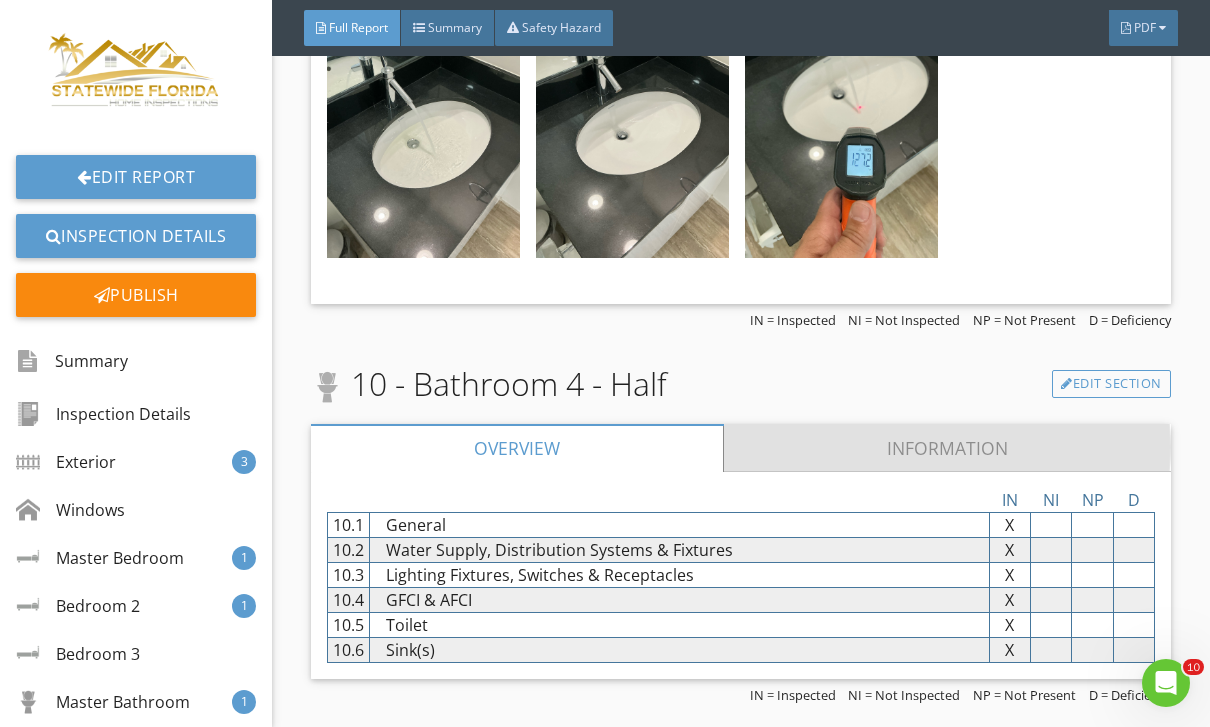 click on "Information" at bounding box center (947, 448) 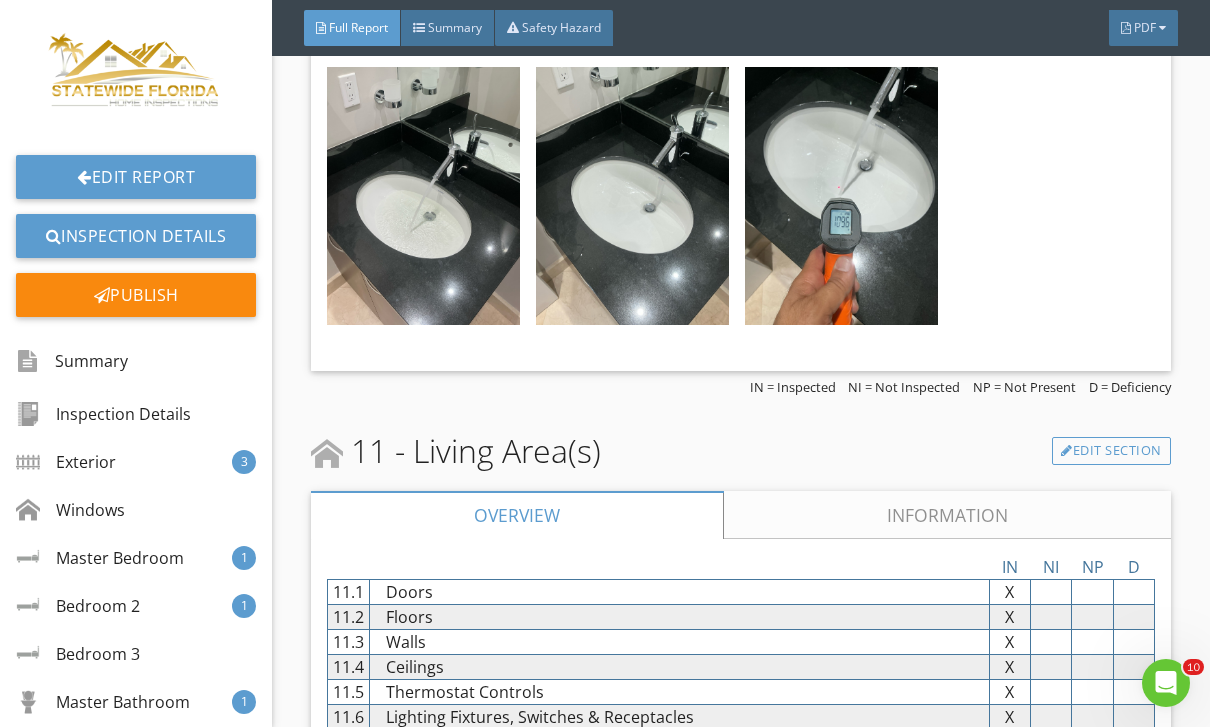 scroll, scrollTop: 22986, scrollLeft: 0, axis: vertical 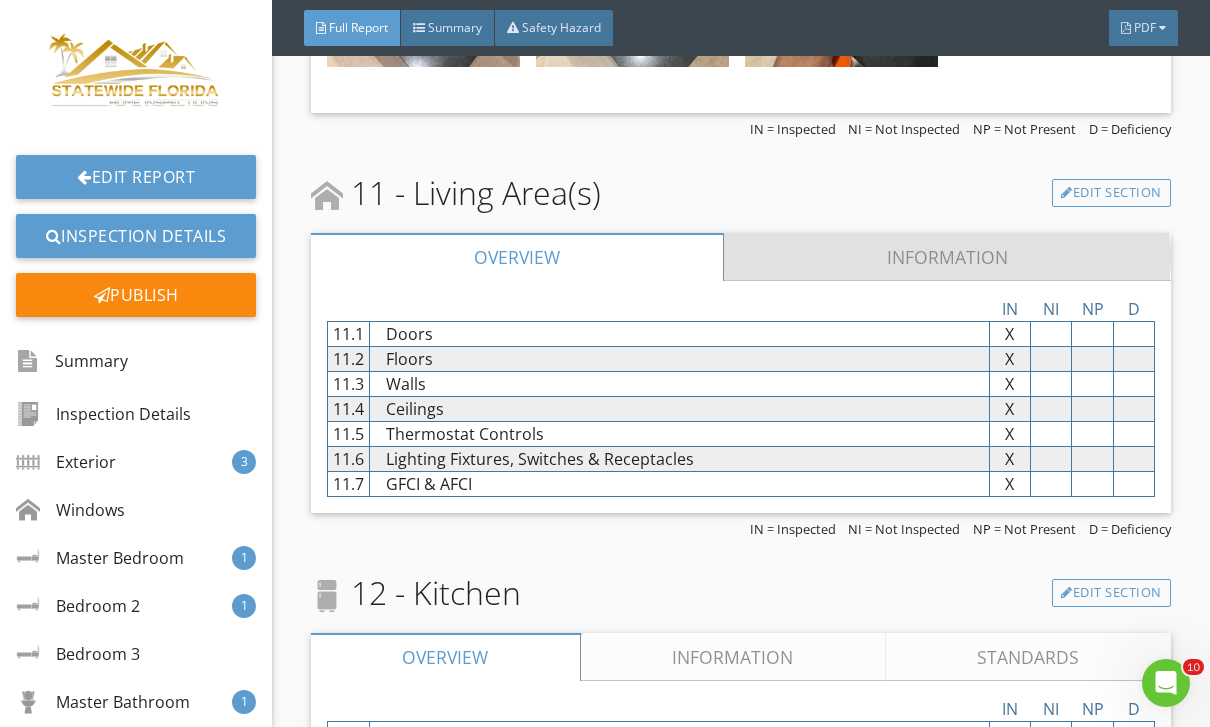 click on "Information" at bounding box center [947, 257] 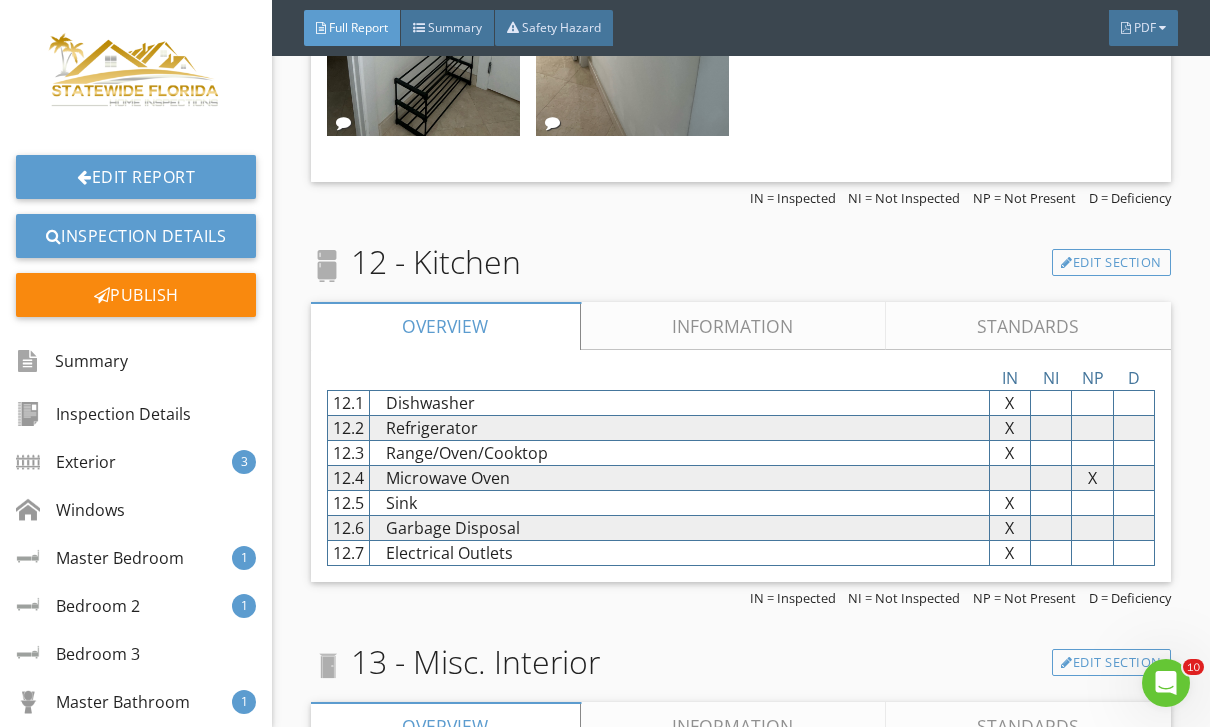 scroll, scrollTop: 25619, scrollLeft: 0, axis: vertical 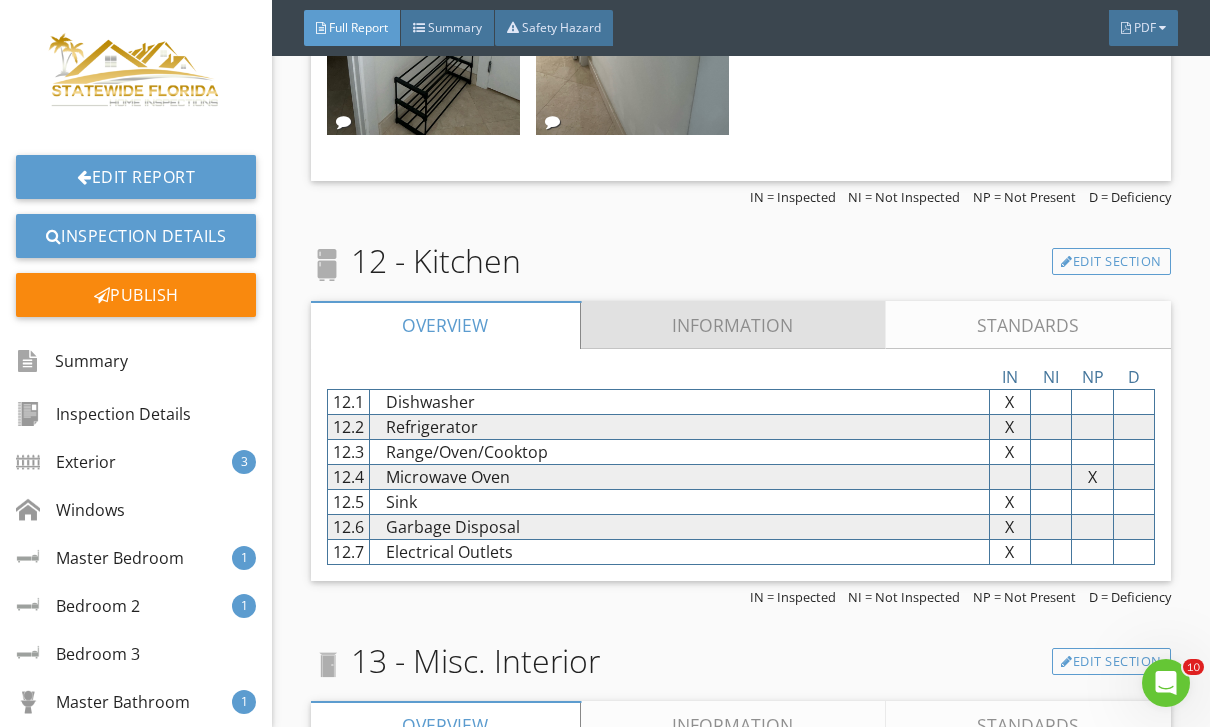 click on "Information" at bounding box center [733, 325] 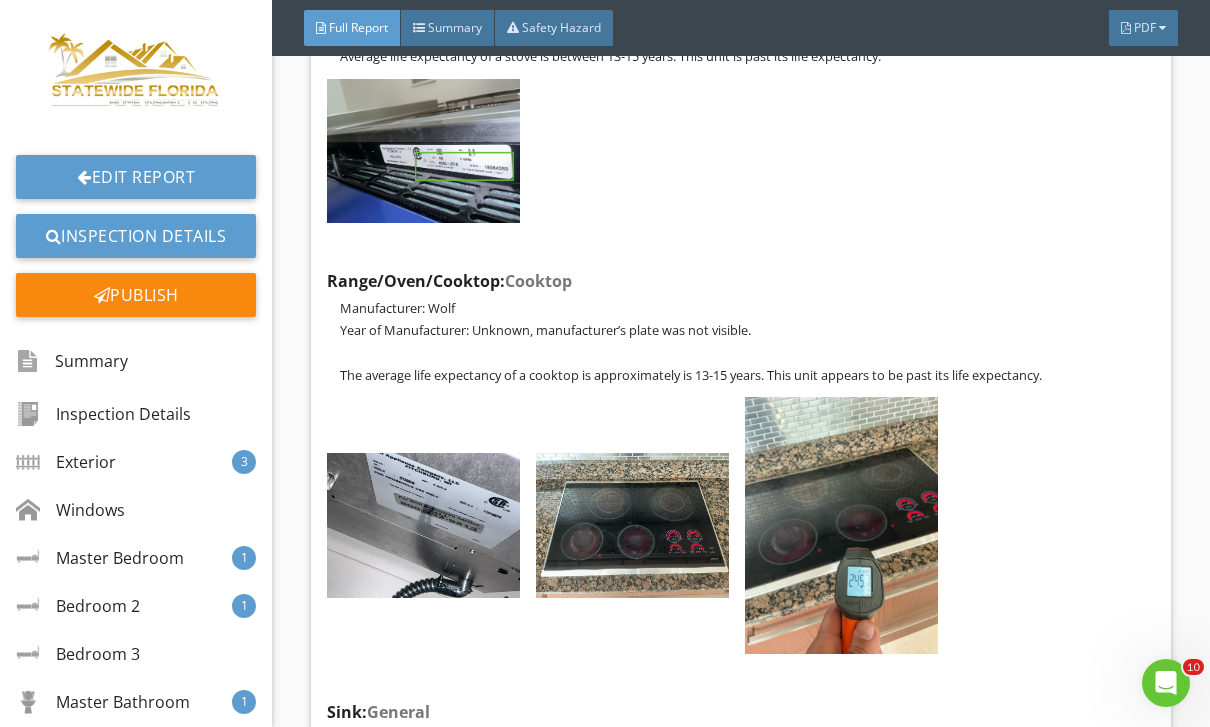 scroll, scrollTop: 29553, scrollLeft: 0, axis: vertical 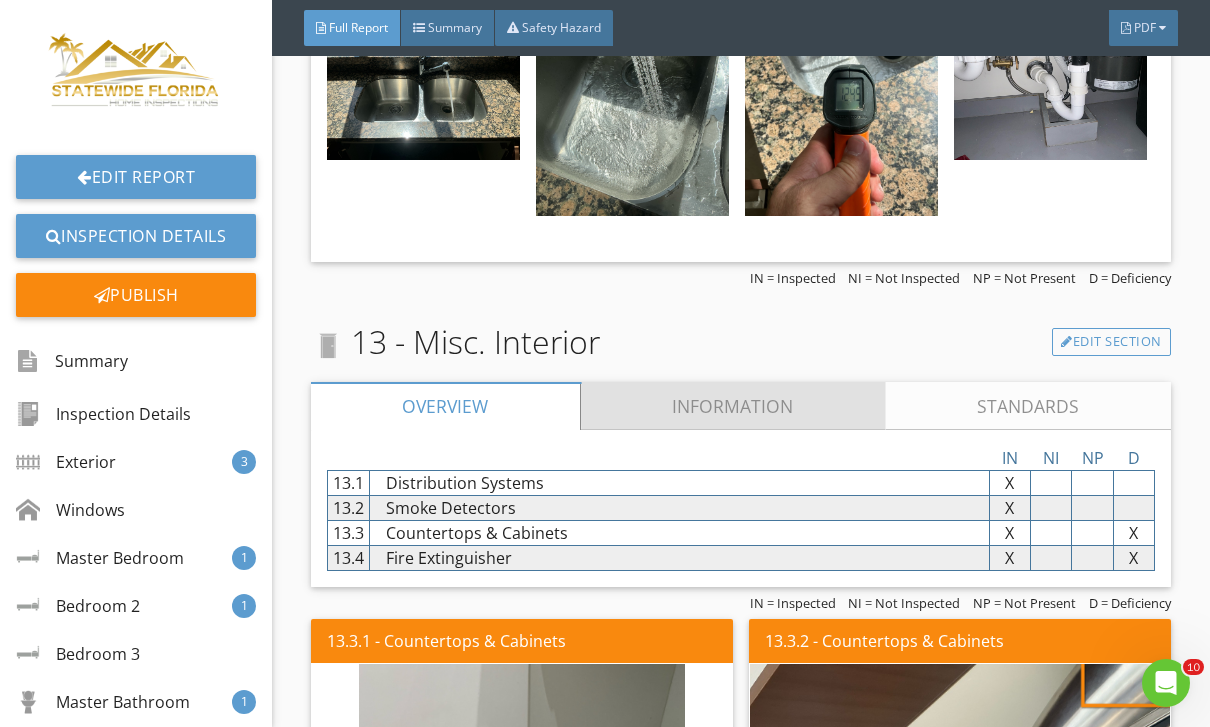 click on "Information" at bounding box center [733, 406] 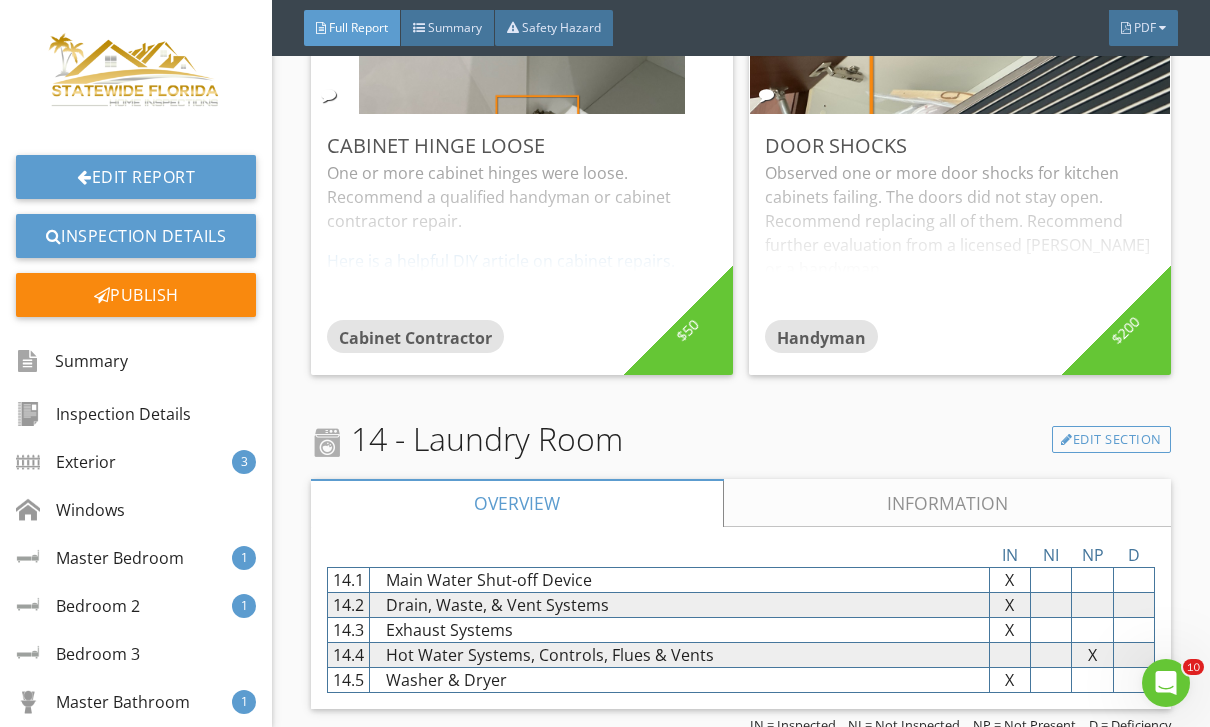 scroll, scrollTop: 32951, scrollLeft: 0, axis: vertical 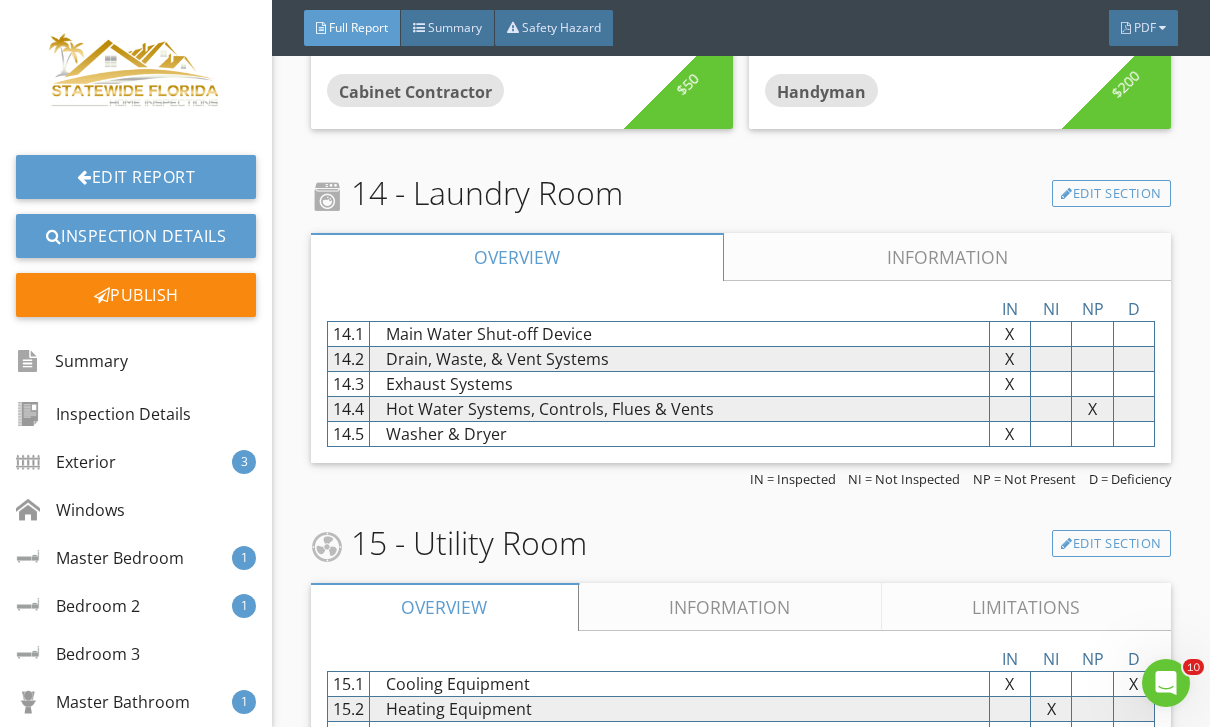 click on "IN NI NP D   14.1   Main Water Shut-off Device
X
X
X
X
14.2   Drain, Waste, & Vent Systems
X
X
X
X
14.3   Exhaust Systems
X
X
X
X
14.4   Hot Water Systems, Controls, Flues & Vents
X
X
X
X
14.5   Washer & Dryer
X
X
X
X" at bounding box center [741, 372] 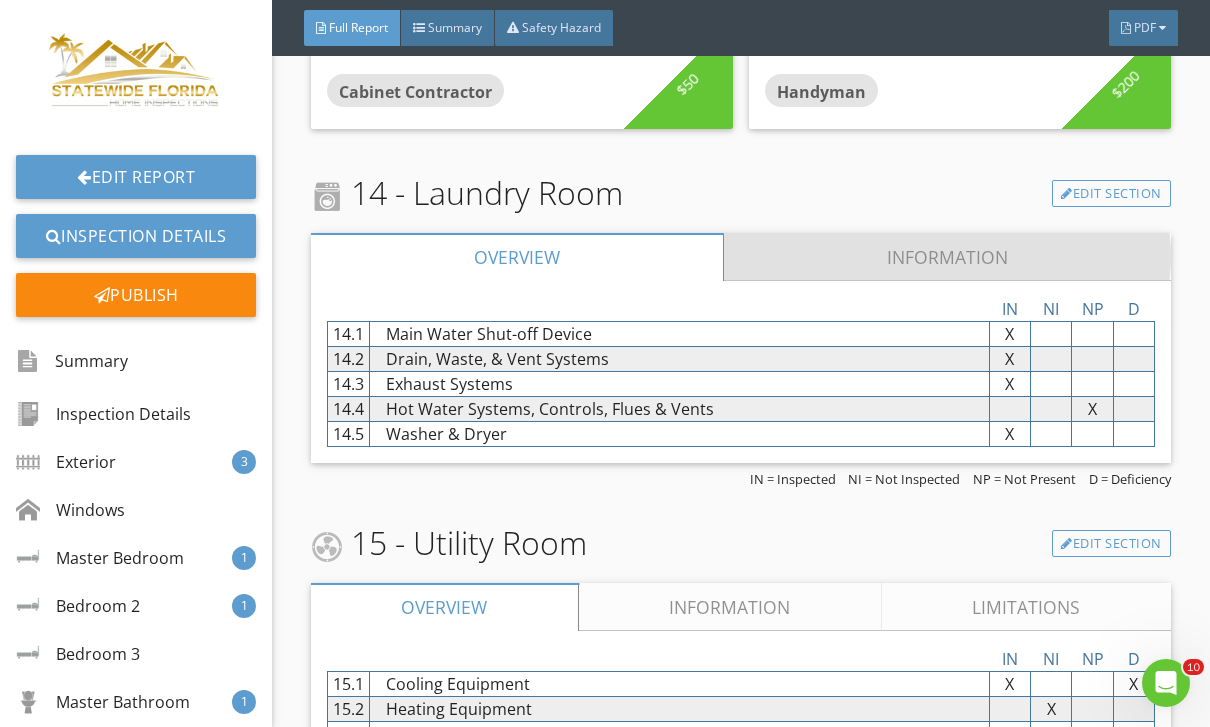 click on "Information" at bounding box center (947, 257) 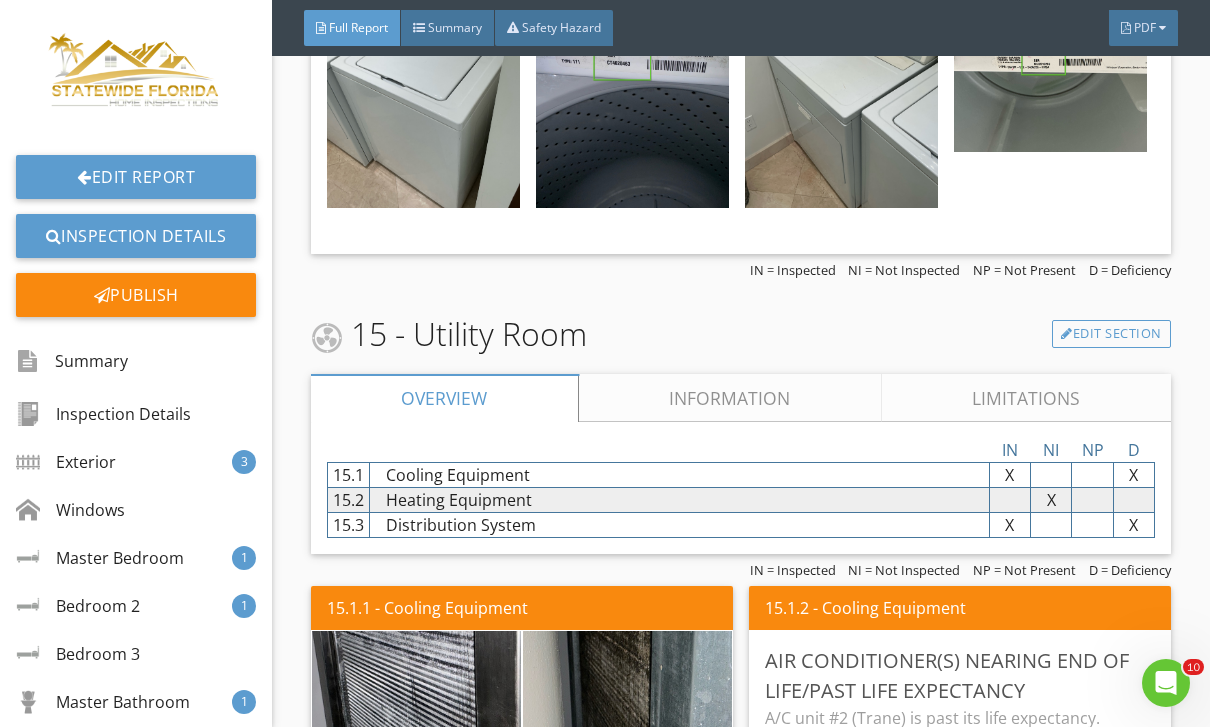 scroll, scrollTop: 36530, scrollLeft: 0, axis: vertical 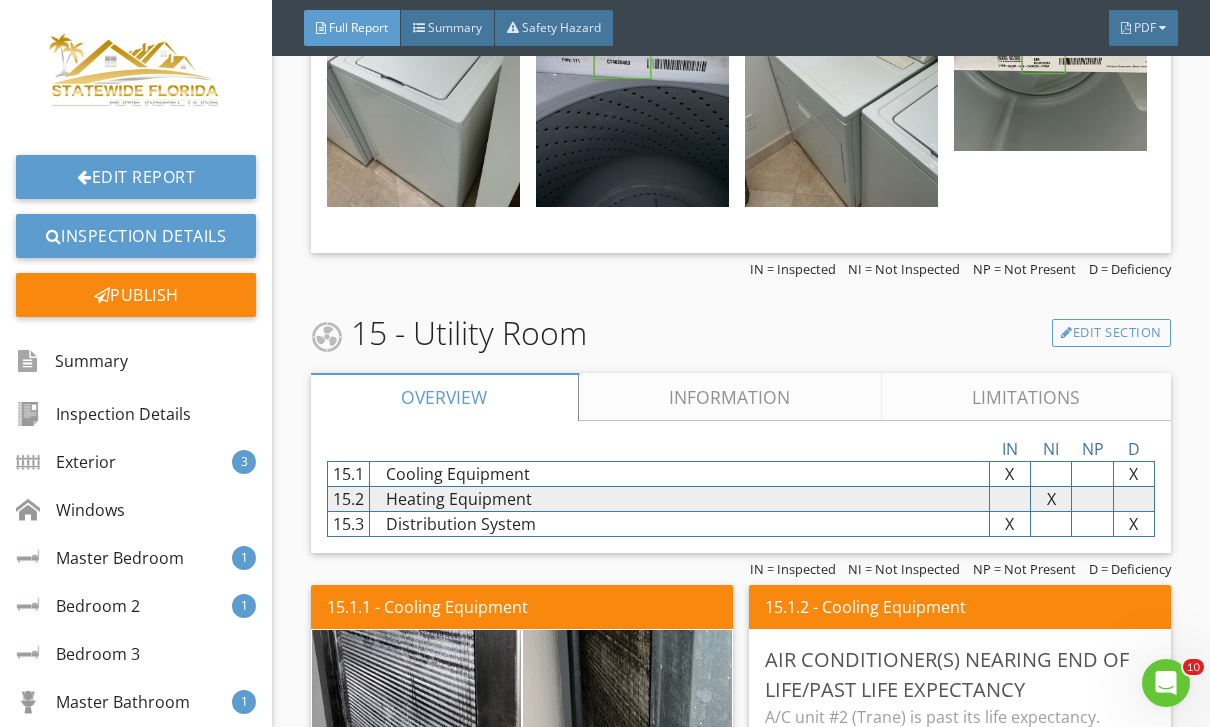 click on "Information" at bounding box center [730, 397] 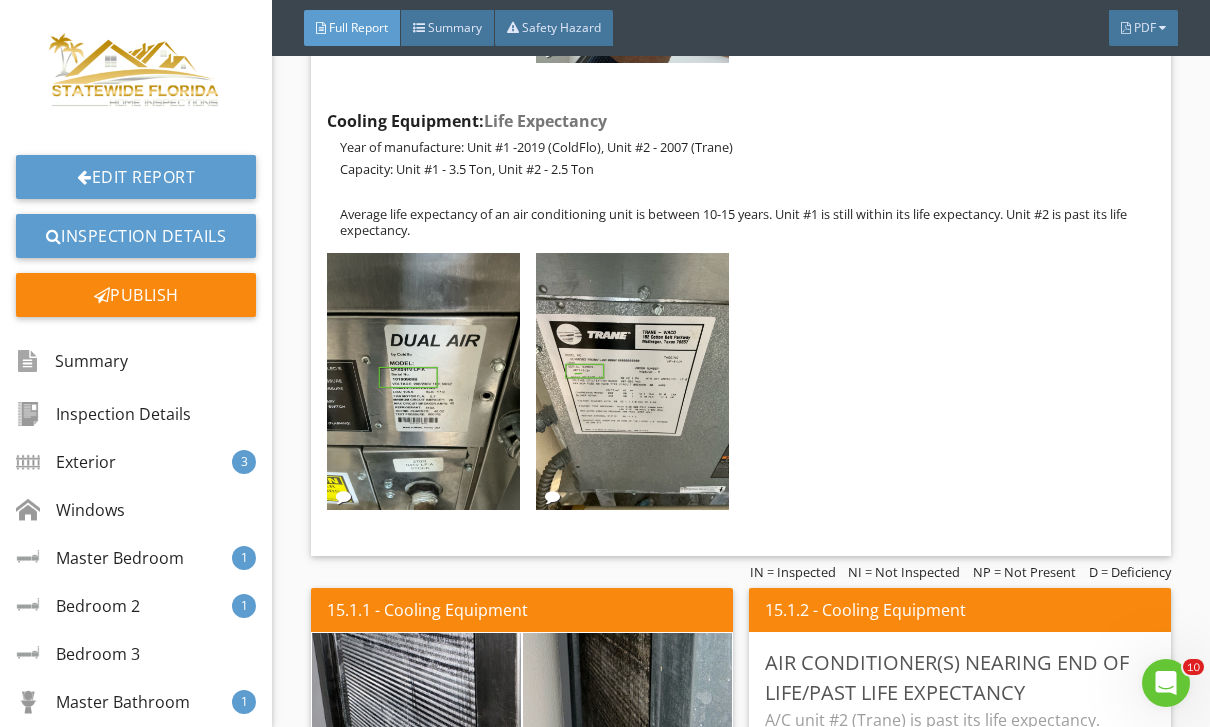 scroll, scrollTop: 37850, scrollLeft: 0, axis: vertical 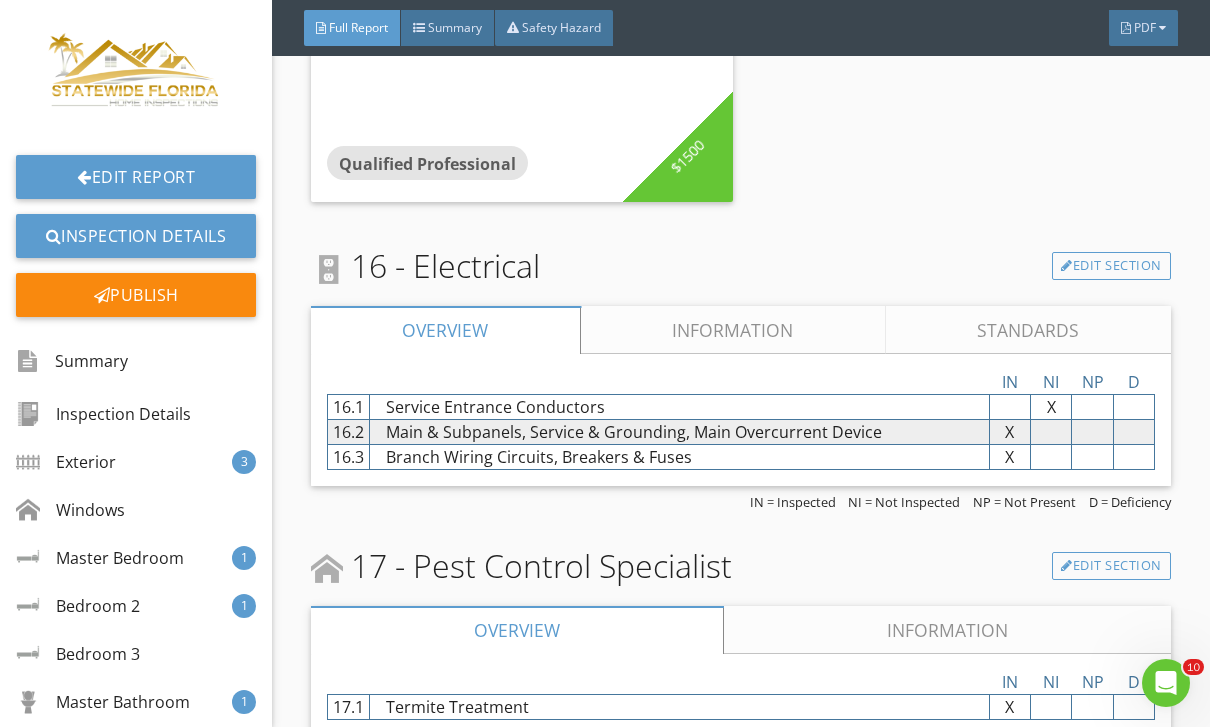 click on "Information" at bounding box center [733, 330] 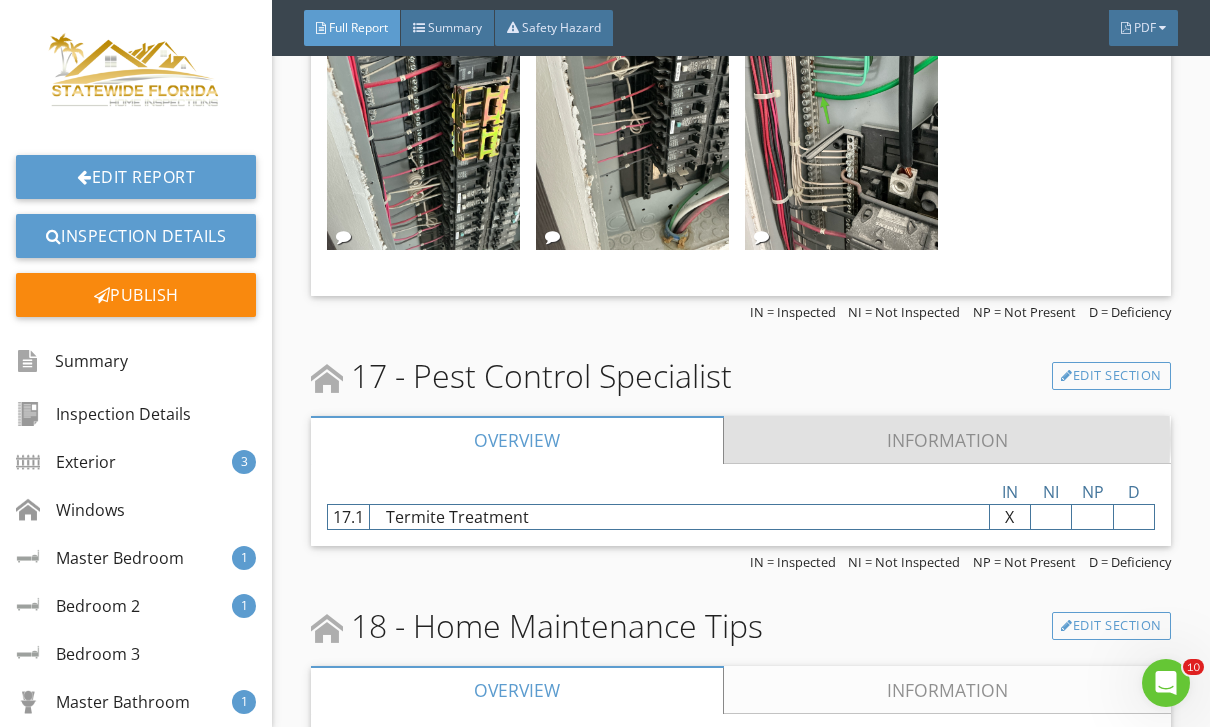 click on "Information" at bounding box center [947, 440] 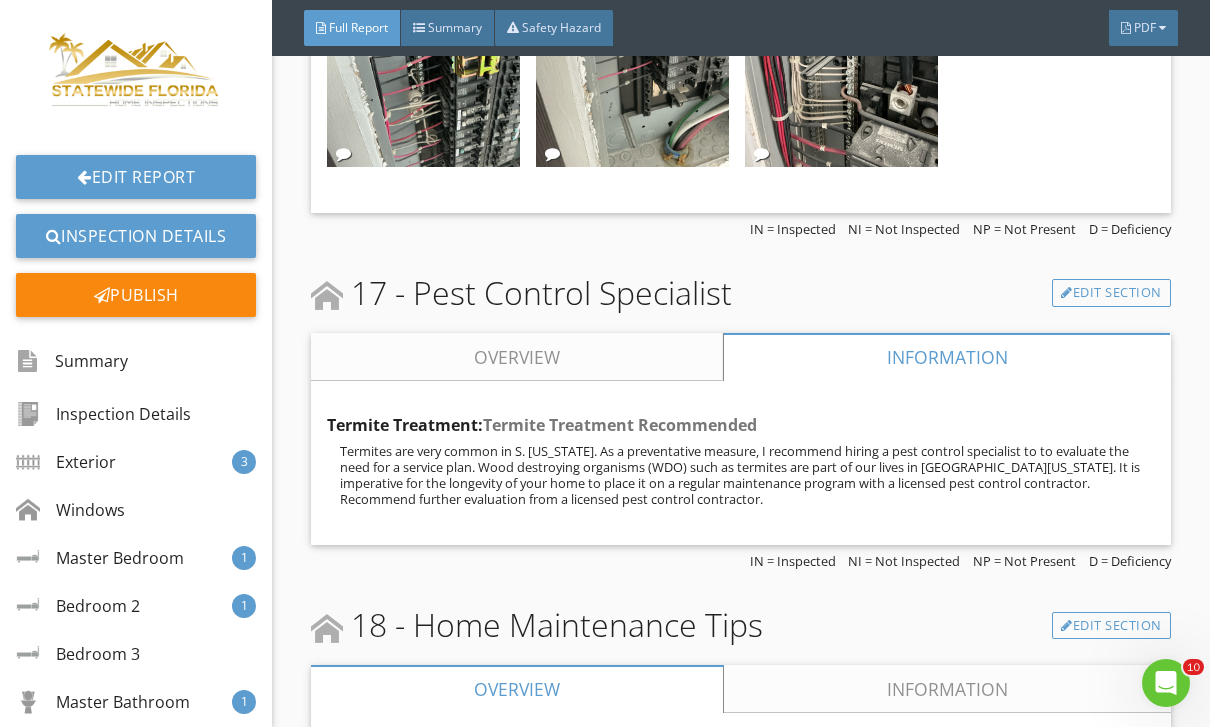 click on "Information" at bounding box center (947, 689) 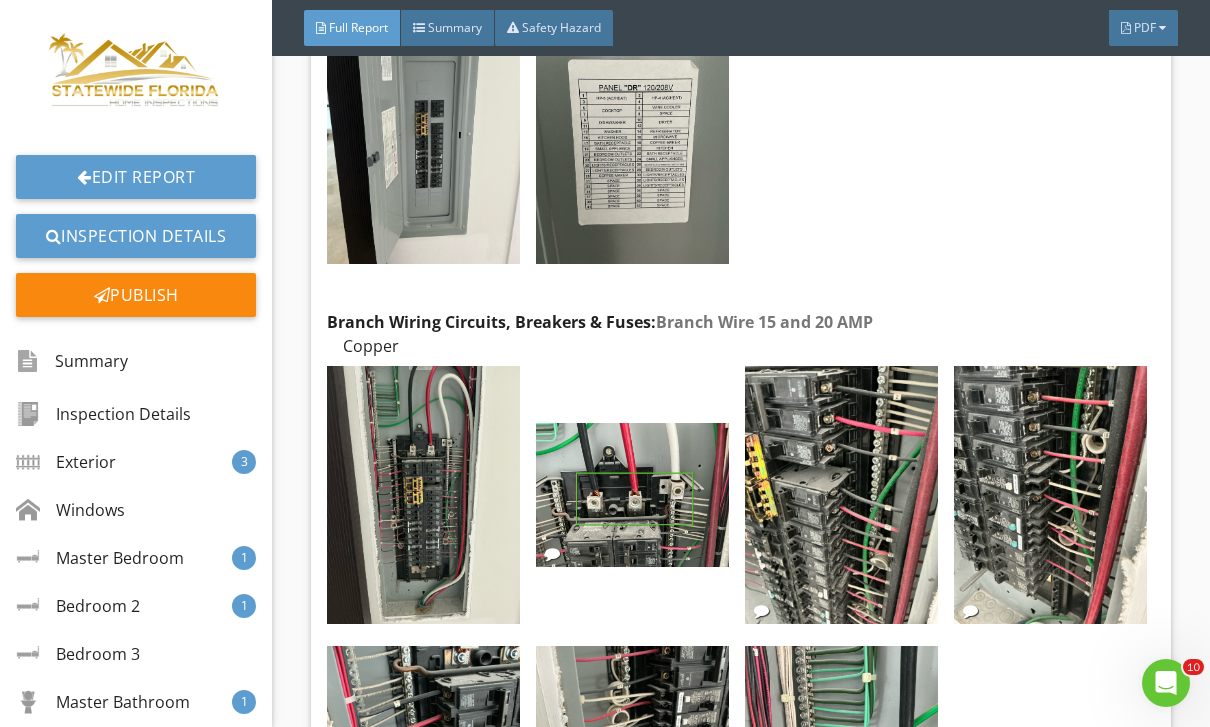 scroll, scrollTop: 40624, scrollLeft: 0, axis: vertical 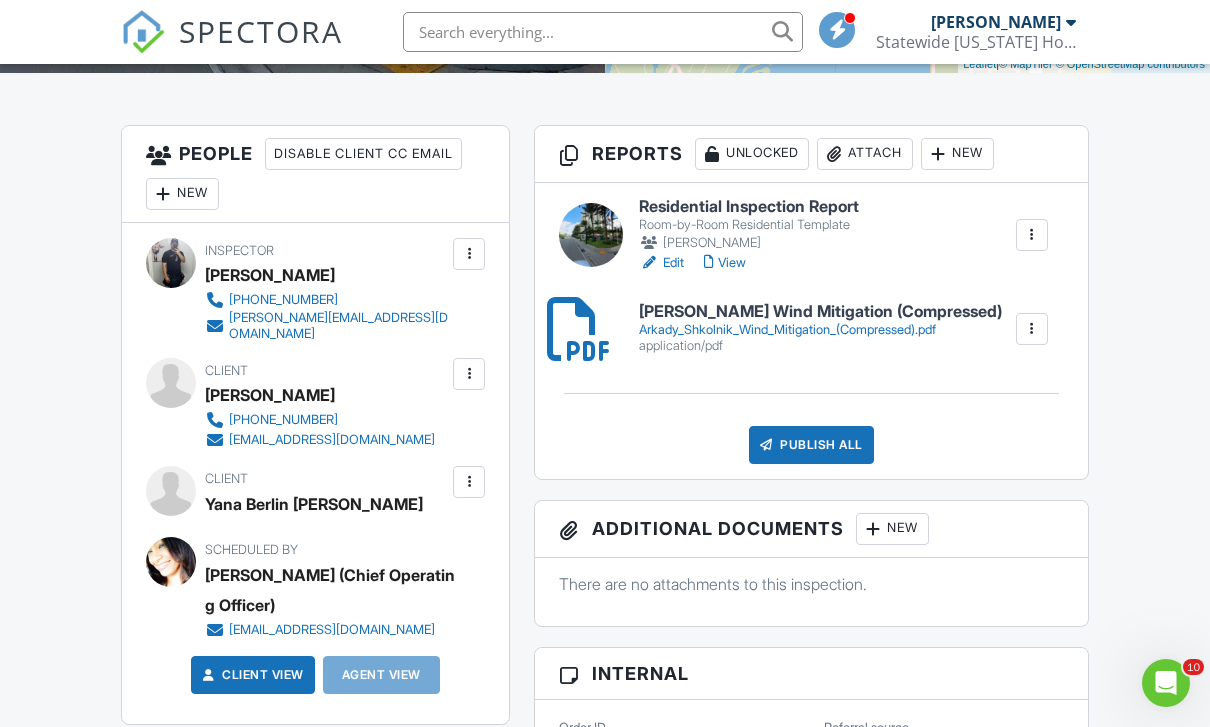 click on "New" at bounding box center [182, 194] 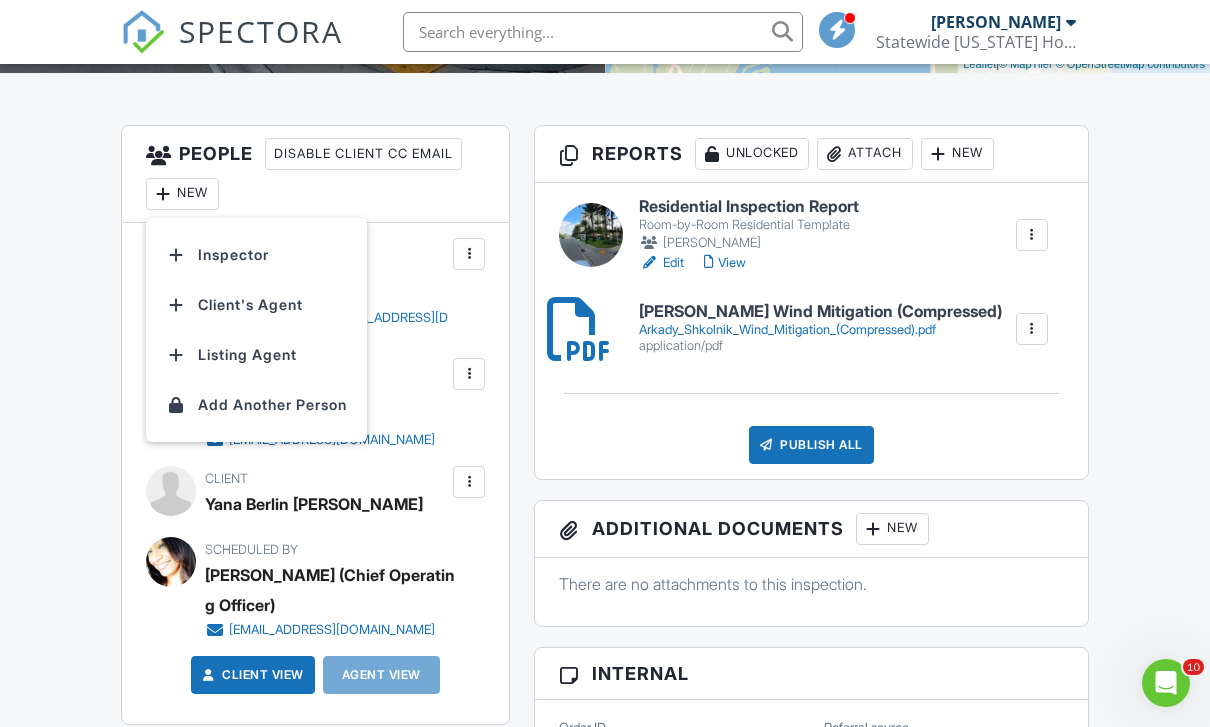 click on "Client's Agent" at bounding box center [256, 305] 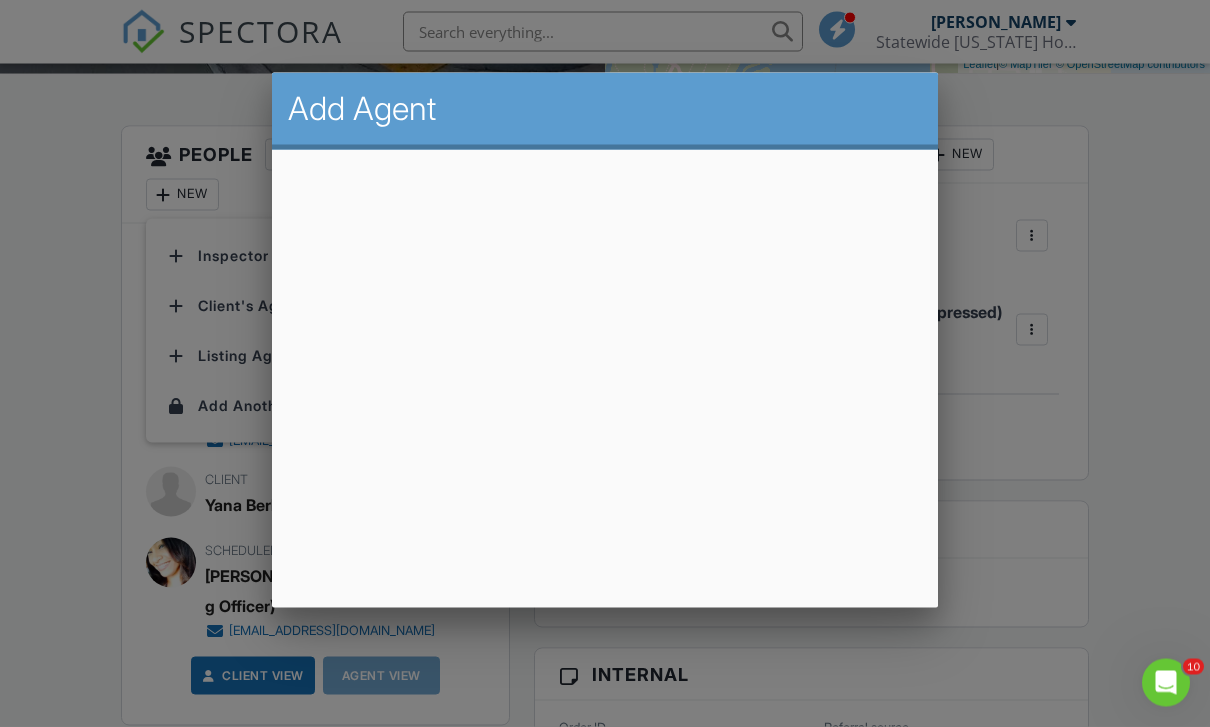scroll, scrollTop: 584, scrollLeft: 0, axis: vertical 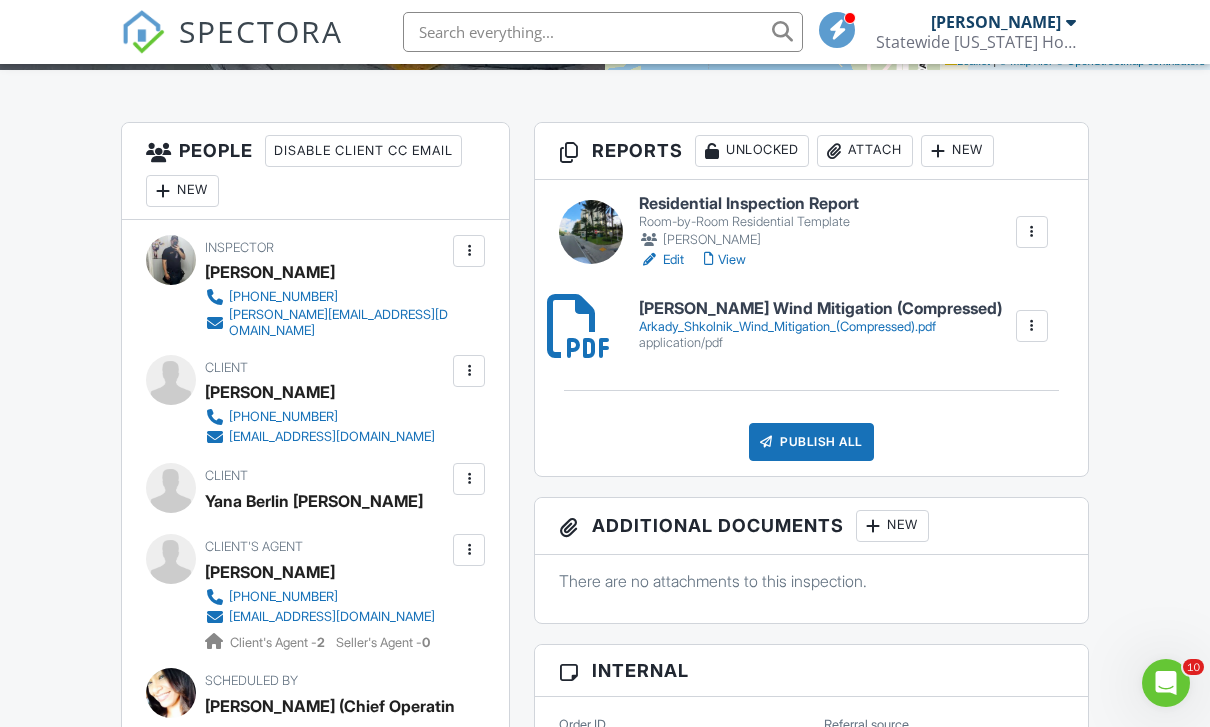click on "Publish All" at bounding box center [811, 442] 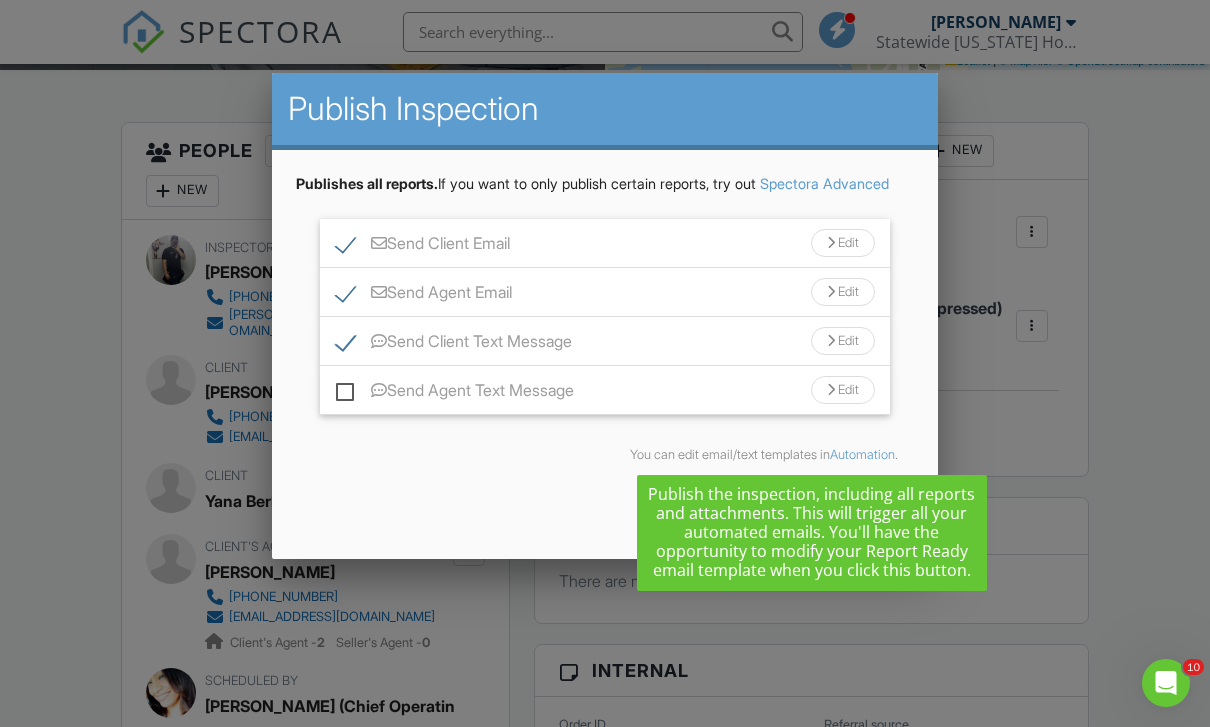 click on "Send All" at bounding box center [809, 503] 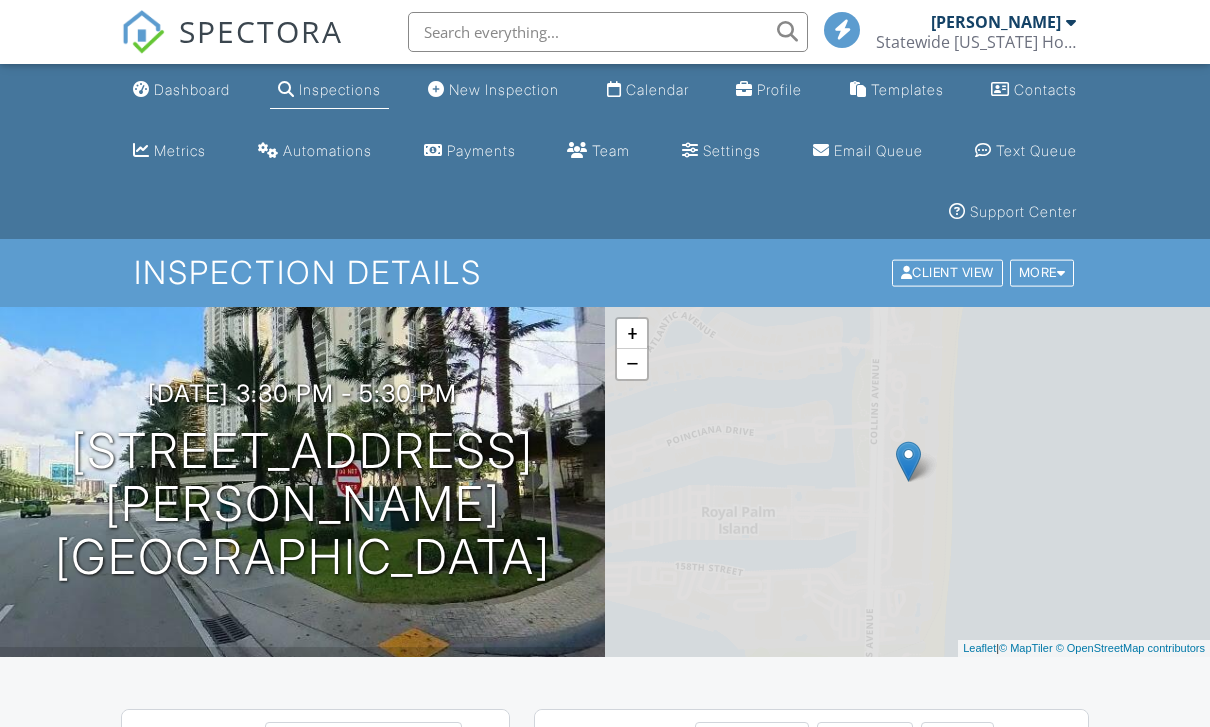 scroll, scrollTop: 0, scrollLeft: 0, axis: both 